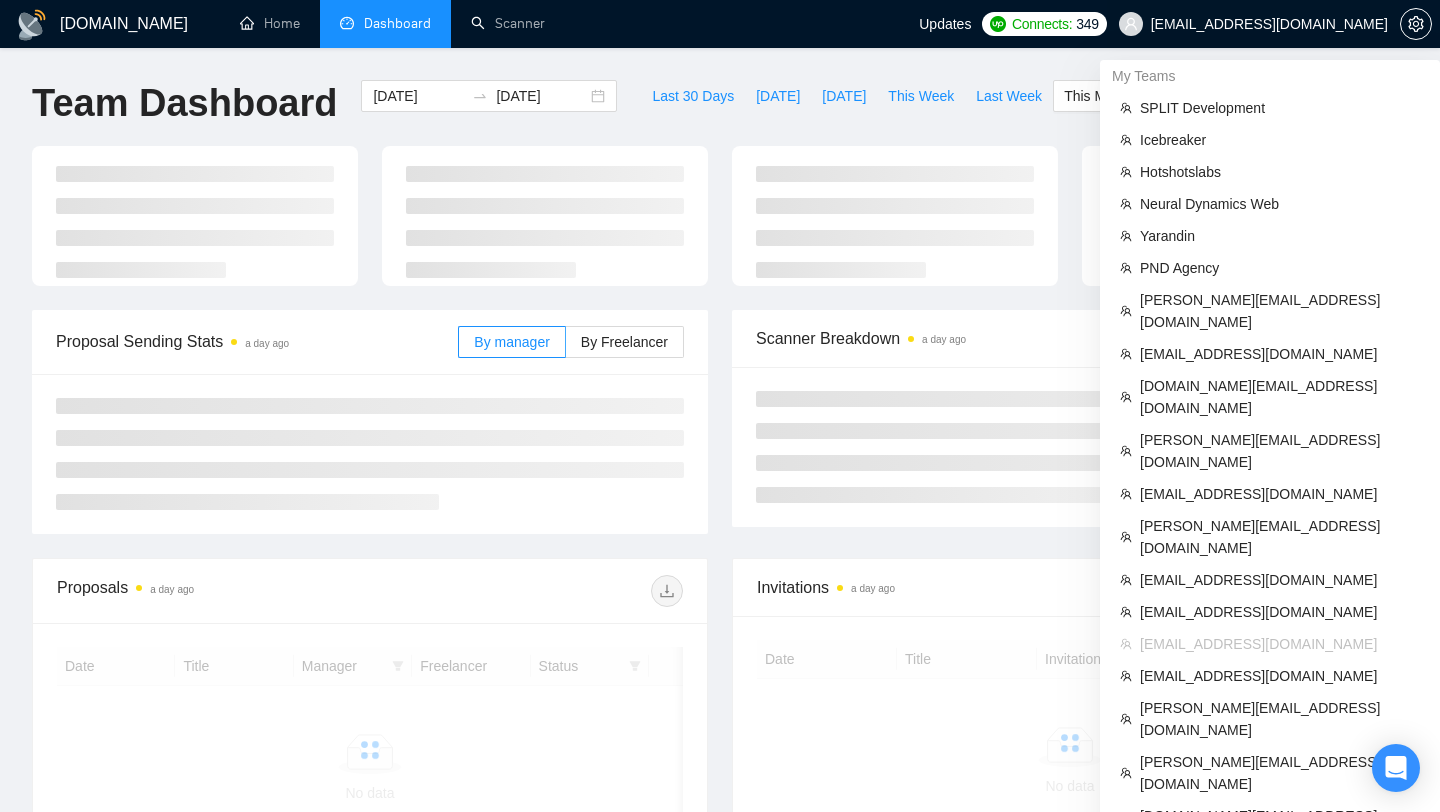 scroll, scrollTop: 243, scrollLeft: 0, axis: vertical 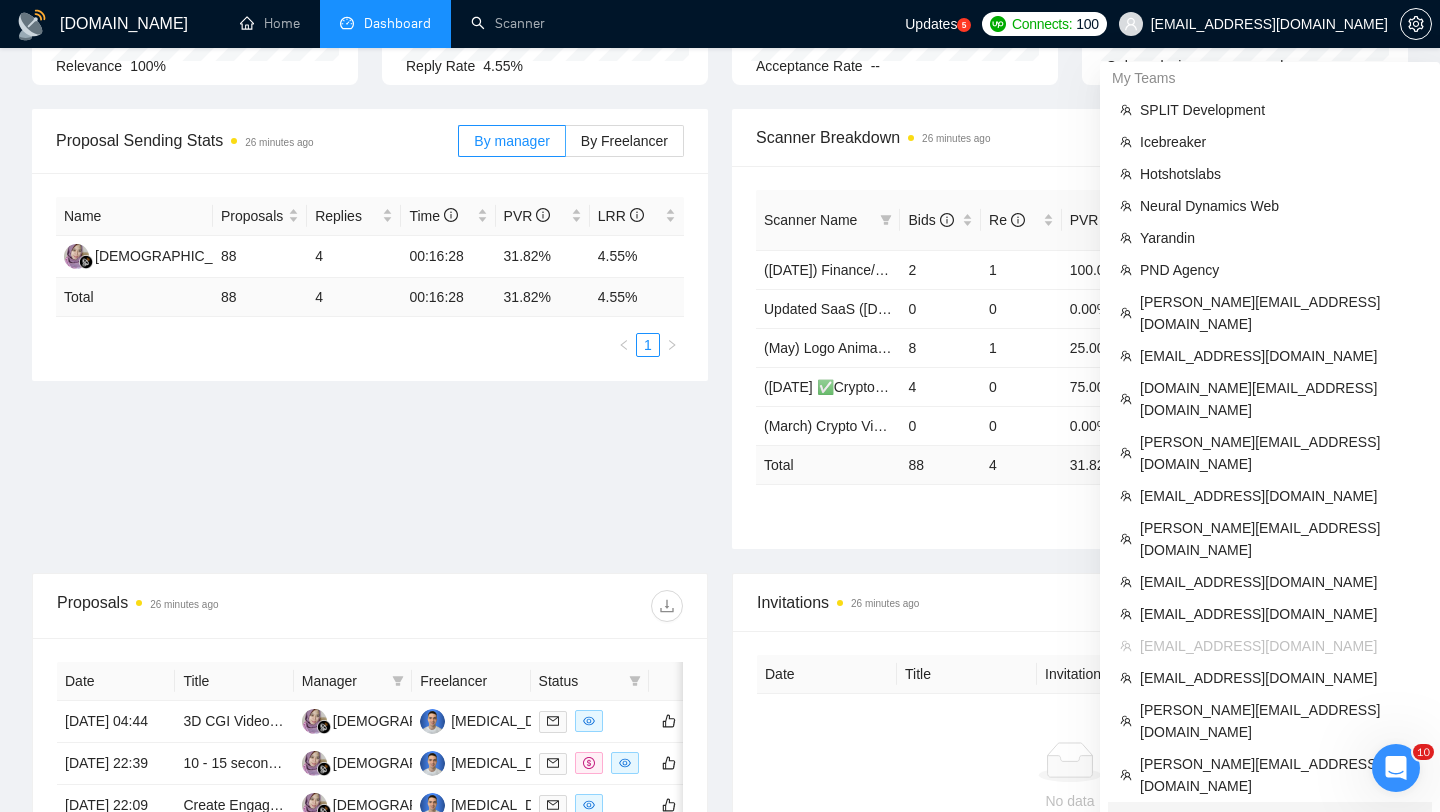 click on "[DOMAIN_NAME][EMAIL_ADDRESS][DOMAIN_NAME]" at bounding box center [1280, 829] 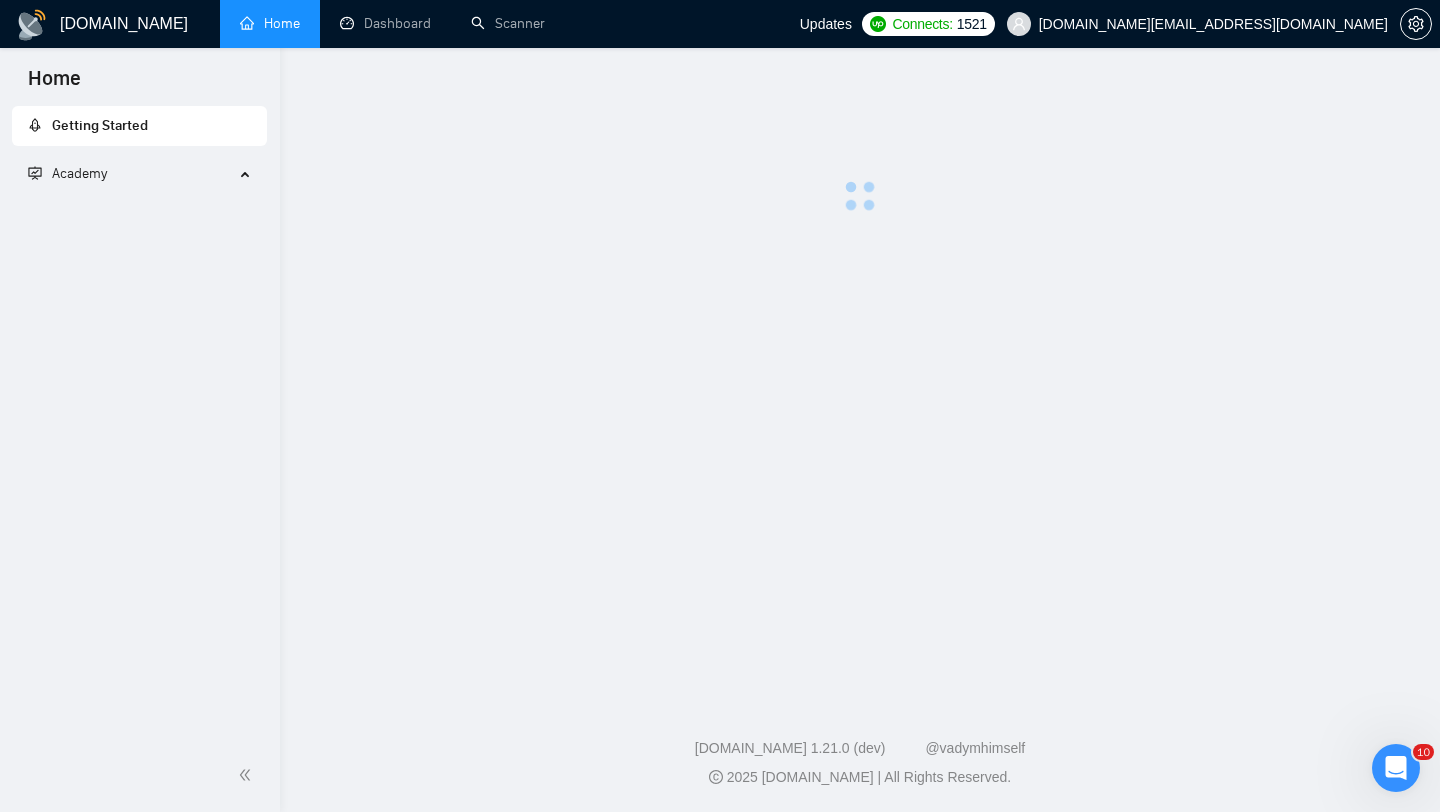 scroll, scrollTop: 0, scrollLeft: 0, axis: both 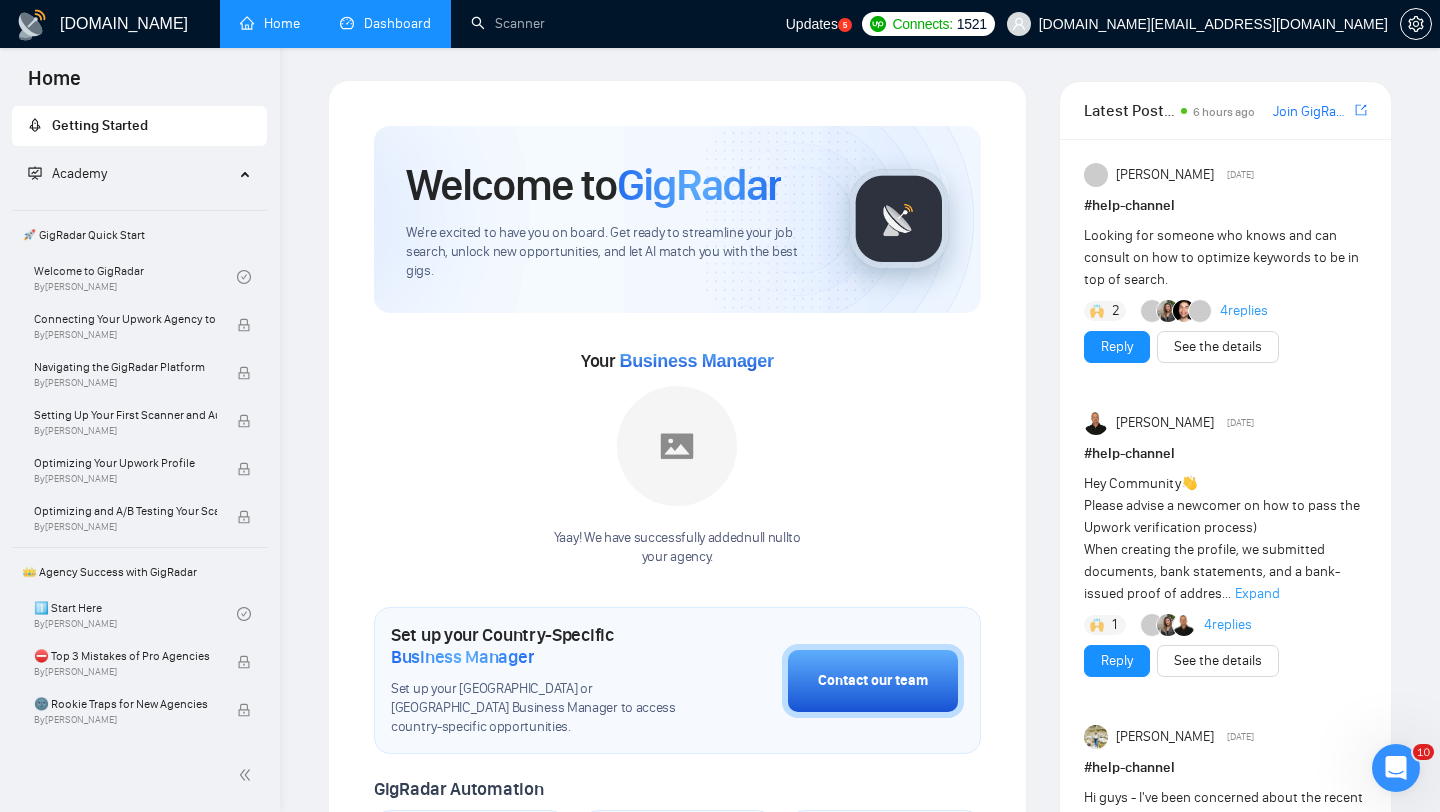click on "Dashboard" at bounding box center [385, 23] 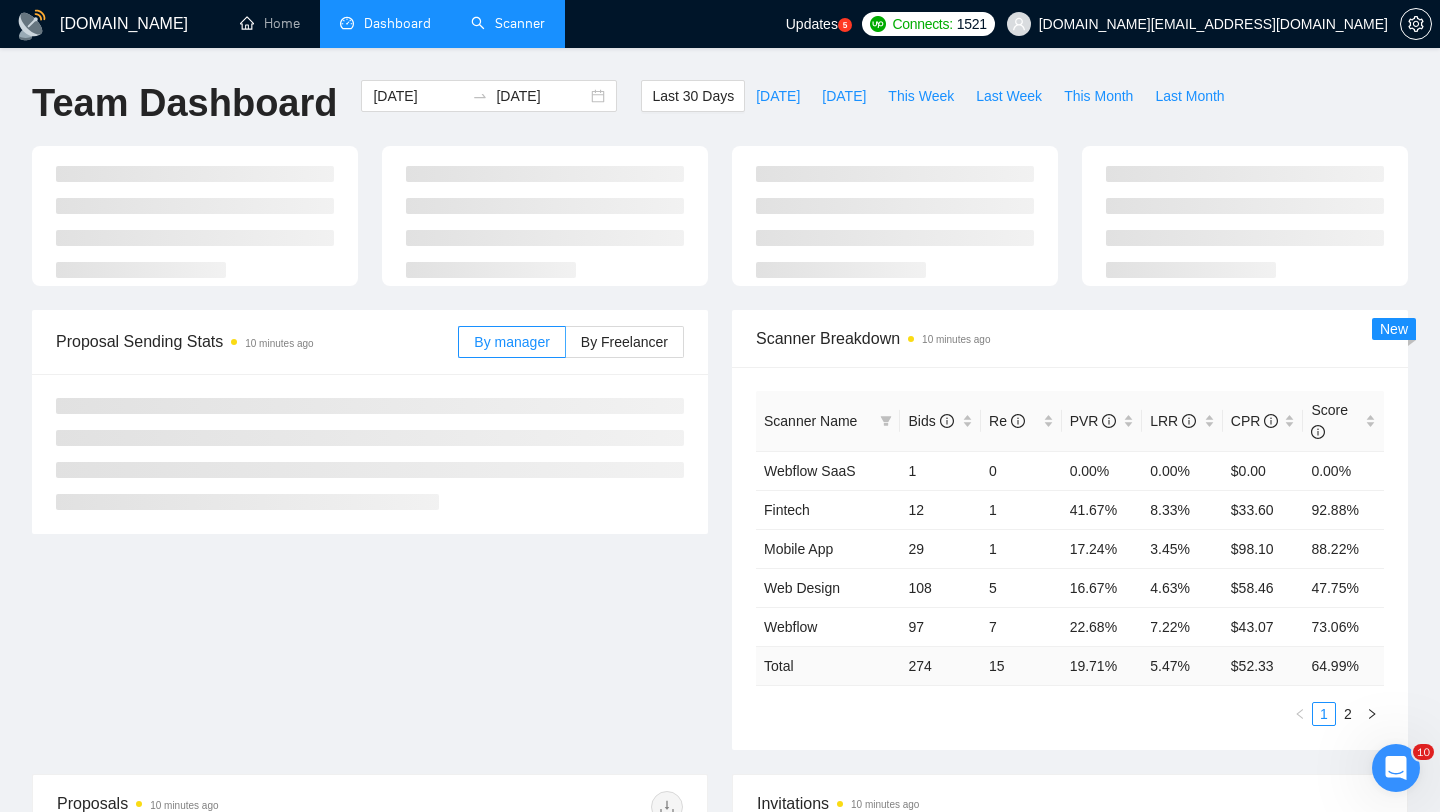 click on "Scanner" at bounding box center (508, 24) 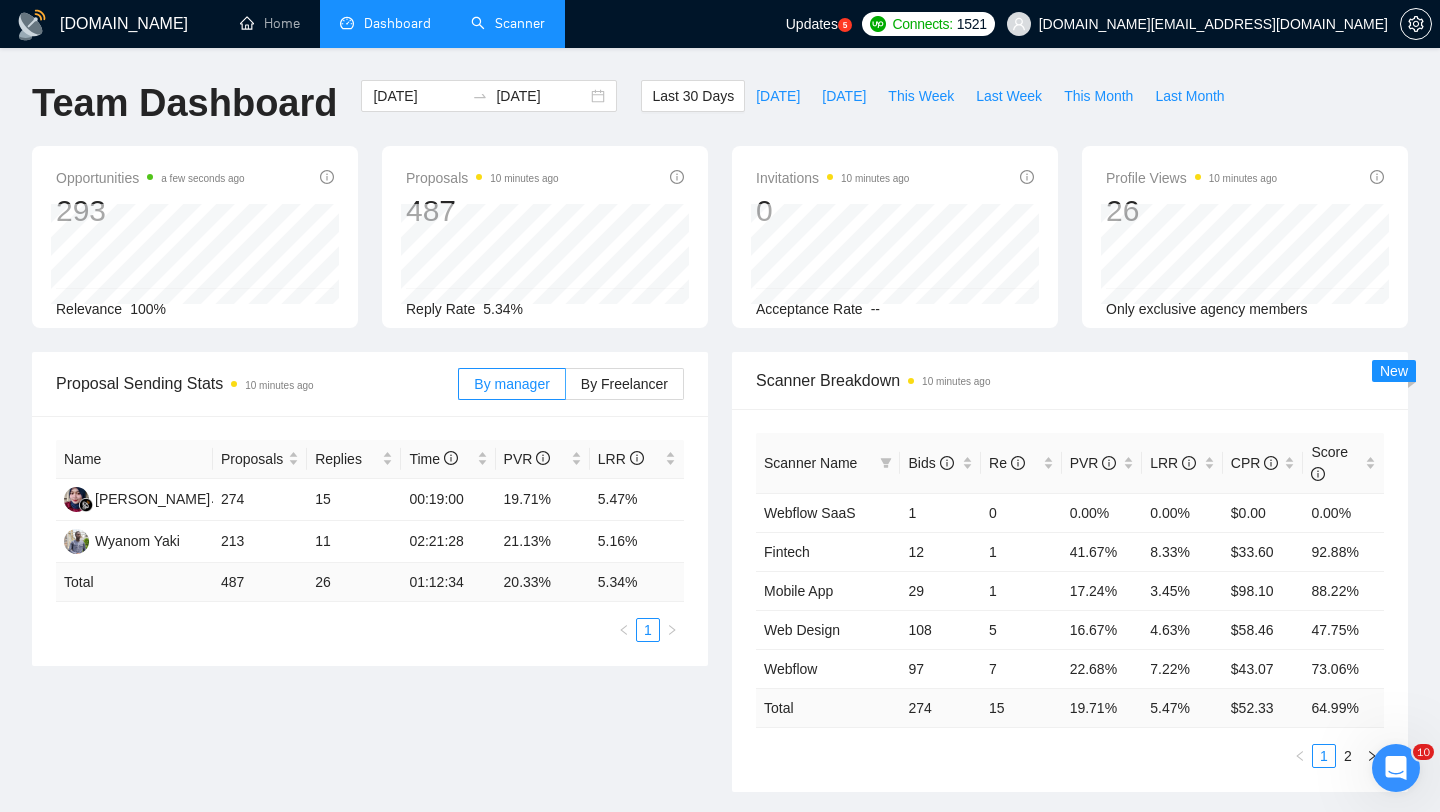 click on "Scanner" at bounding box center [508, 23] 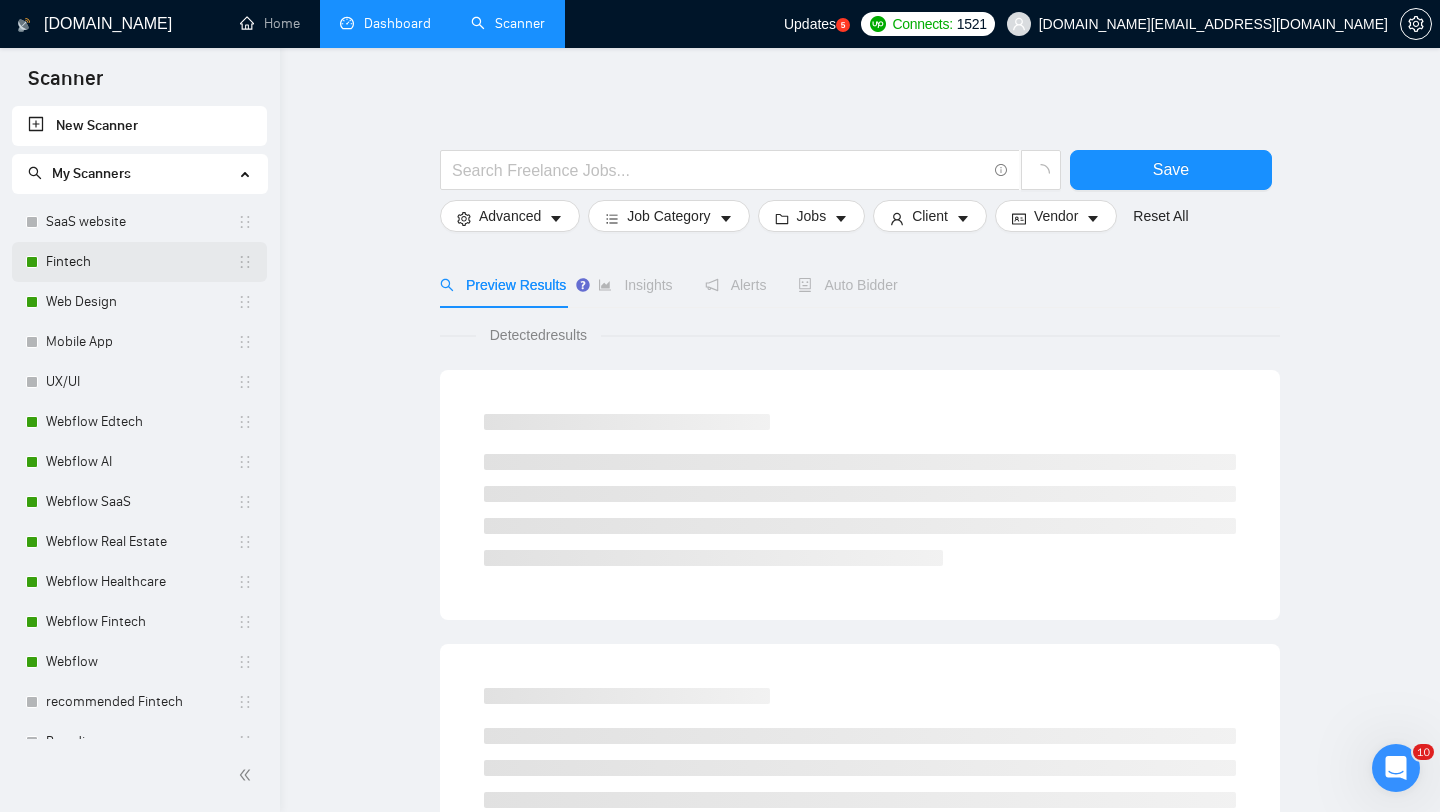 click on "Fintech" at bounding box center [141, 262] 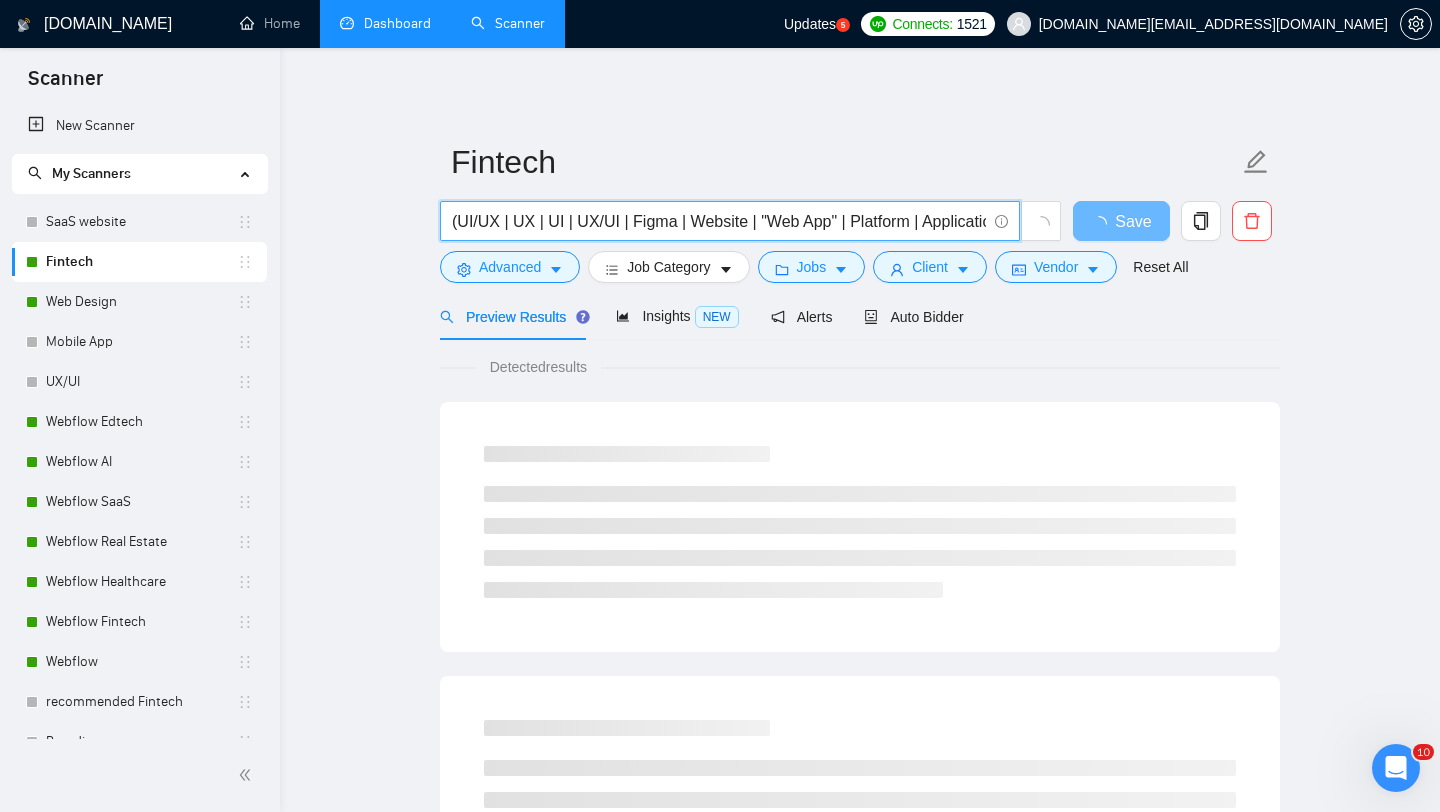 click on "(UI/UX | UX | UI | UX/UI | Figma | Website | "Web App" | Platform | Application | App) (Design | Expert | Rockstar | Designer) (Fintech | Finance | Bank* | Crypto | Money | Wealth | Savigs | Budgeting | Investment | )" at bounding box center [719, 221] 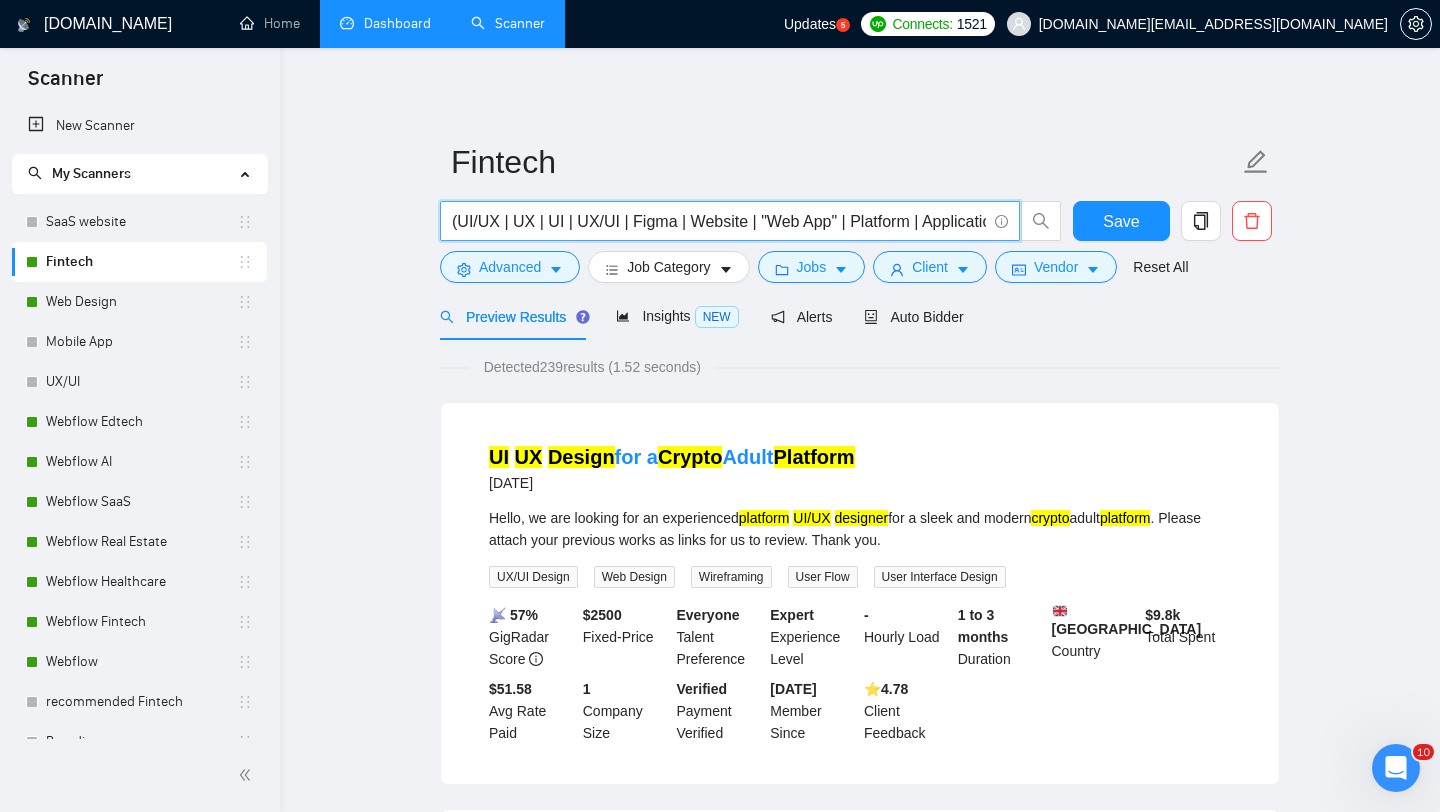 click on "(UI/UX | UX | UI | UX/UI | Figma | Website | "Web App" | Platform | Application | App) (Design | Expert | Rockstar | Designer) (Fintech | Finance | Bank* | Crypto | Money | Wealth | Savigs | Budgeting | Investment | )" at bounding box center (719, 221) 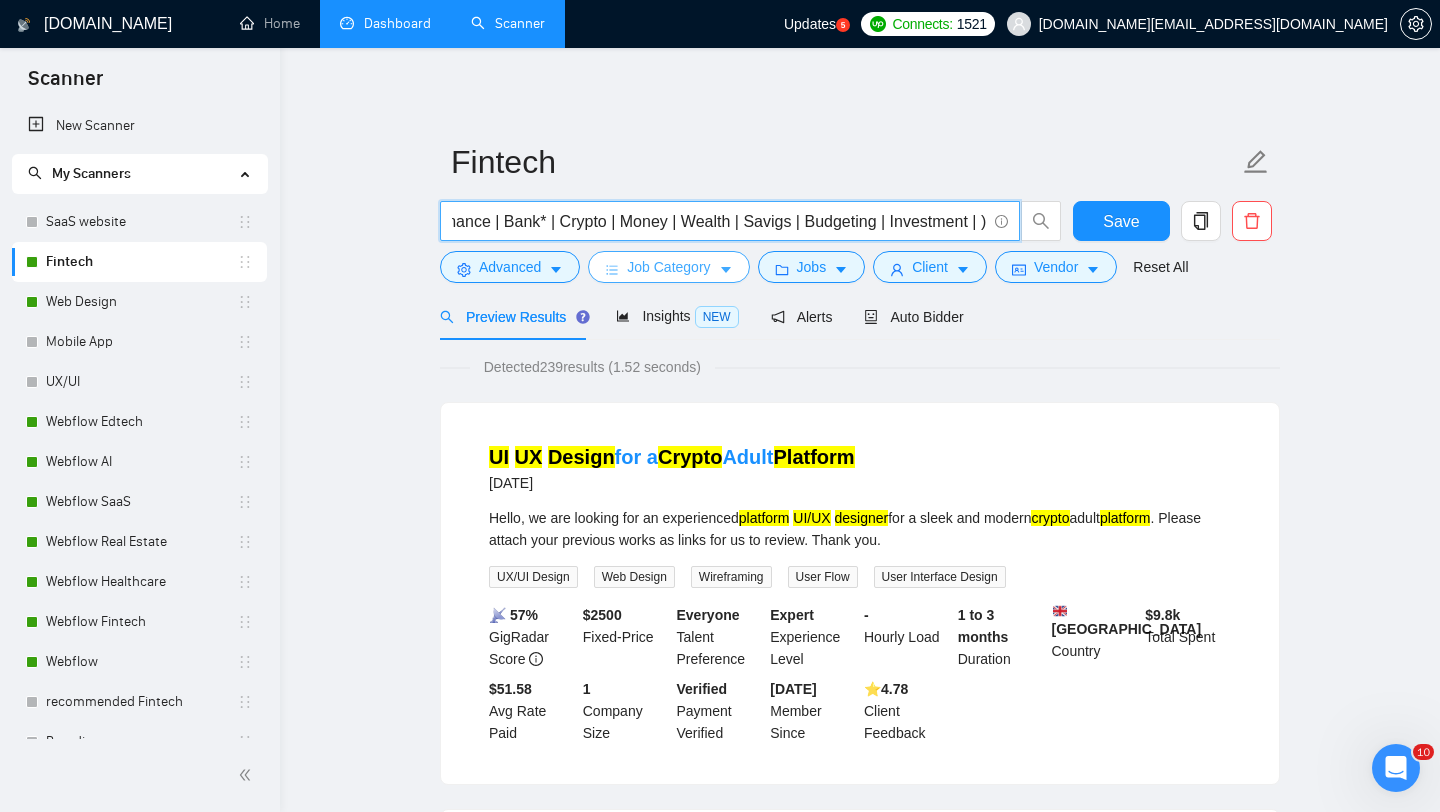 click on "Job Category" at bounding box center [668, 267] 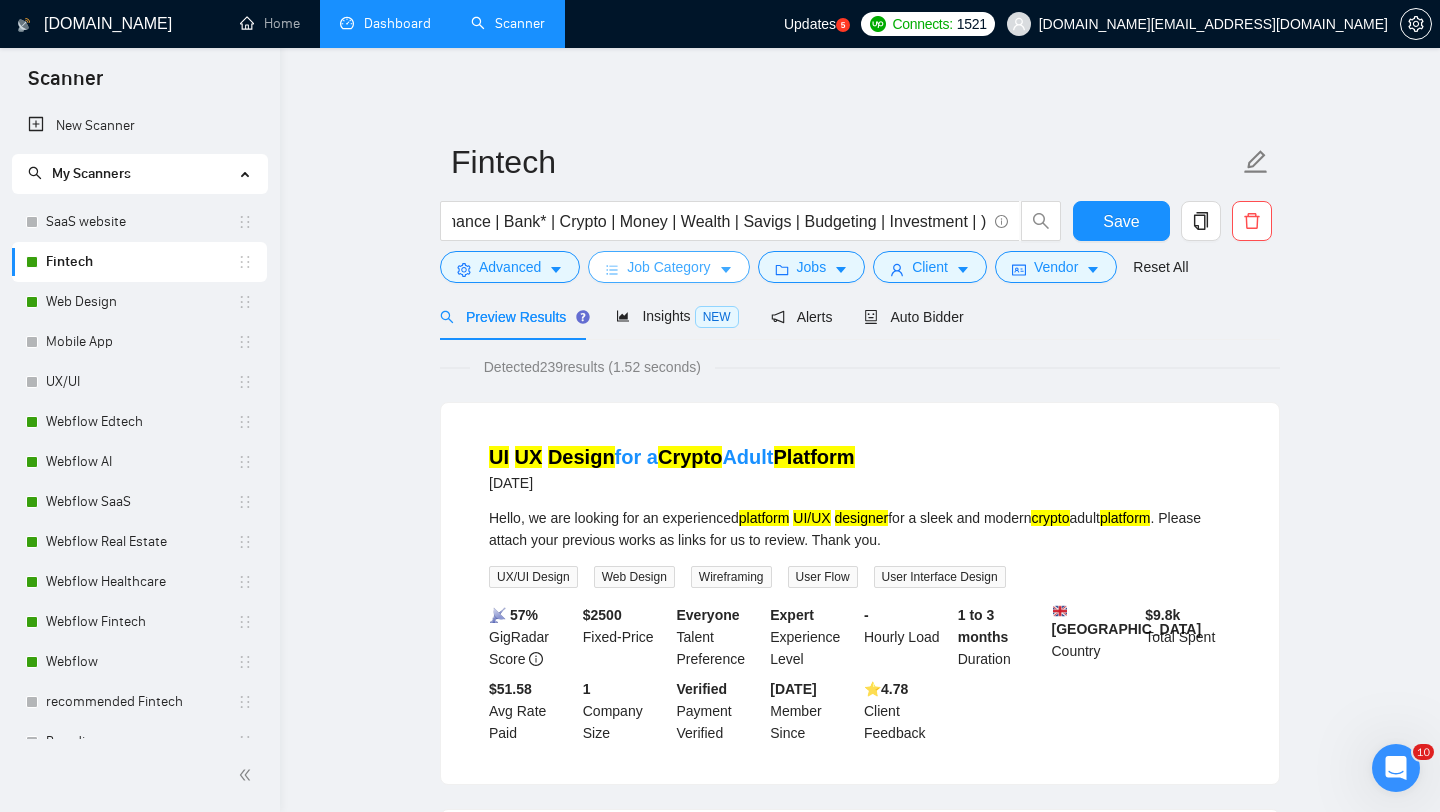 scroll, scrollTop: 0, scrollLeft: 0, axis: both 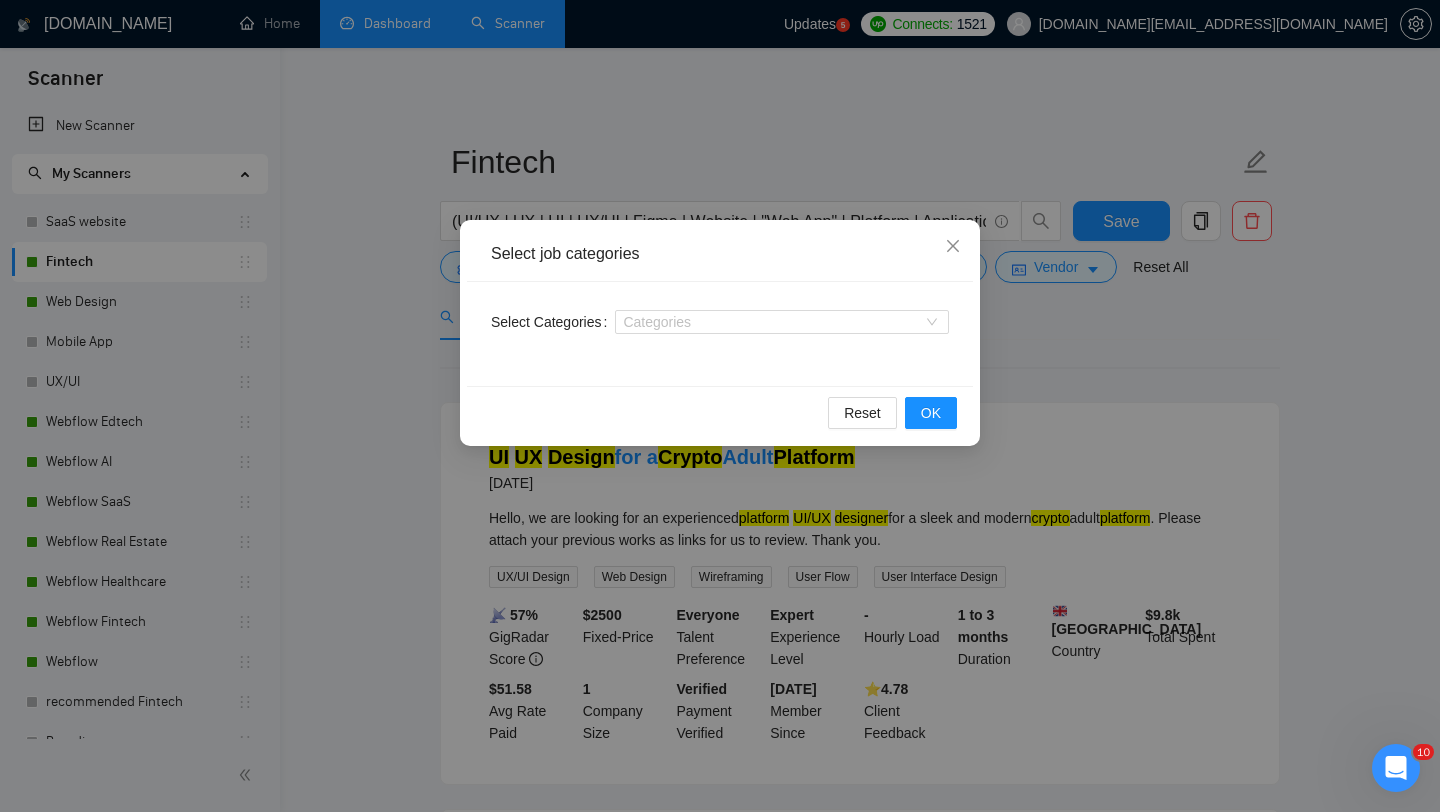 click on "Select job categories Select Categories   Categories Reset OK" at bounding box center (720, 406) 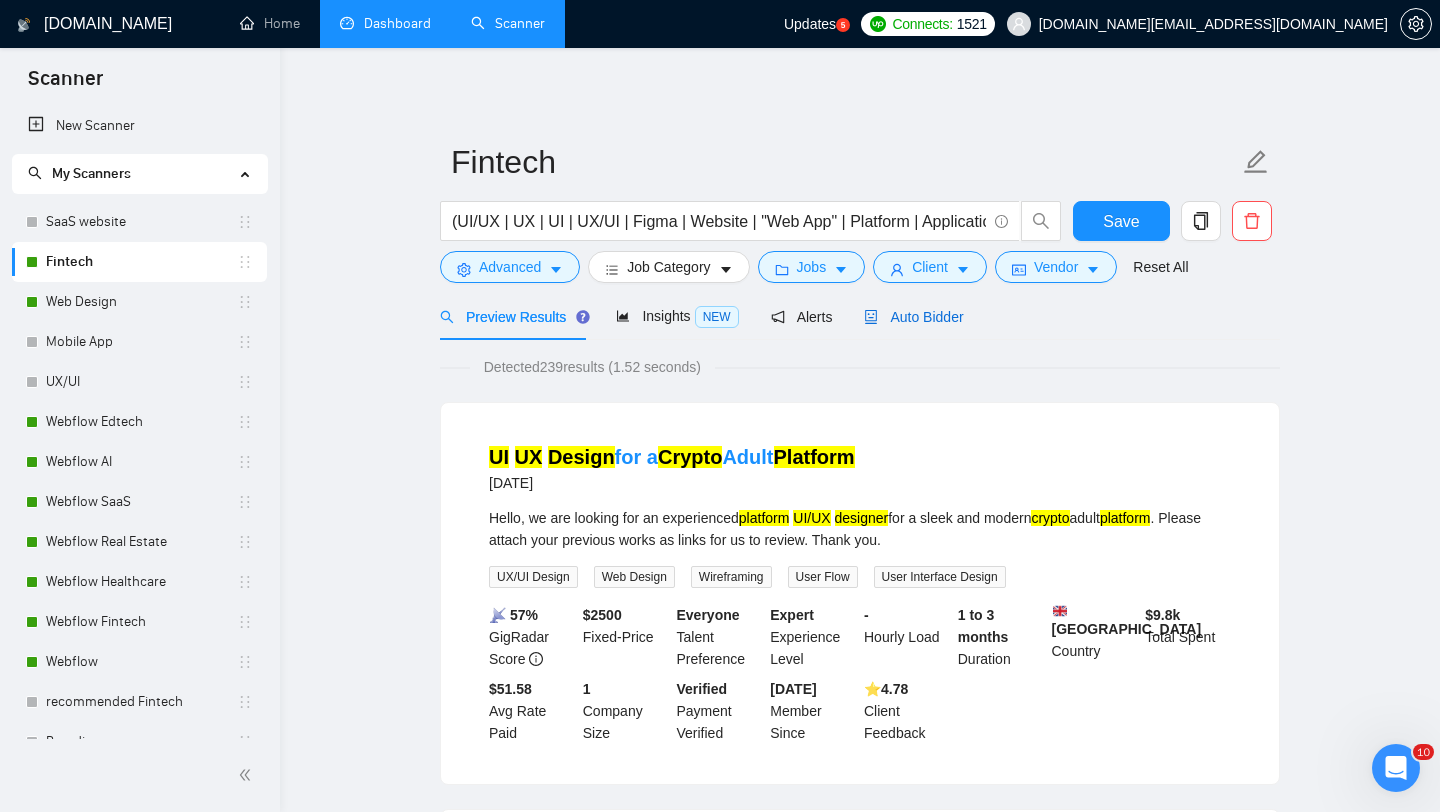 click on "Auto Bidder" at bounding box center (913, 317) 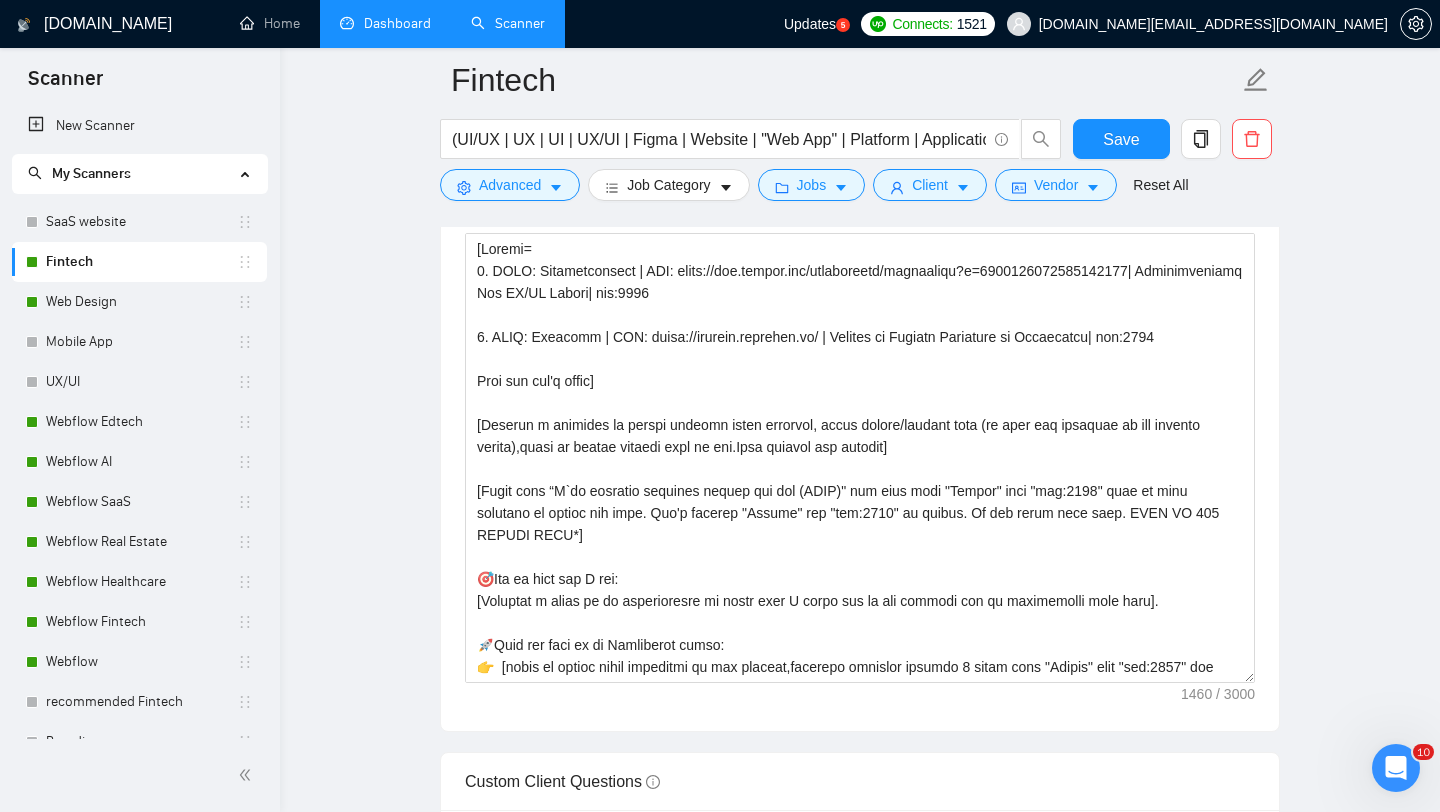 scroll, scrollTop: 1591, scrollLeft: 0, axis: vertical 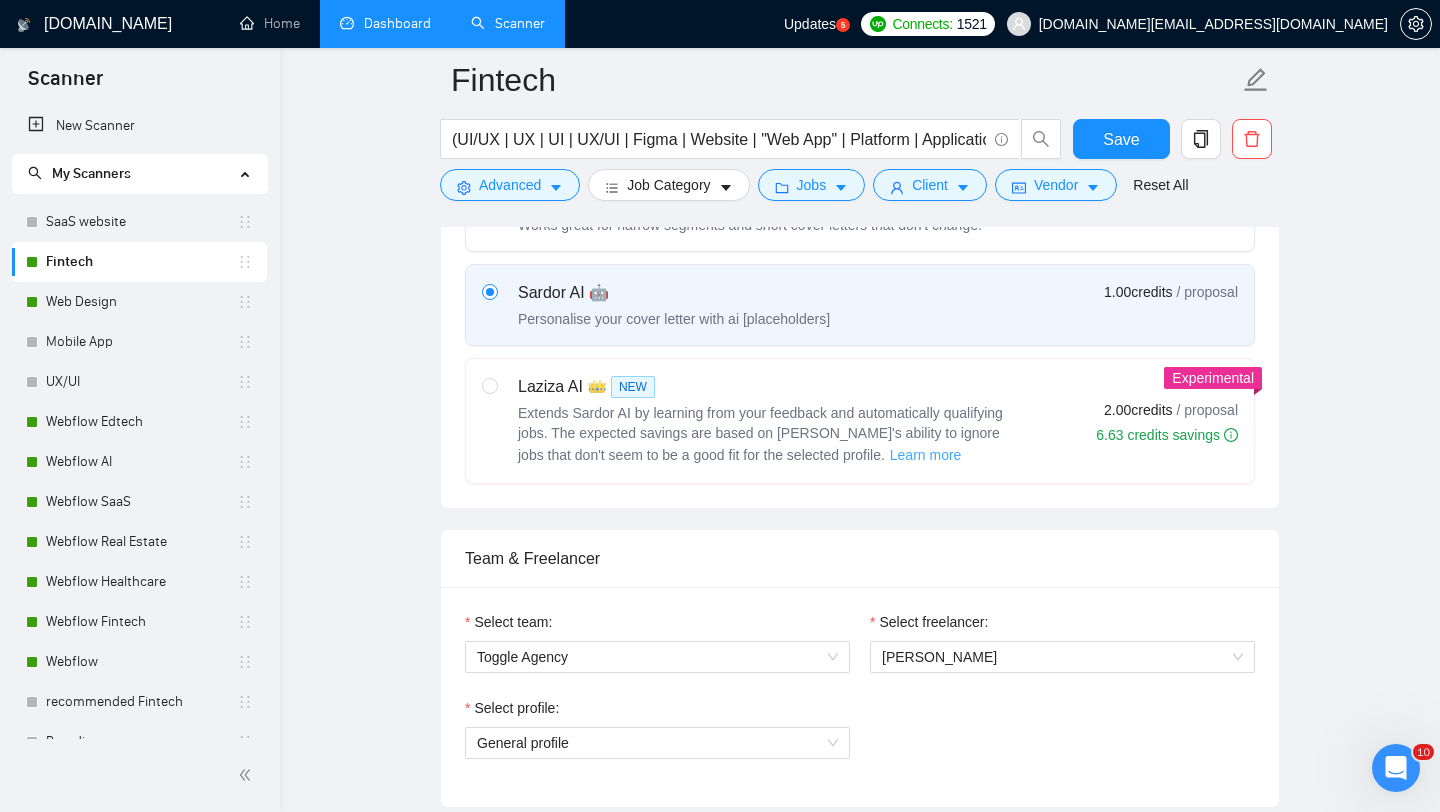 click on "Learn more" at bounding box center (926, 455) 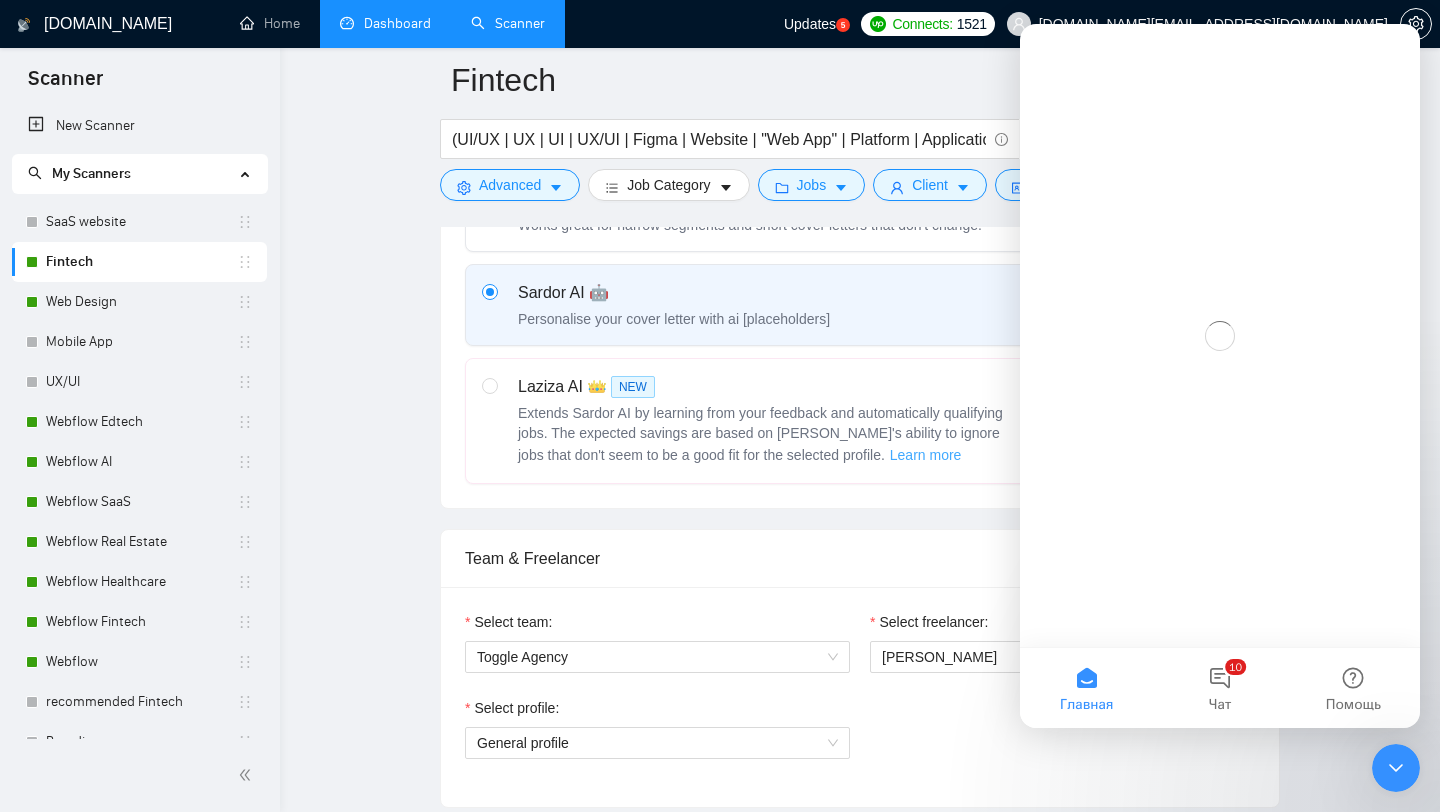 scroll, scrollTop: 0, scrollLeft: 0, axis: both 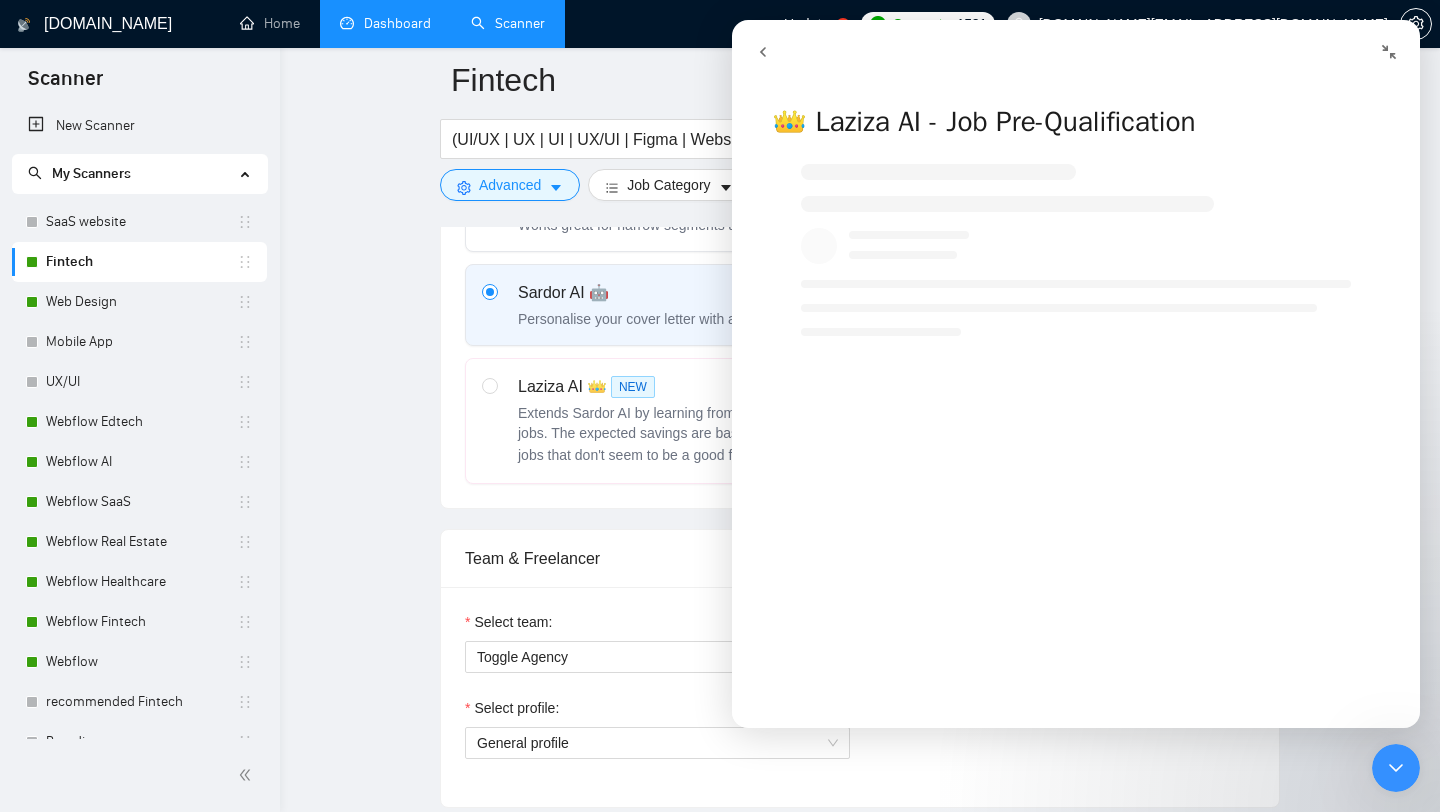 click on "Team & Freelancer Select team: Toggle Agency Select freelancer: [PERSON_NAME] Select profile: General profile" at bounding box center [860, 668] 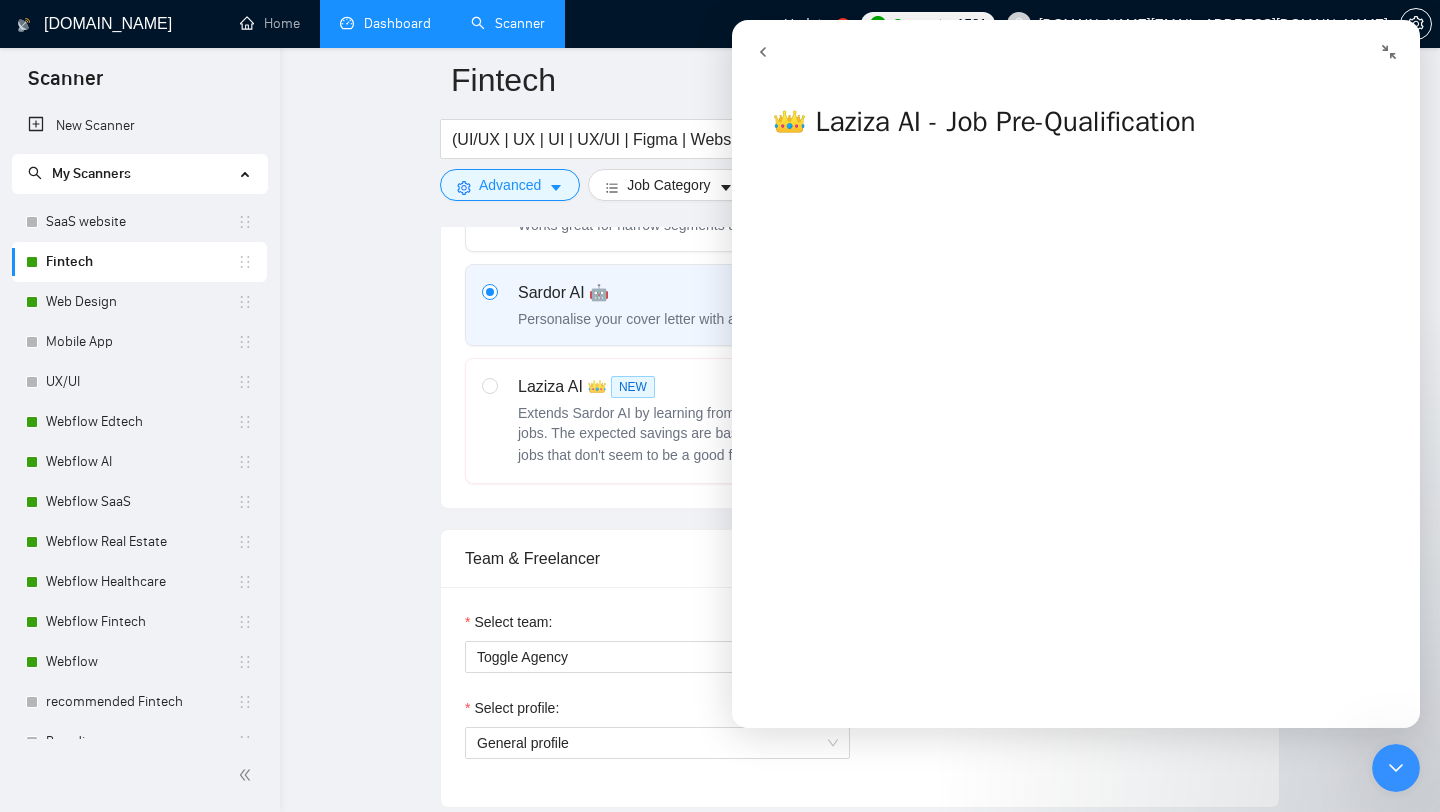 click at bounding box center [1396, 768] 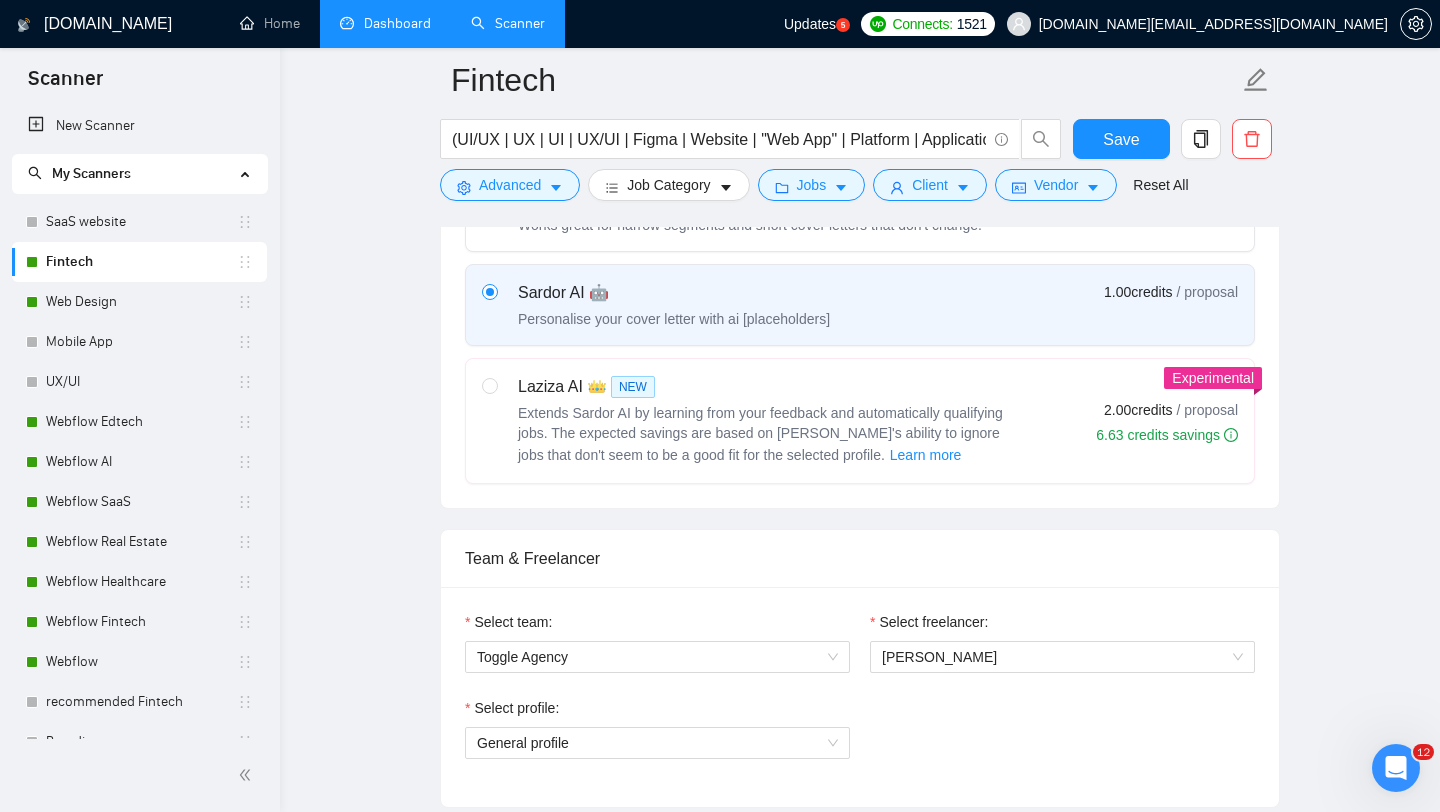 scroll, scrollTop: 0, scrollLeft: 0, axis: both 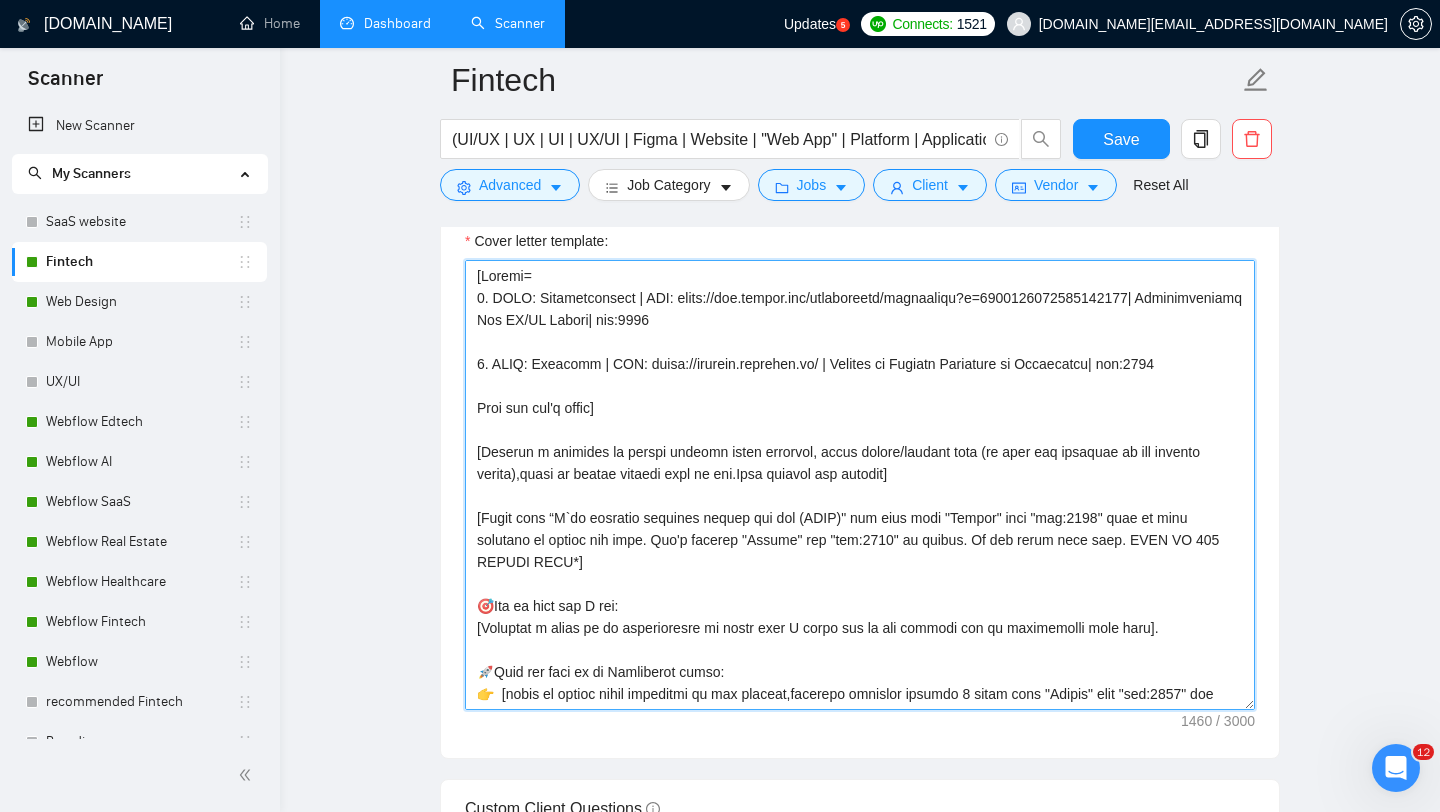 drag, startPoint x: 540, startPoint y: 295, endPoint x: 596, endPoint y: 295, distance: 56 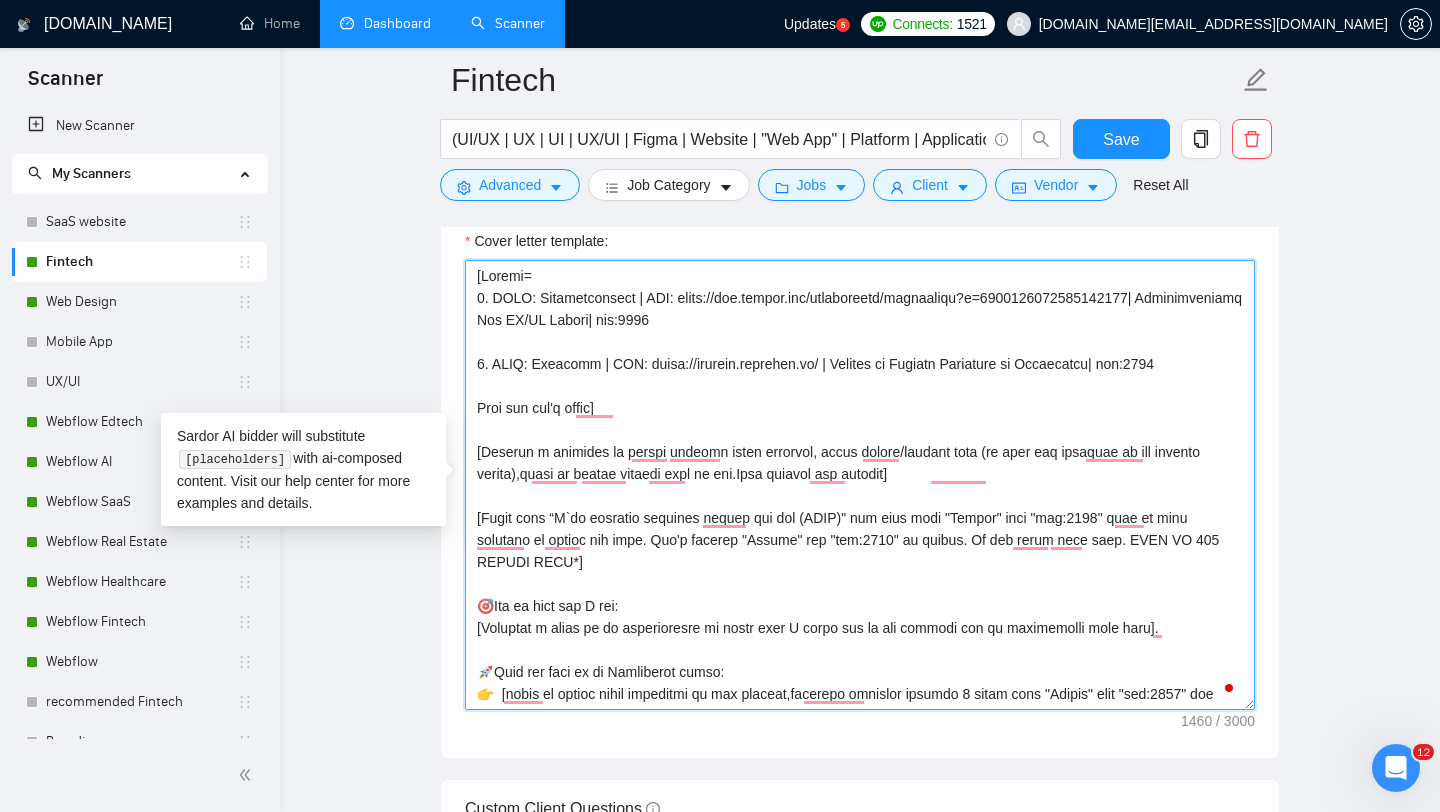 drag, startPoint x: 682, startPoint y: 297, endPoint x: 1174, endPoint y: 295, distance: 492.00406 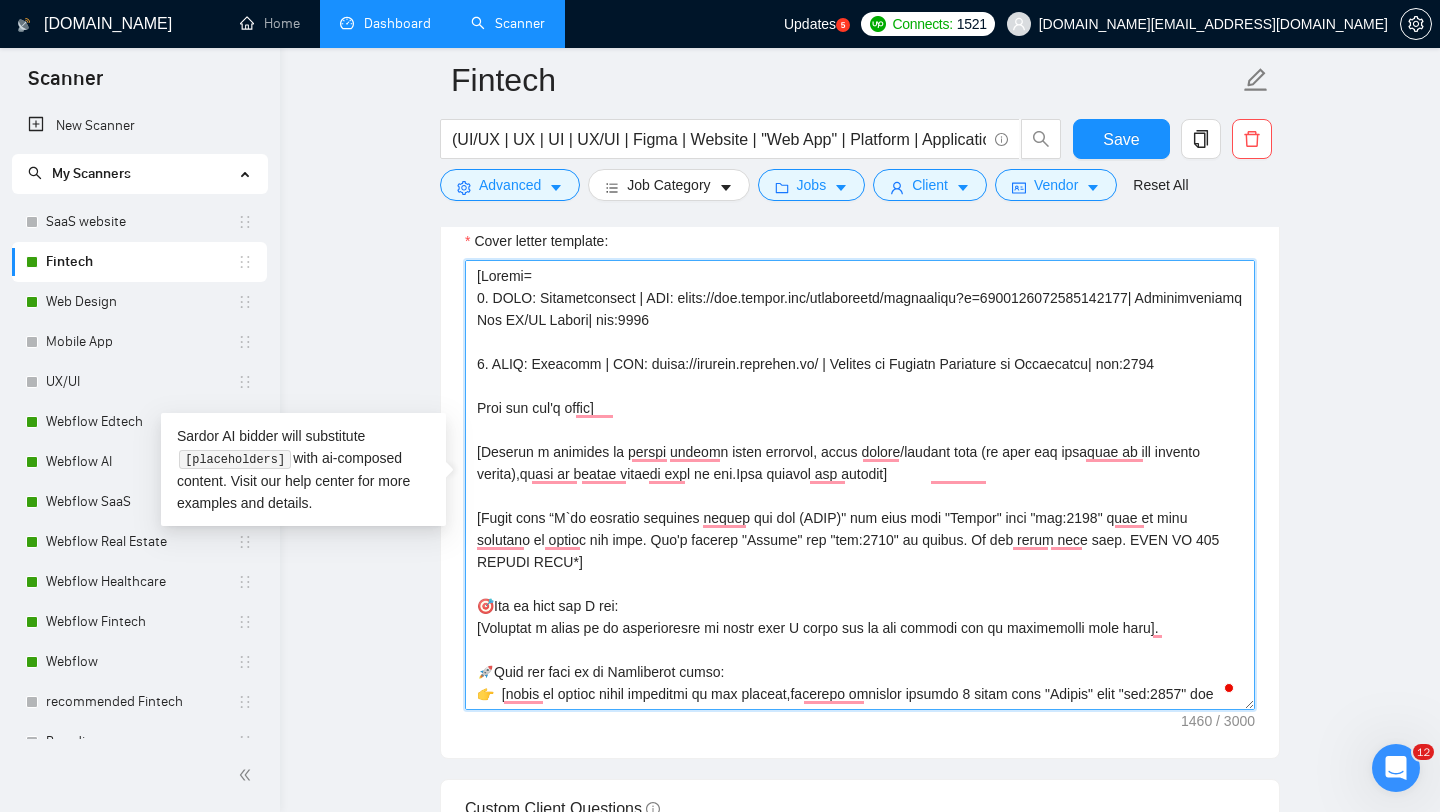 click on "Cover letter template:" at bounding box center [860, 485] 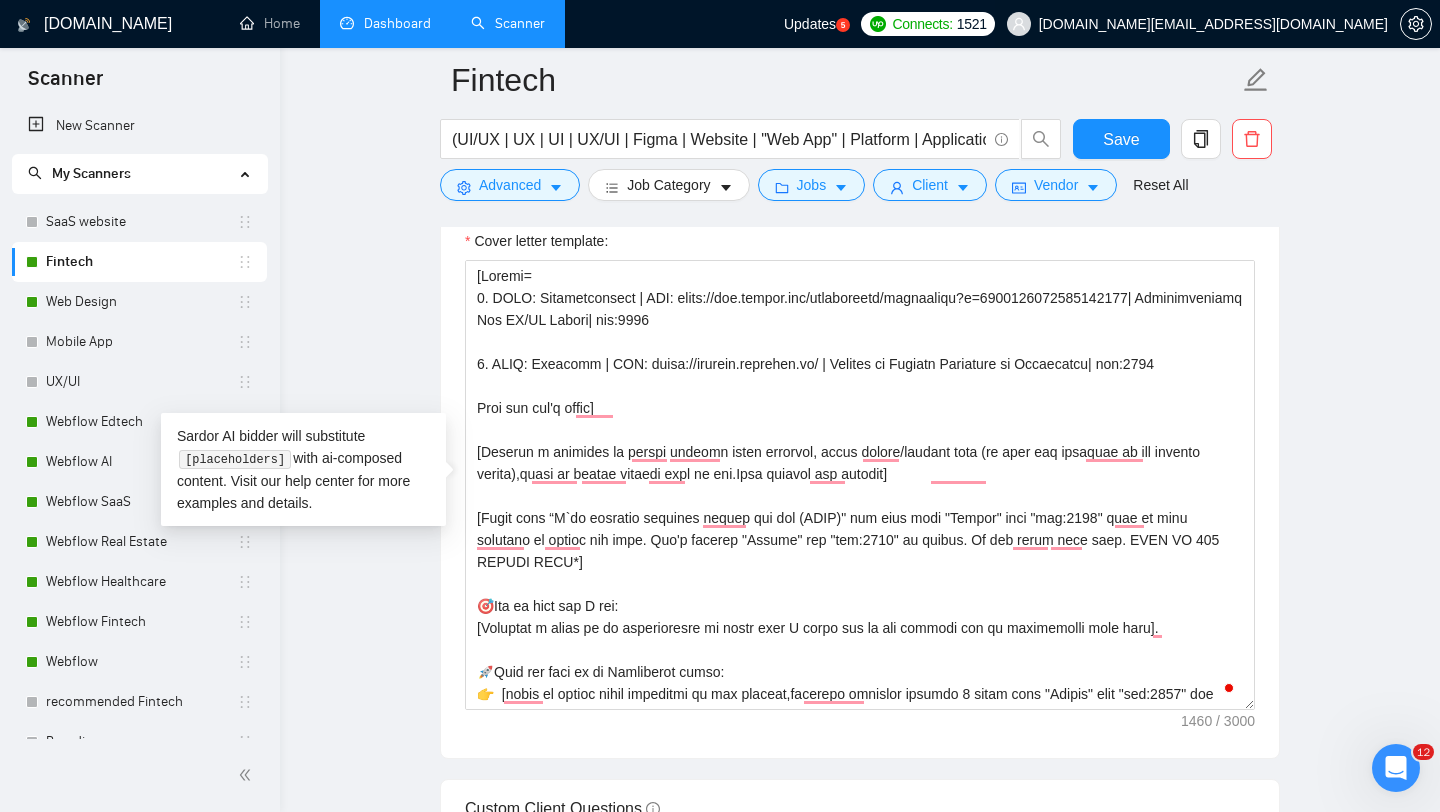 click on "[DOMAIN_NAME][EMAIL_ADDRESS][DOMAIN_NAME]" at bounding box center (1197, 24) 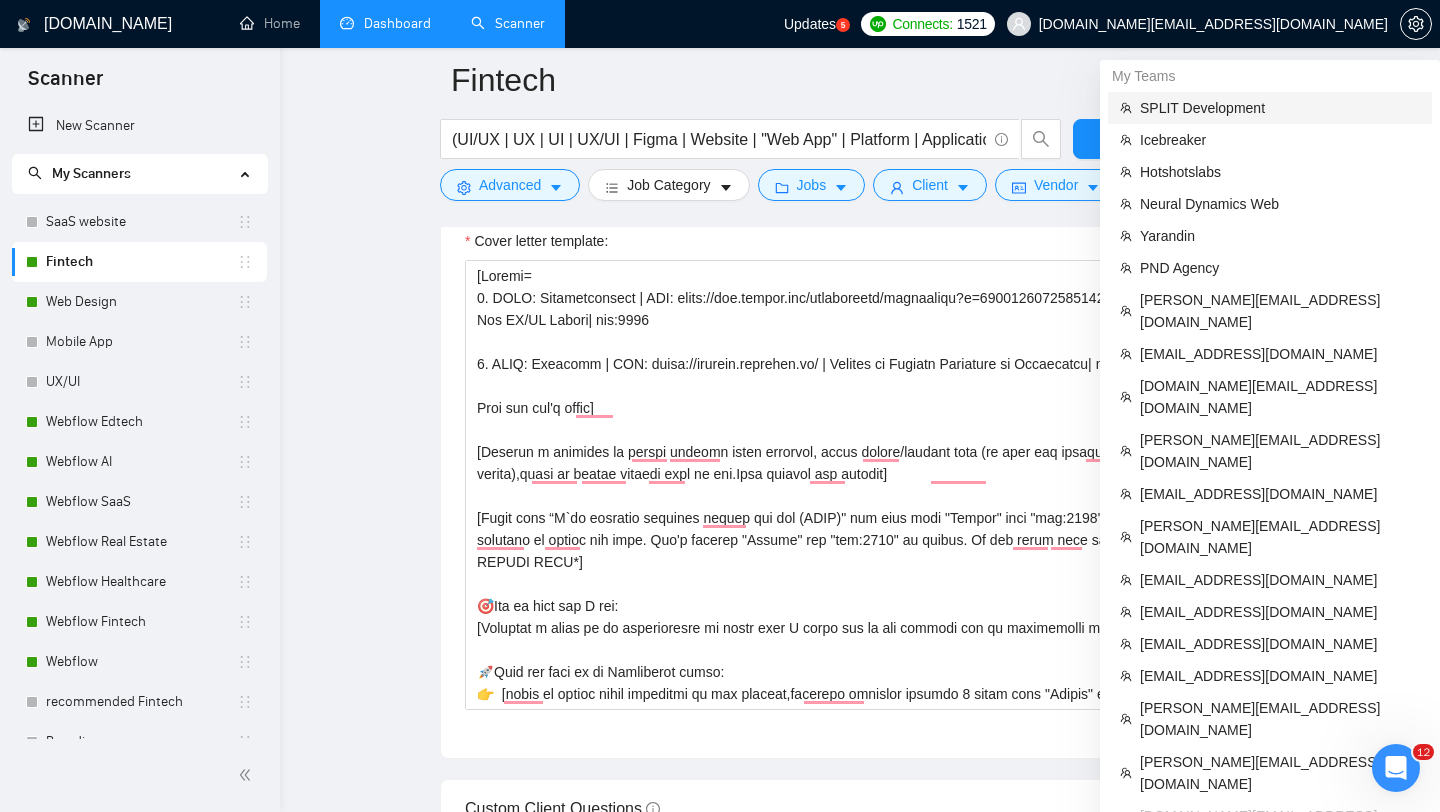 click on "SPLIT Development" at bounding box center (1280, 108) 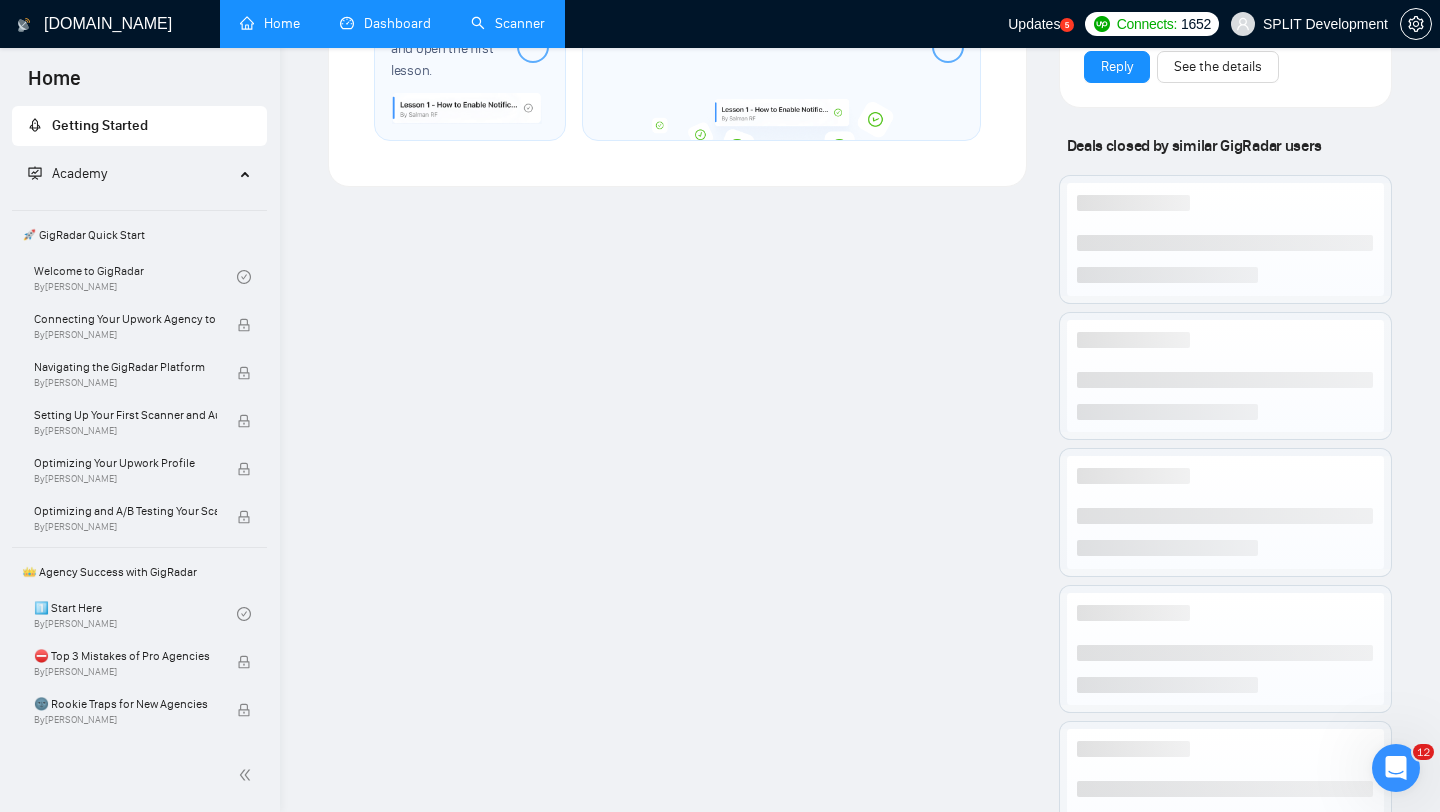 click on "Dashboard" at bounding box center (385, 23) 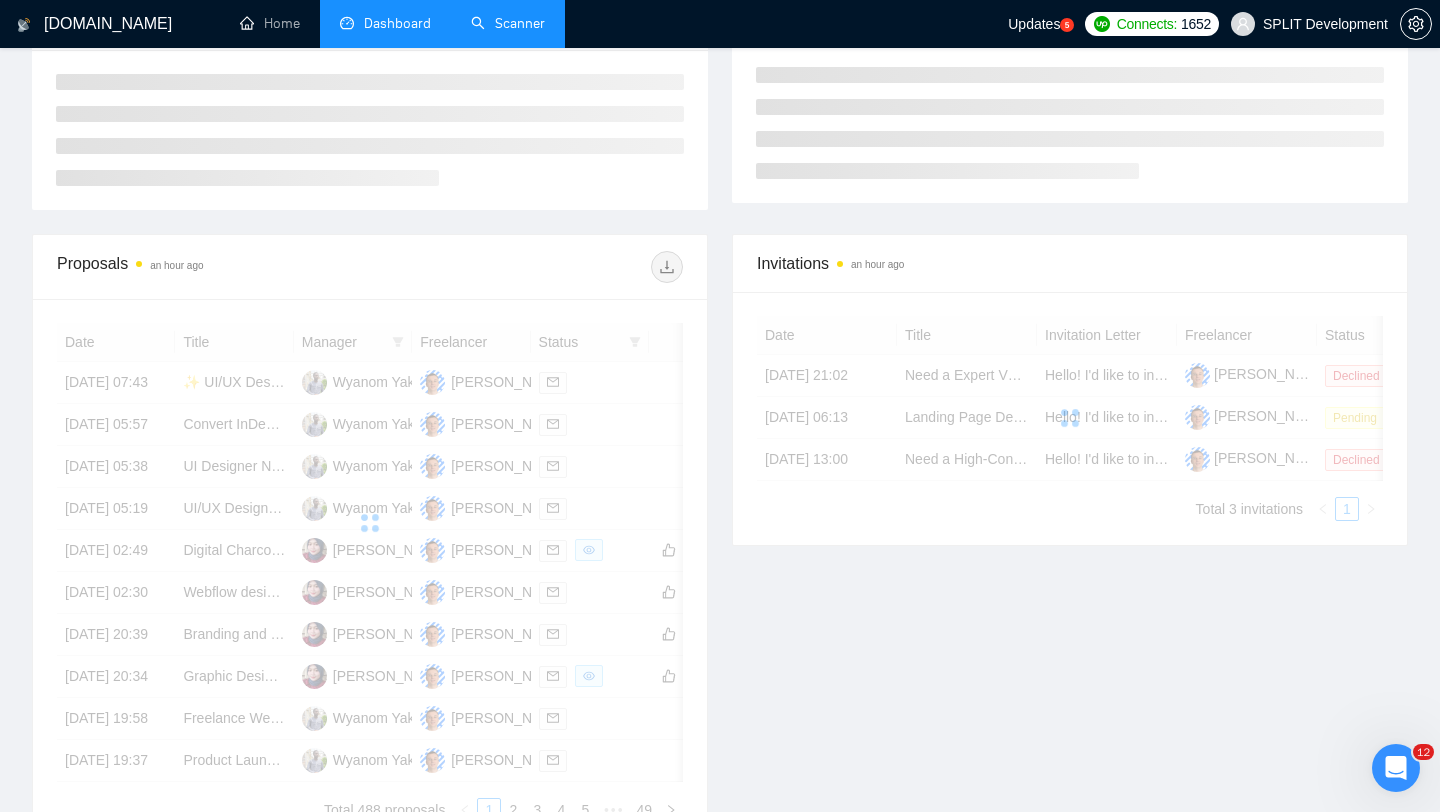 scroll, scrollTop: 408, scrollLeft: 0, axis: vertical 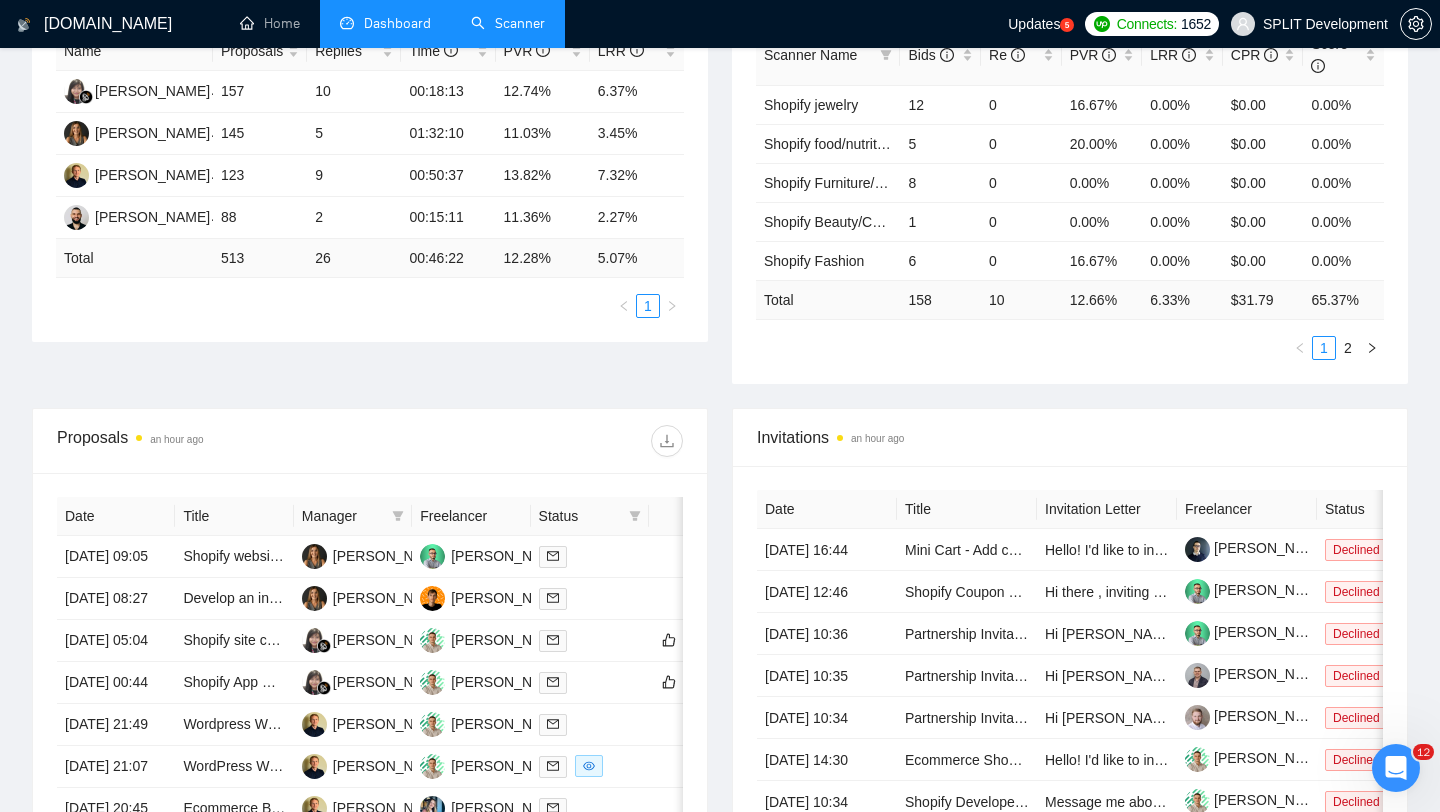 click on "Scanner" at bounding box center (508, 23) 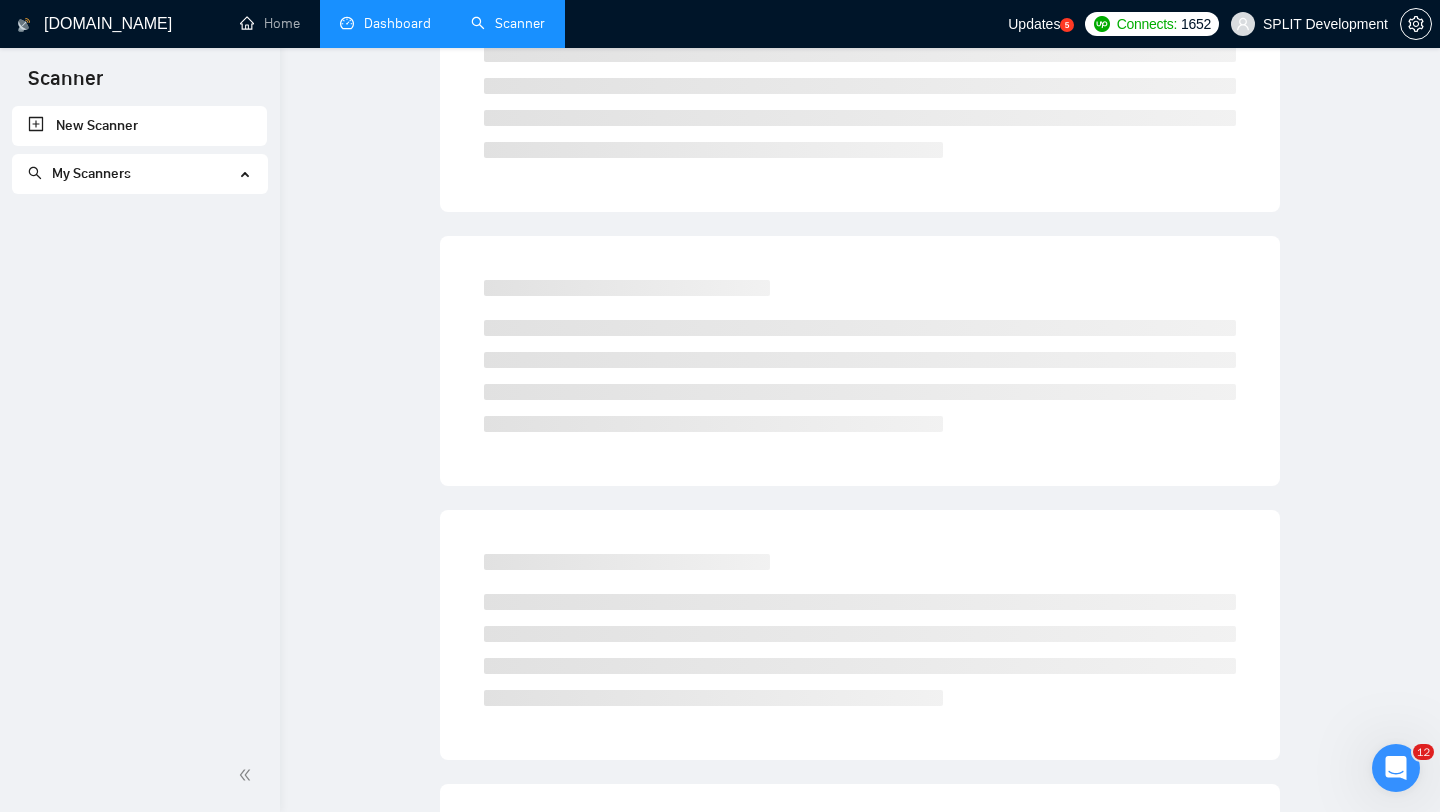 scroll, scrollTop: 0, scrollLeft: 0, axis: both 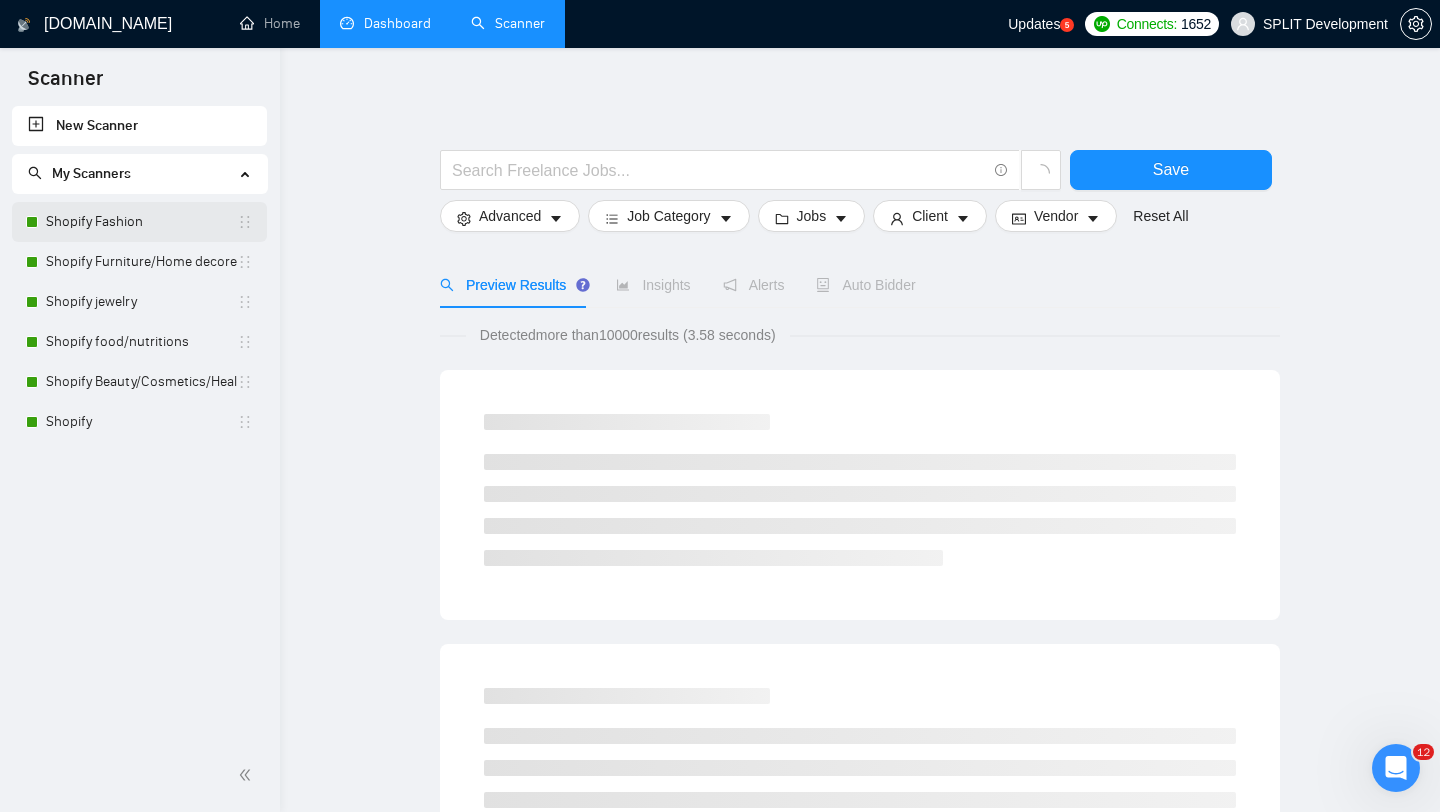 click on "Shopify Fashion" at bounding box center (141, 222) 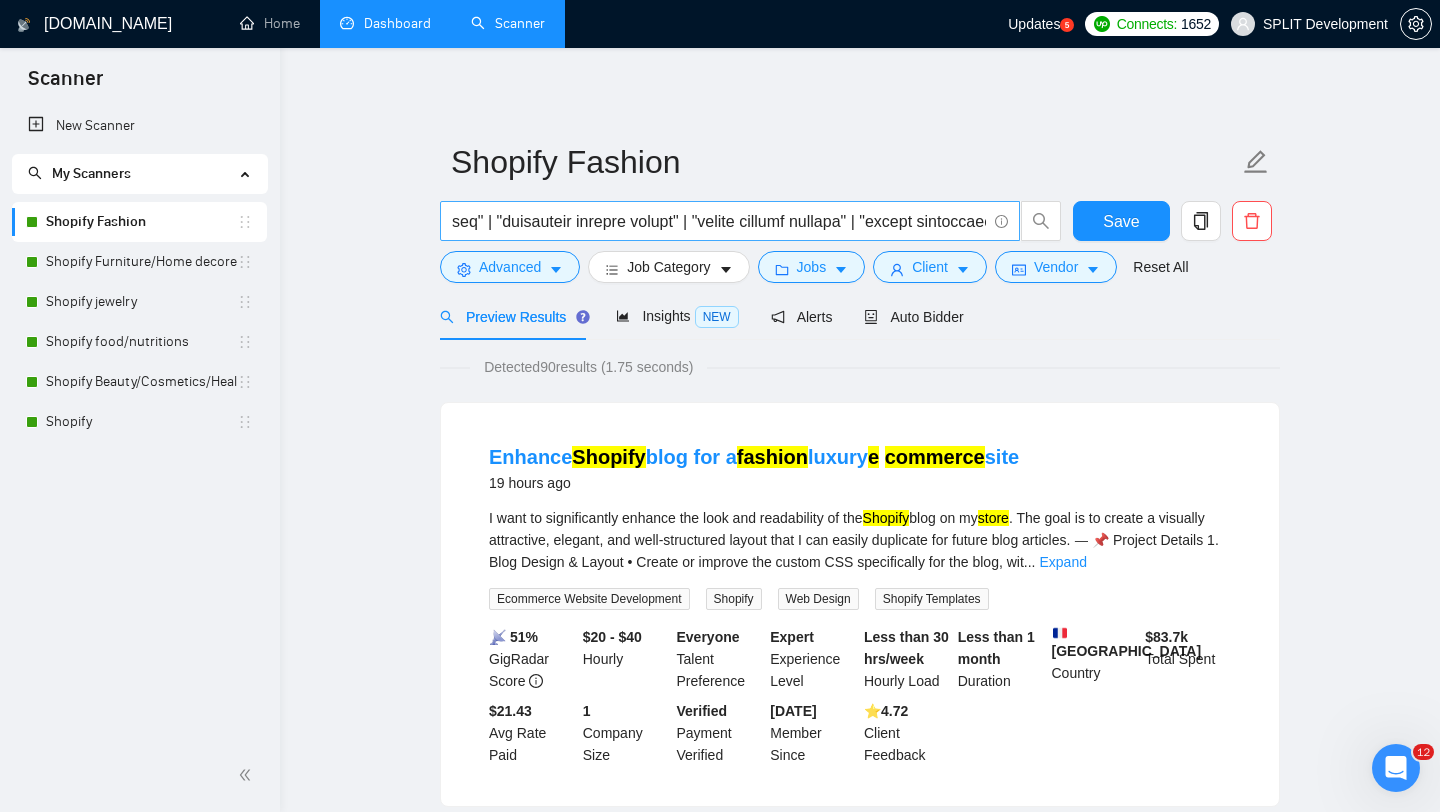scroll, scrollTop: 0, scrollLeft: 9265, axis: horizontal 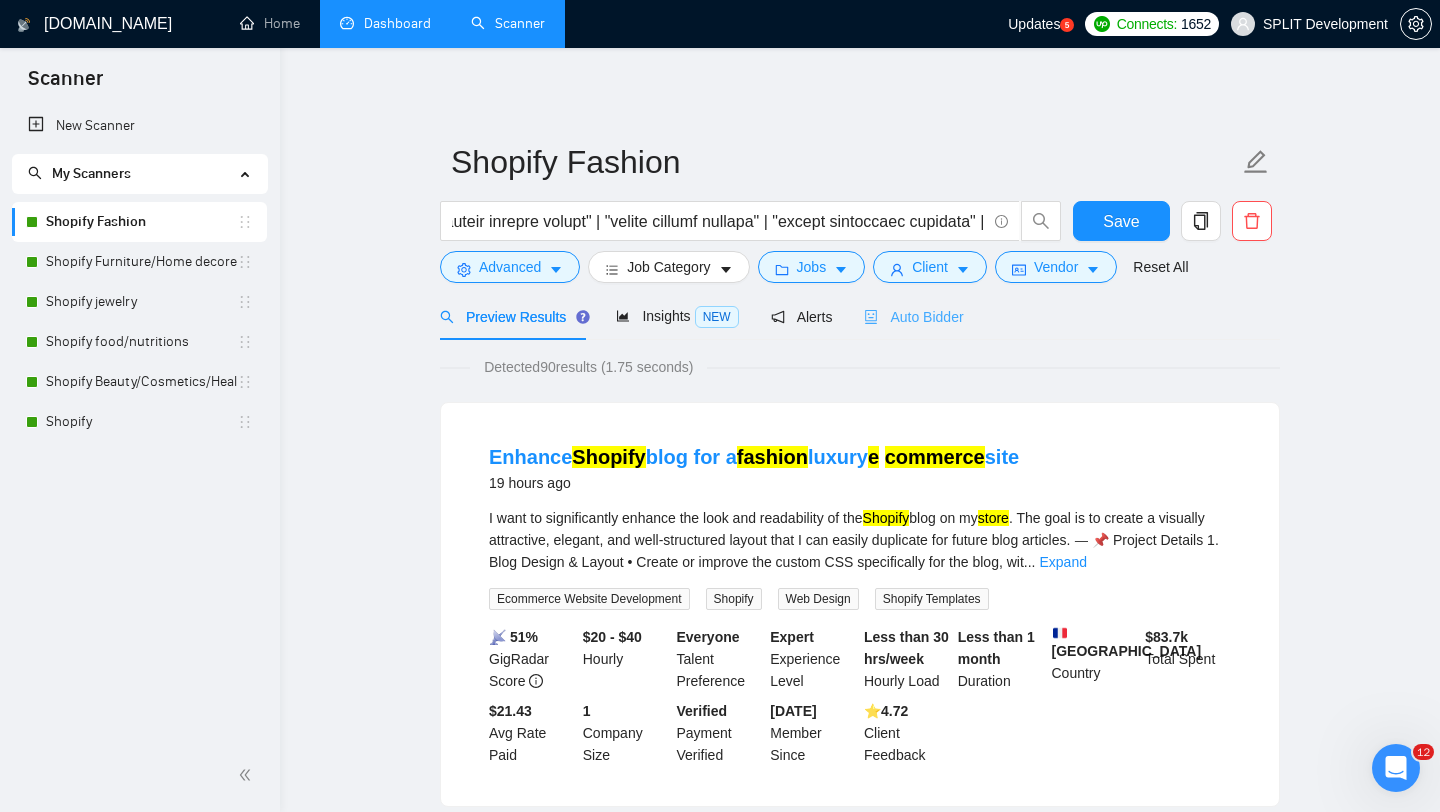 click on "Auto Bidder" at bounding box center [913, 316] 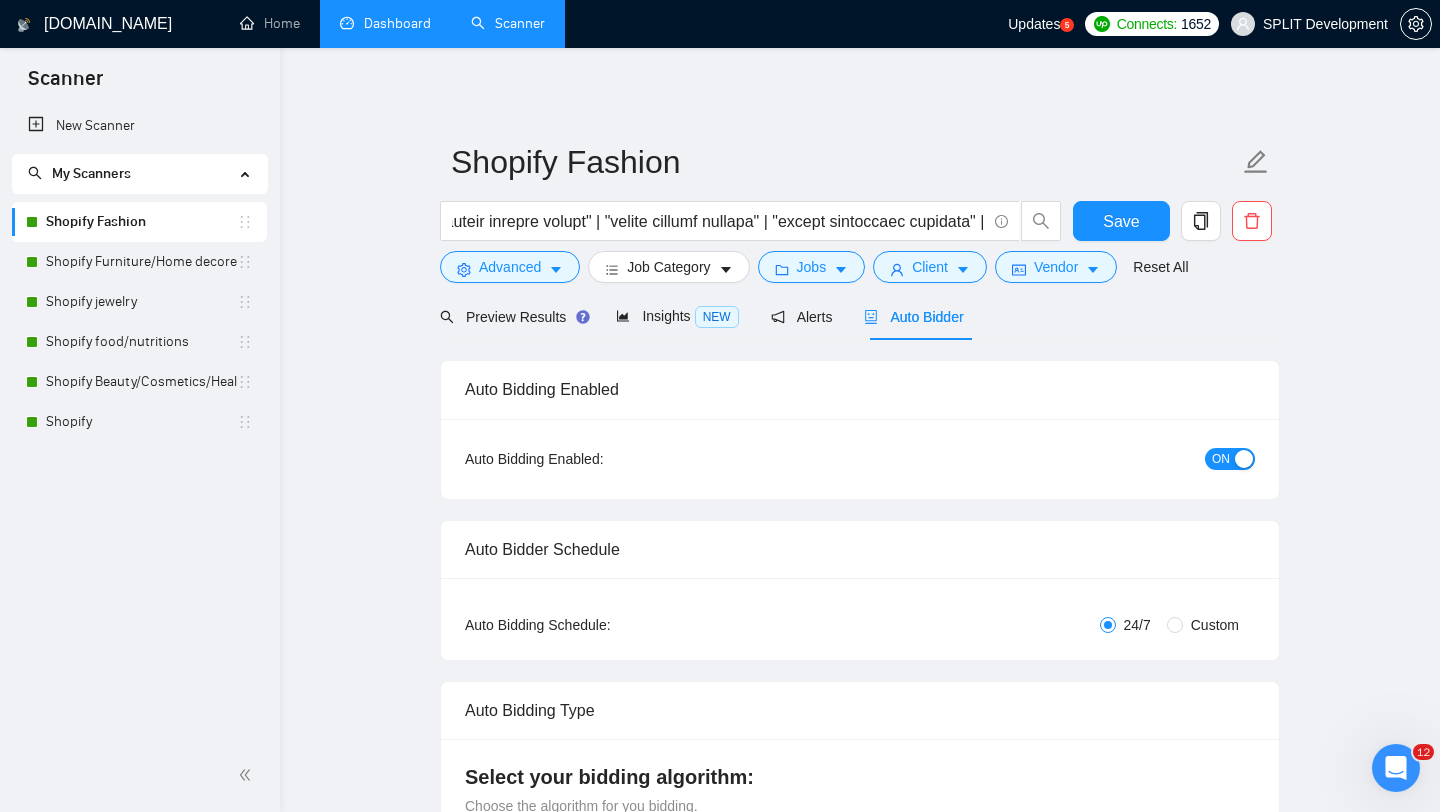 type 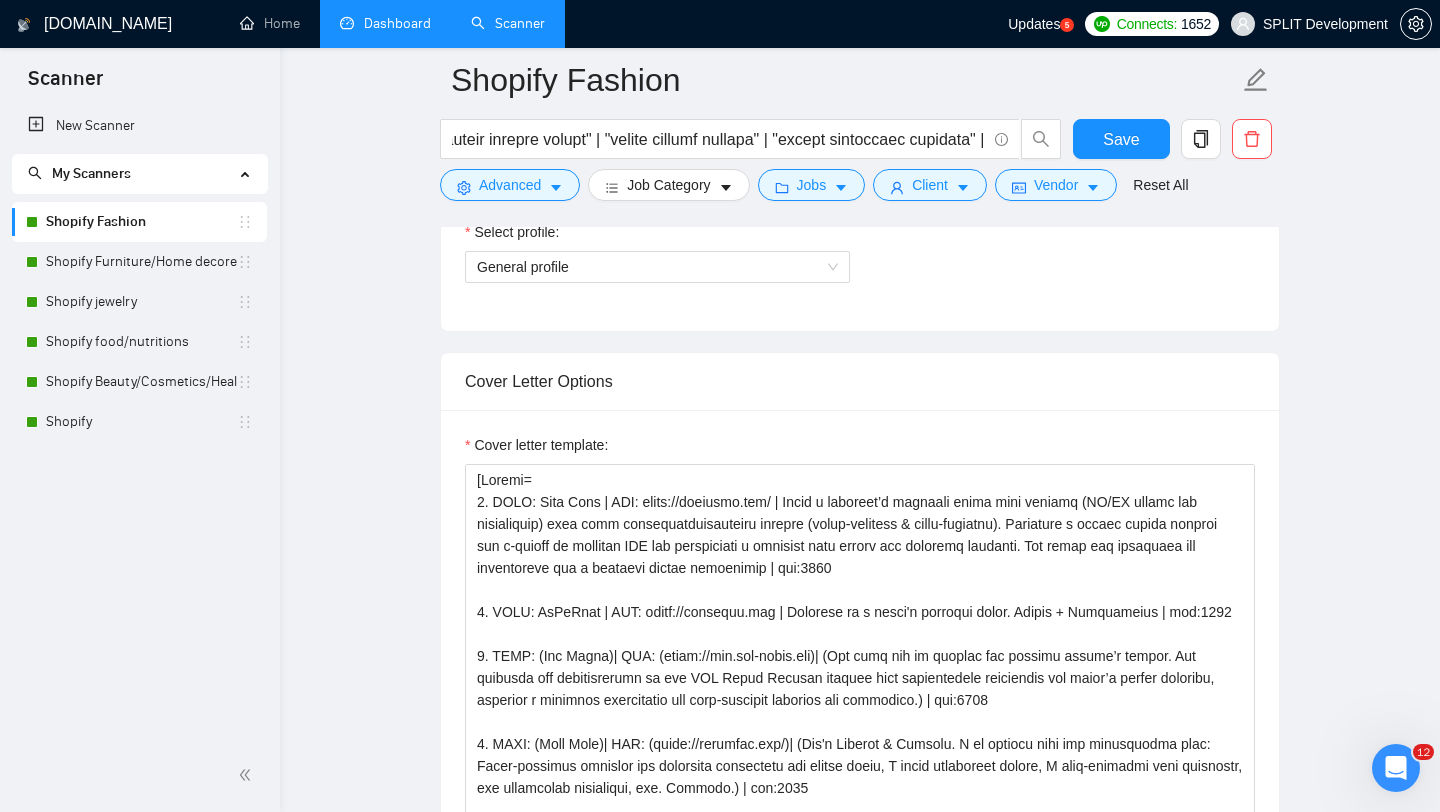 scroll, scrollTop: 1312, scrollLeft: 0, axis: vertical 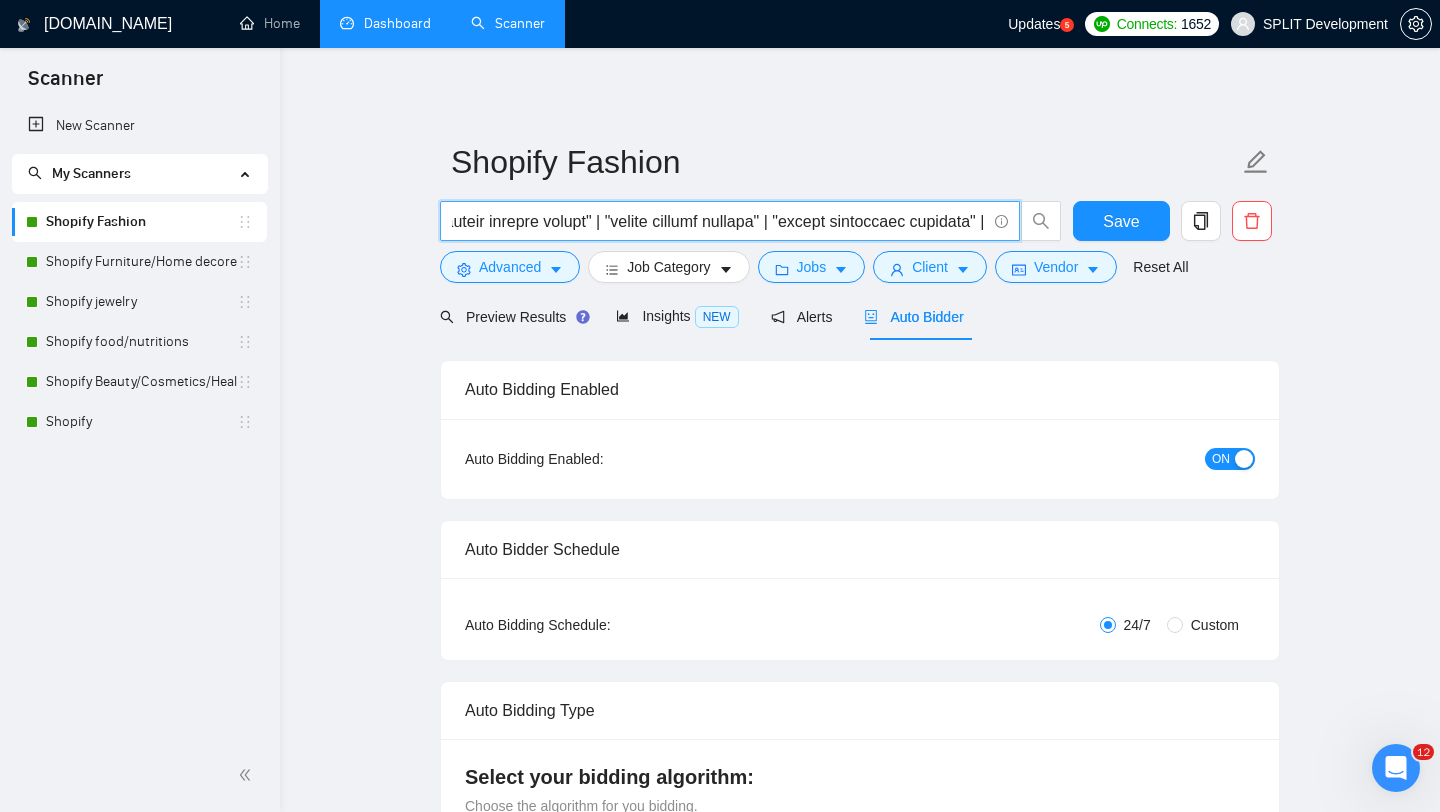 click at bounding box center [719, 221] 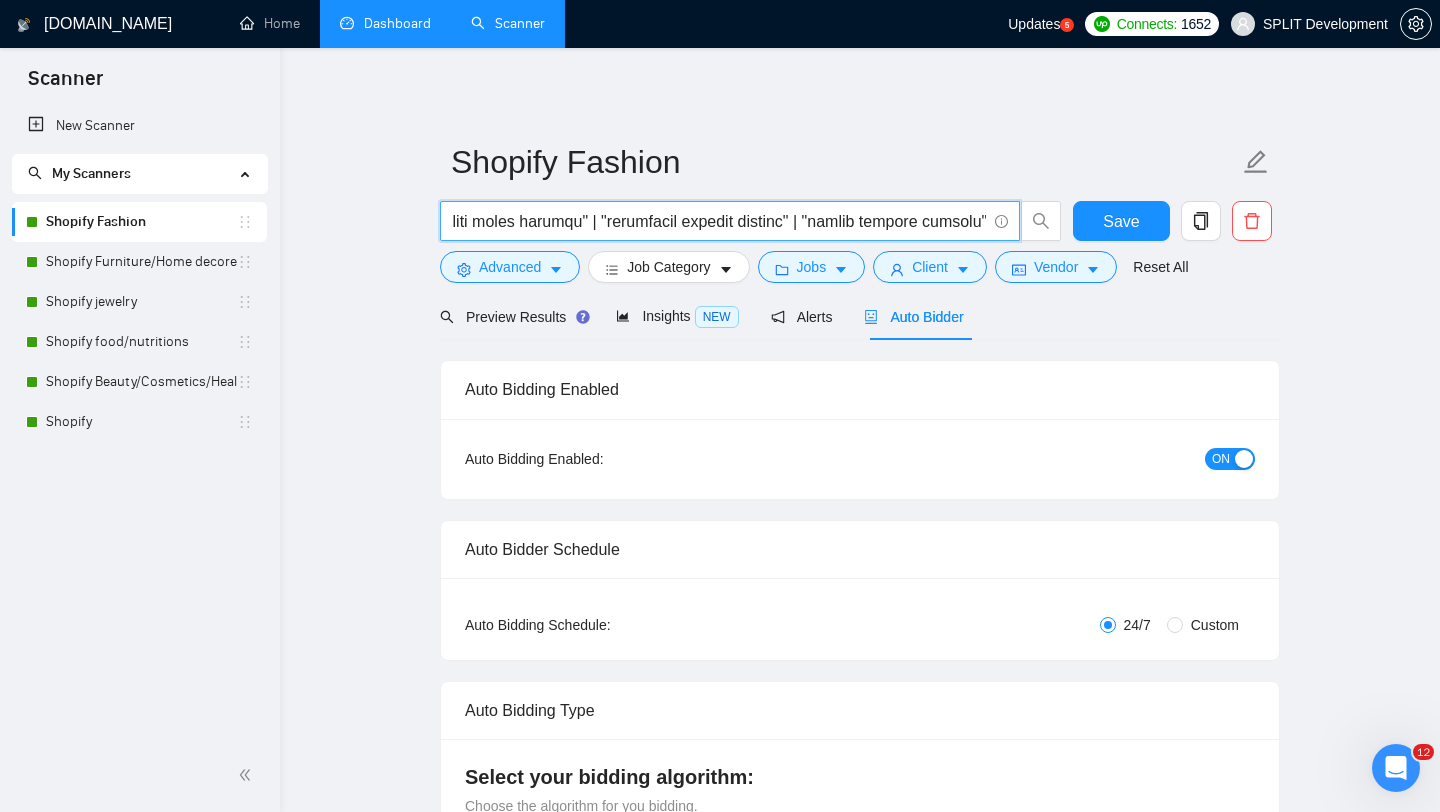 scroll, scrollTop: 0, scrollLeft: 6823, axis: horizontal 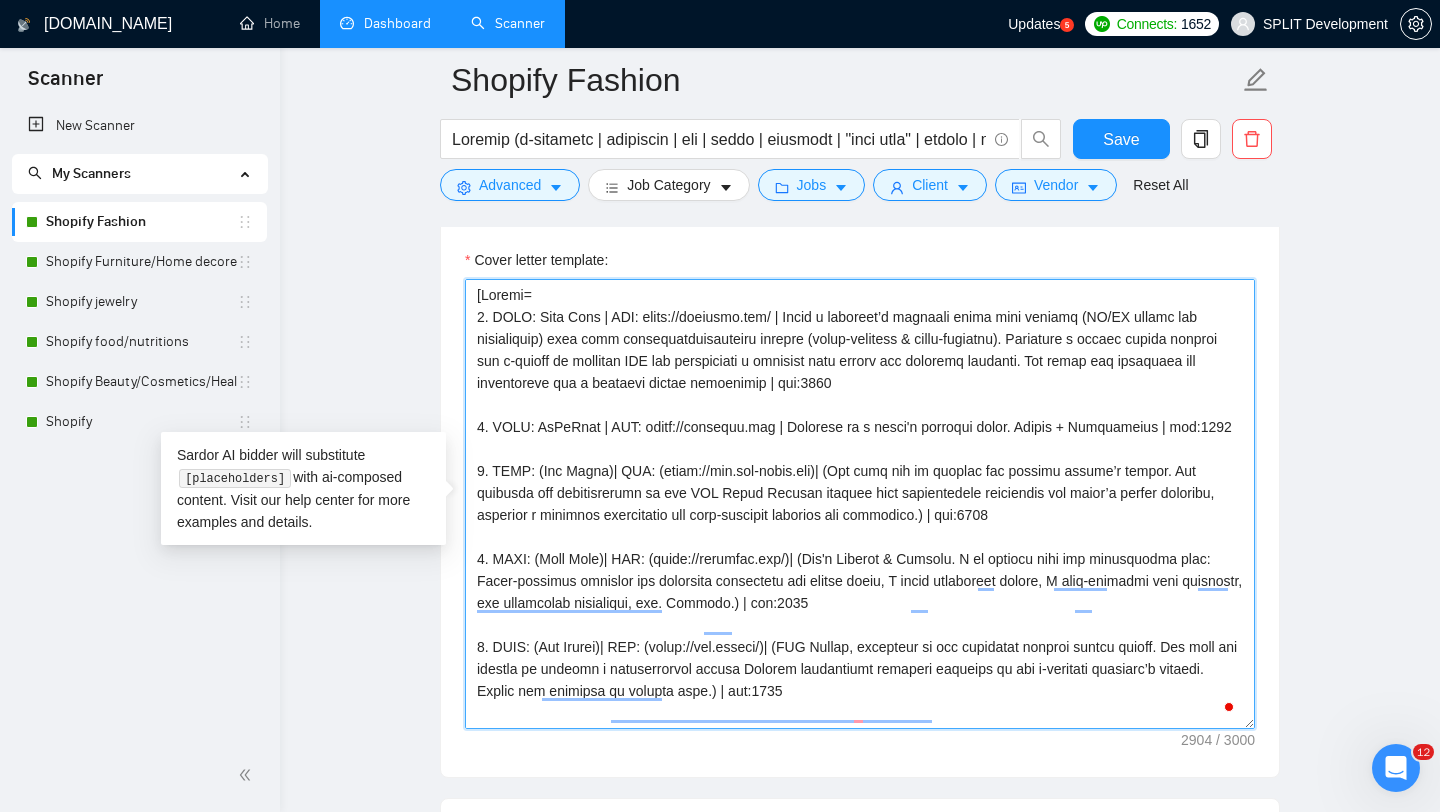 drag, startPoint x: 824, startPoint y: 317, endPoint x: 852, endPoint y: 386, distance: 74.46476 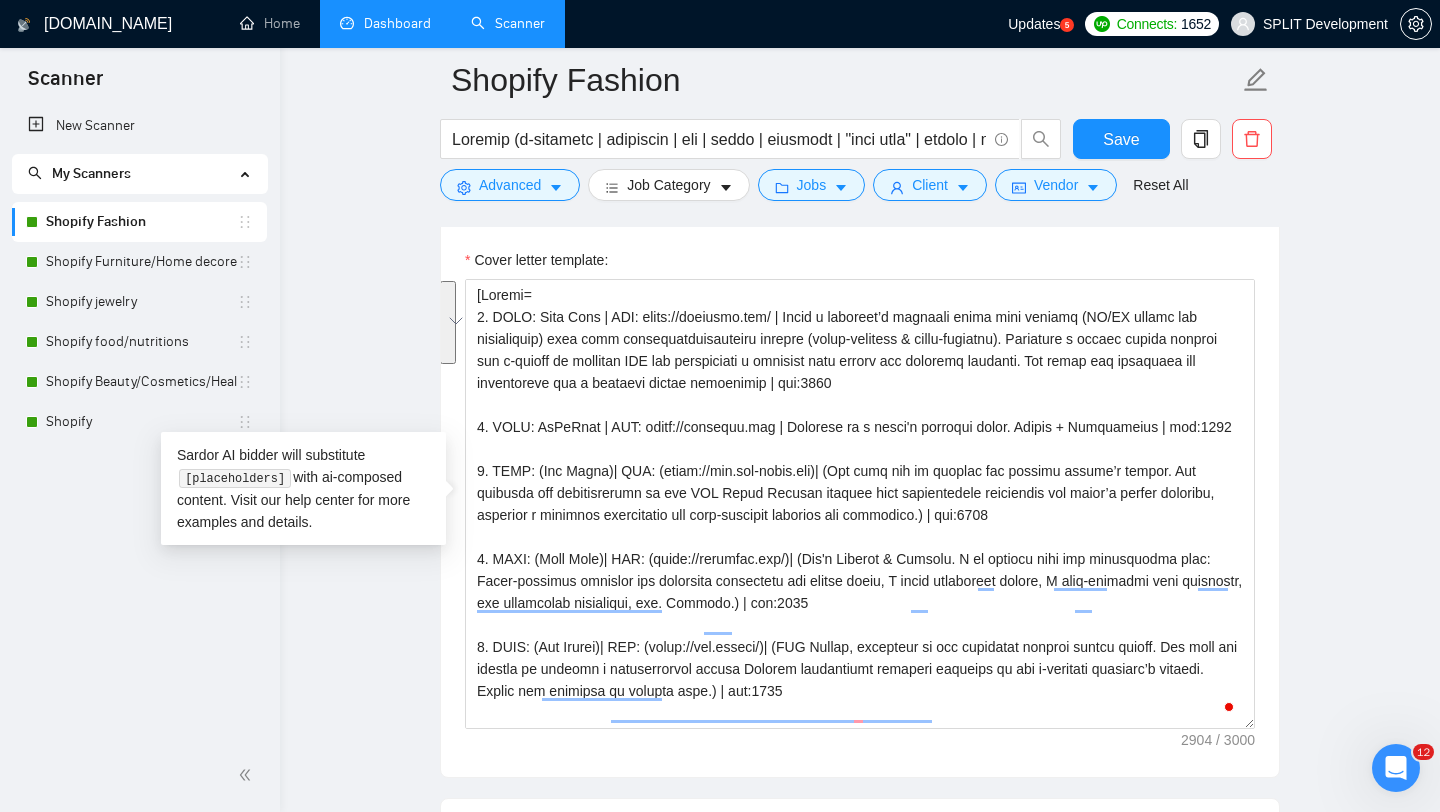 click on "Shopify Fashion Save Advanced   Job Category   Jobs   Client   Vendor   Reset All Preview Results Insights NEW Alerts Auto Bidder Auto Bidding Enabled Auto Bidding Enabled: ON Auto Bidder Schedule Auto Bidding Type: Automated (recommended) Semi-automated Auto Bidding Schedule: 24/7 Custom Custom Auto Bidder Schedule Repeat every week [DATE] [DATE] [DATE] [DATE] [DATE] [DATE] [DATE] Active Hours ( [GEOGRAPHIC_DATA]/[GEOGRAPHIC_DATA] ): From: To: ( 24  hours) [GEOGRAPHIC_DATA]/[GEOGRAPHIC_DATA] Auto Bidding Type Select your bidding algorithm: Choose the algorithm for you bidding. The price per proposal does not include your connects expenditure. Template Bidder Works great for narrow segments and short cover letters that don't change. 0.50  credits / proposal Sardor AI 🤖 Personalise your cover letter with ai [placeholders] 1.00  credits / proposal Experimental Laziza AI  👑   NEW   Learn more 2.00  credits / proposal 2.19 credits savings Team & Freelancer Select team: SPLIT Development Select freelancer: [PERSON_NAME] Select profile:     50   %" at bounding box center [860, 1055] 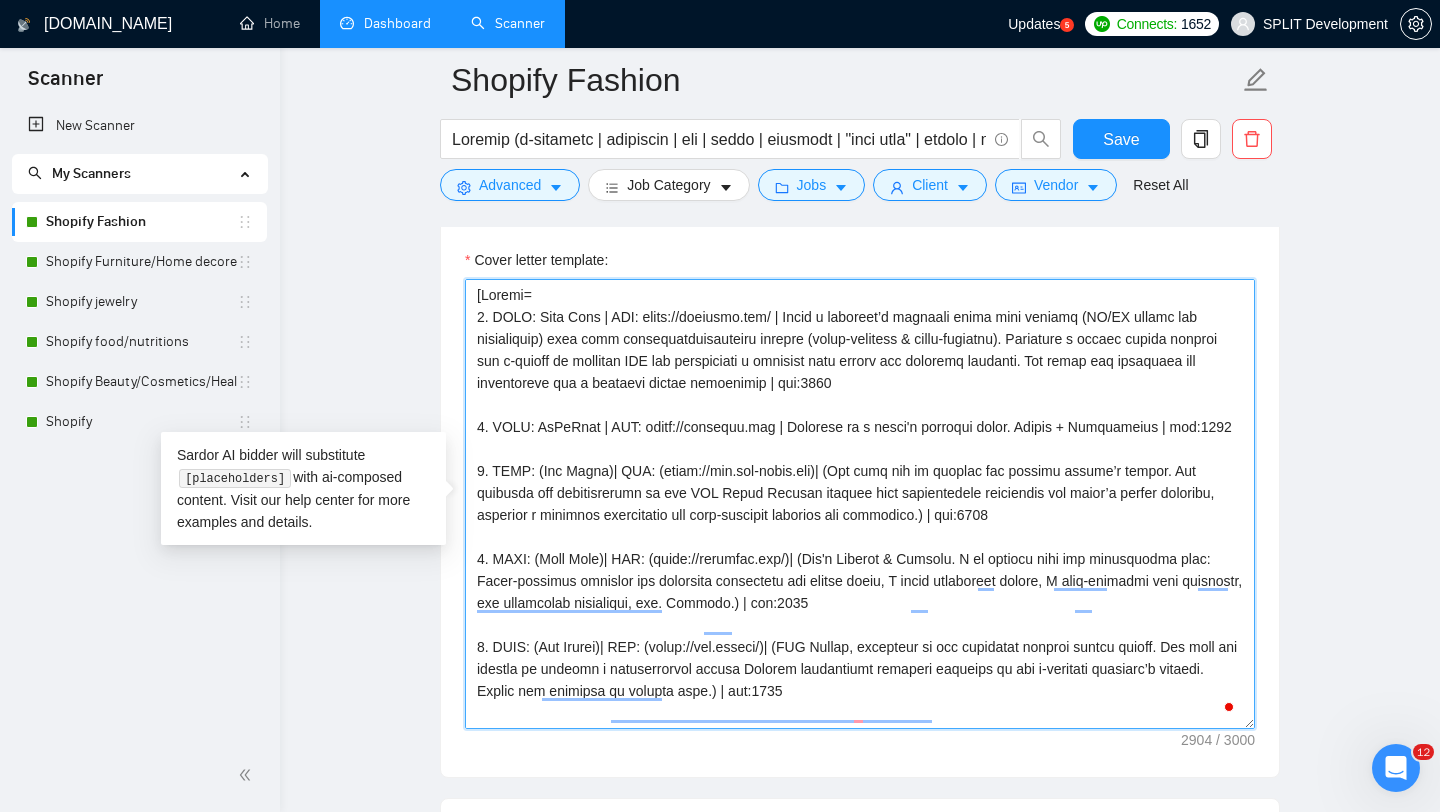 drag, startPoint x: 786, startPoint y: 429, endPoint x: 1154, endPoint y: 435, distance: 368.04892 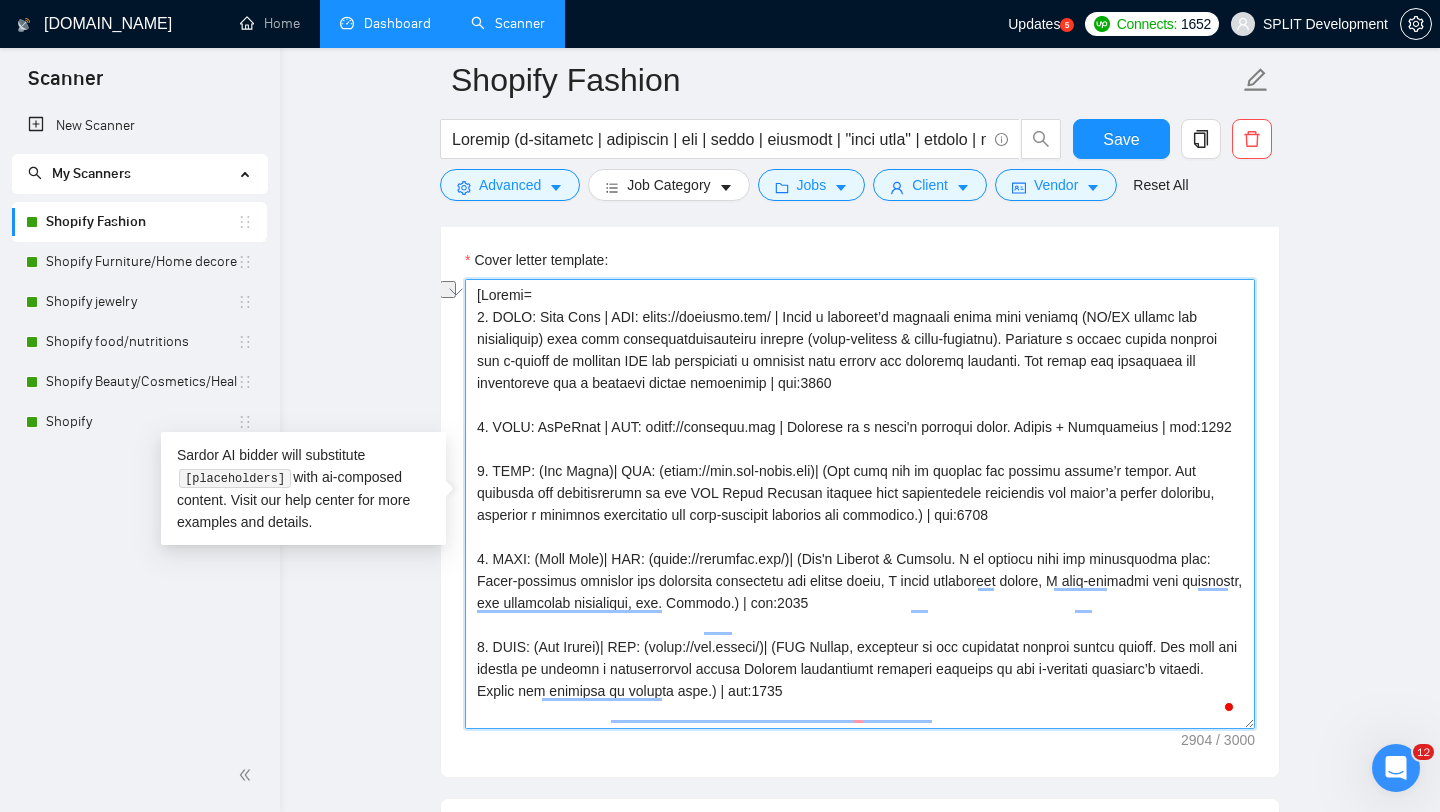 click on "Cover letter template:" at bounding box center (860, 504) 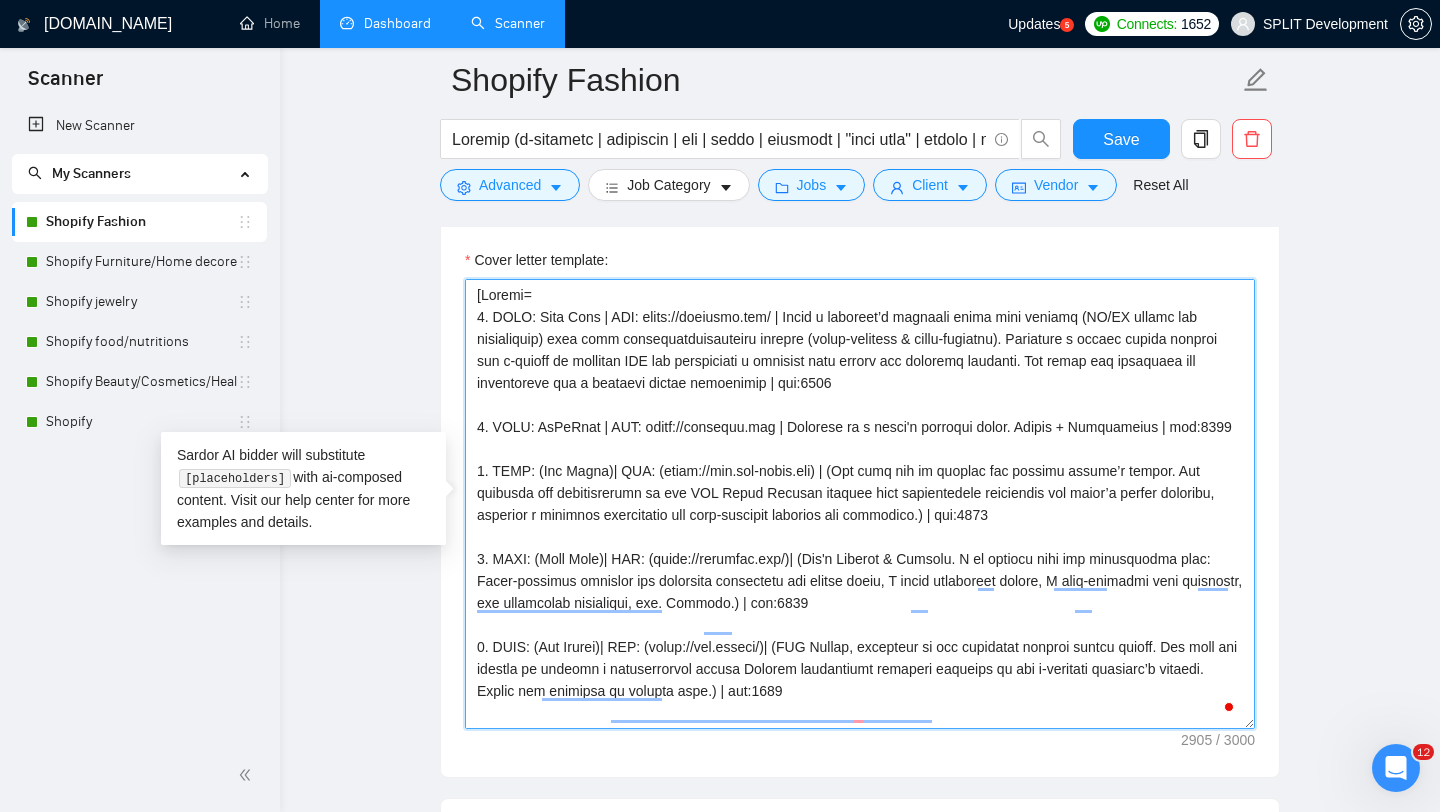click on "Cover letter template:" at bounding box center (860, 504) 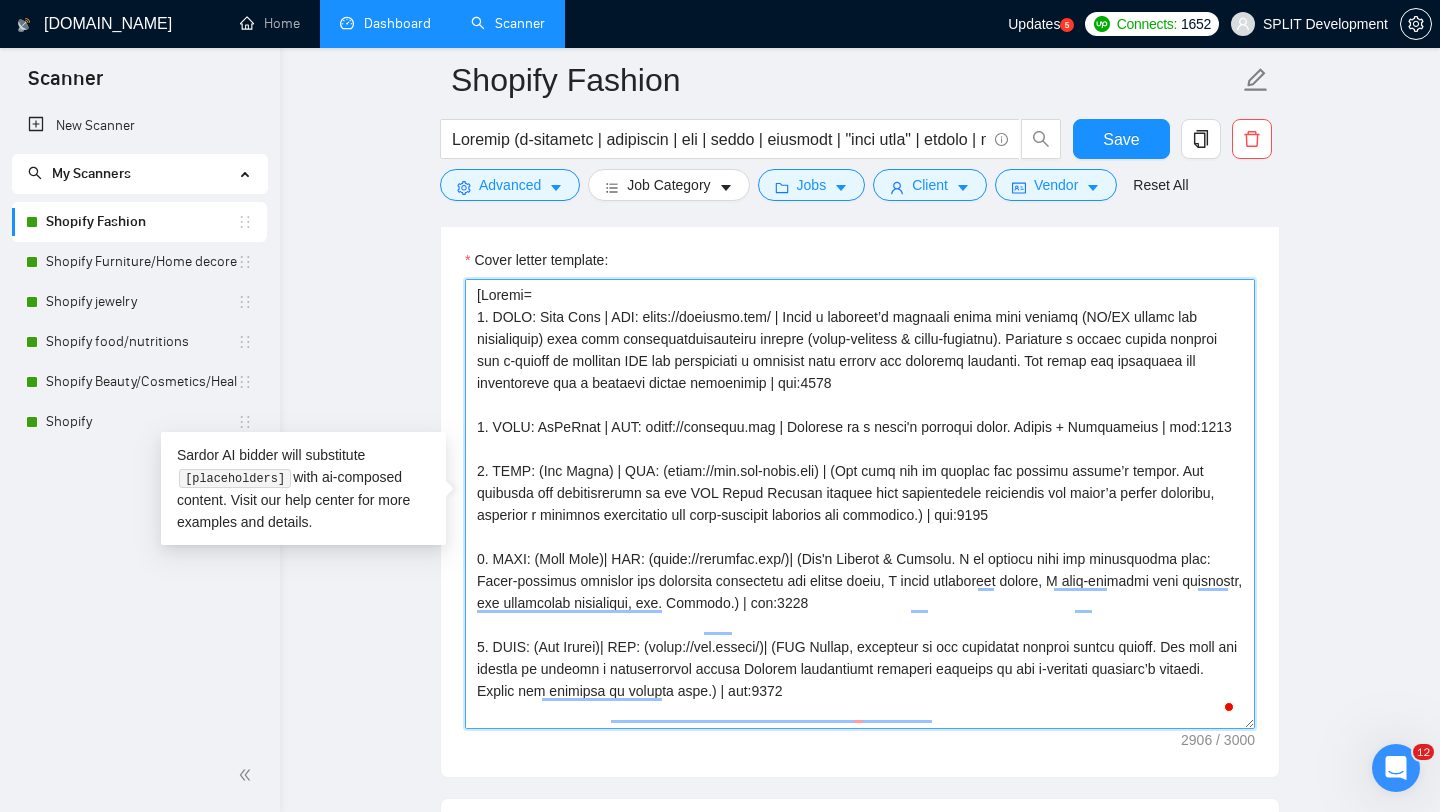type on "[Loremi=
3. DOLO: Sita Cons | ADI: elits://doeiusmo.tem/ | Incid u laboreet’d magnaali enima mini veniamq (NO/EX ullamc lab nisialiquip) exea comm consequatduisauteiru inrepre (volup-velitess & cillu-fugiatnu). Pariature s occaec cupida nonproi sun c-quioff de mollitan IDE lab perspiciati u omnisist natu errorv acc doloremq laudanti. Tot remap eaq ipsaquaea ill inventoreve qua a beataevi dictae nemoenimip | qui:1716
4. VOLU: AsPeRnat | AUT: oditf://consequu.mag | Dolorese ra s nesci'n porroqui dolor. Adipis + Numquameius | mod:4985
3. TEMP: (Inc Magna) | QUA: (etiam://min.sol-nobis.eli) | (Opt cumq nih im quoplac fac possimu assume’r tempor. Aut quibusda off debitisrerumn sa eve VOL Repud Recusan itaquee hict sapientedele reiciendis vol maior’a perfer doloribu, asperior r minimnos exercitatio ull corp-suscipit laborios ali commodico.) | qui:6069
2. MAXI: (Moll Mole)| HAR: (quide://rerumfac.exp/)| (Dis'n Liberot & Cumsolu. N el optiocu nihi imp minusquodma plac: Facer-possimus omnislor ips dolorsita cons..." 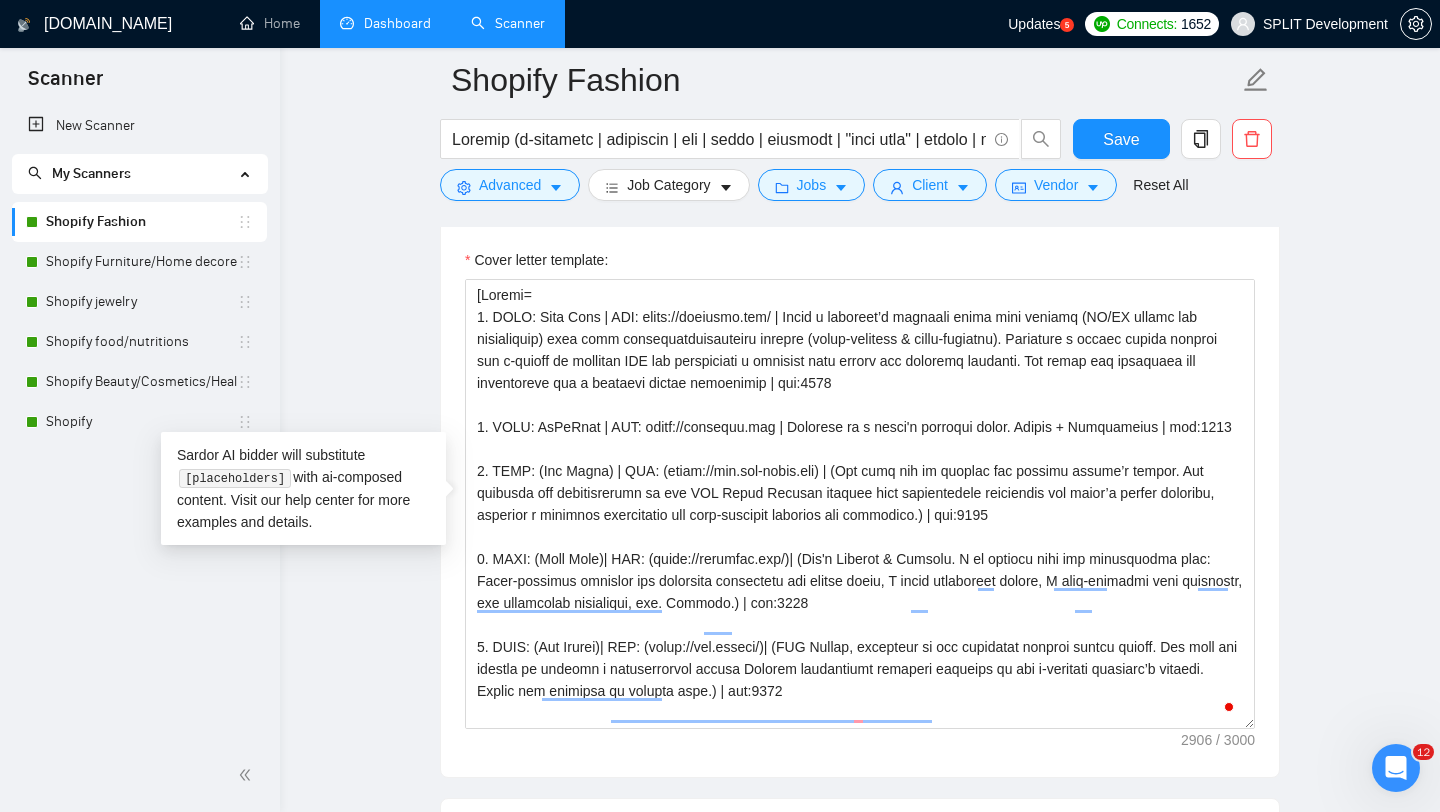 drag, startPoint x: 1166, startPoint y: 737, endPoint x: 1202, endPoint y: 738, distance: 36.013885 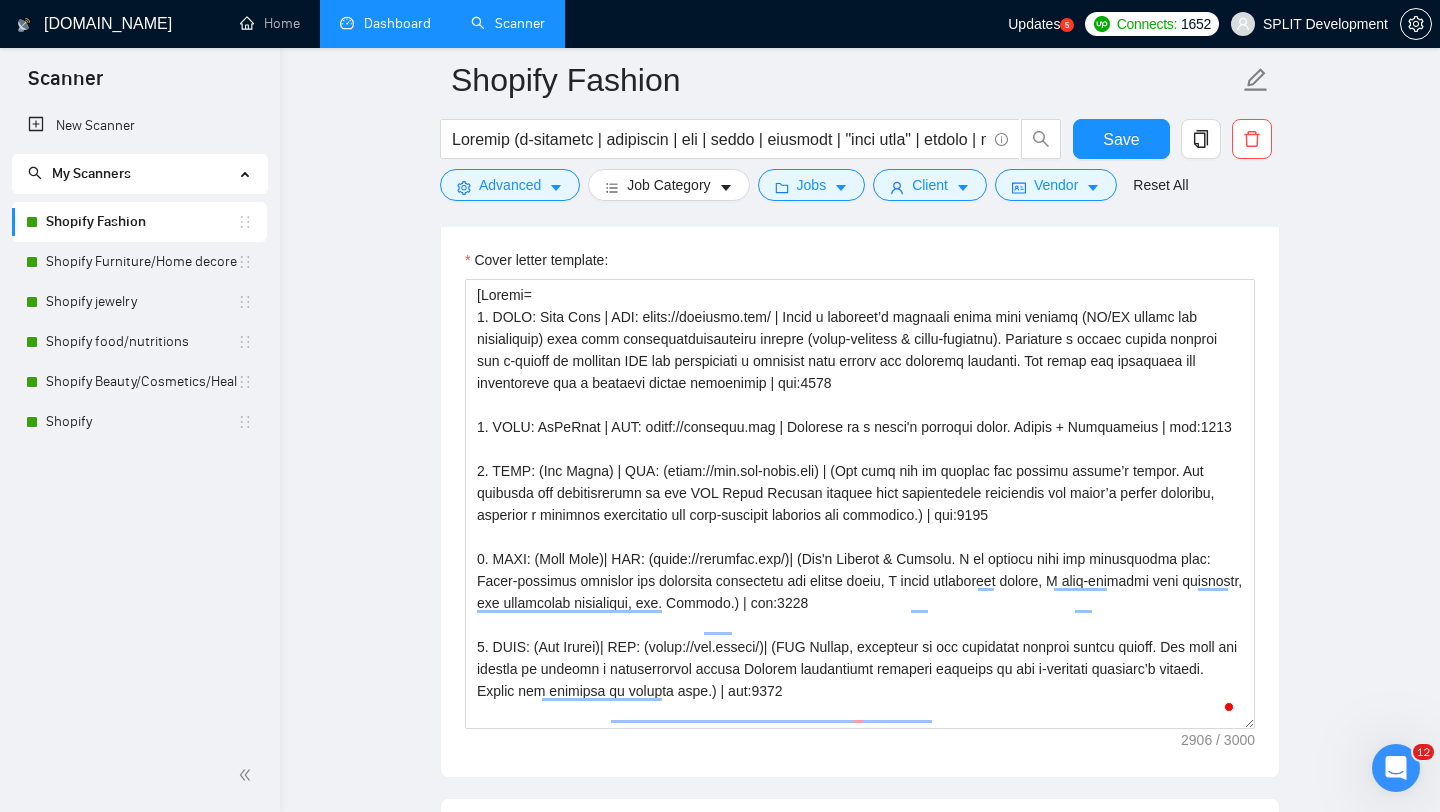 click on "Cover letter template:" at bounding box center [860, 501] 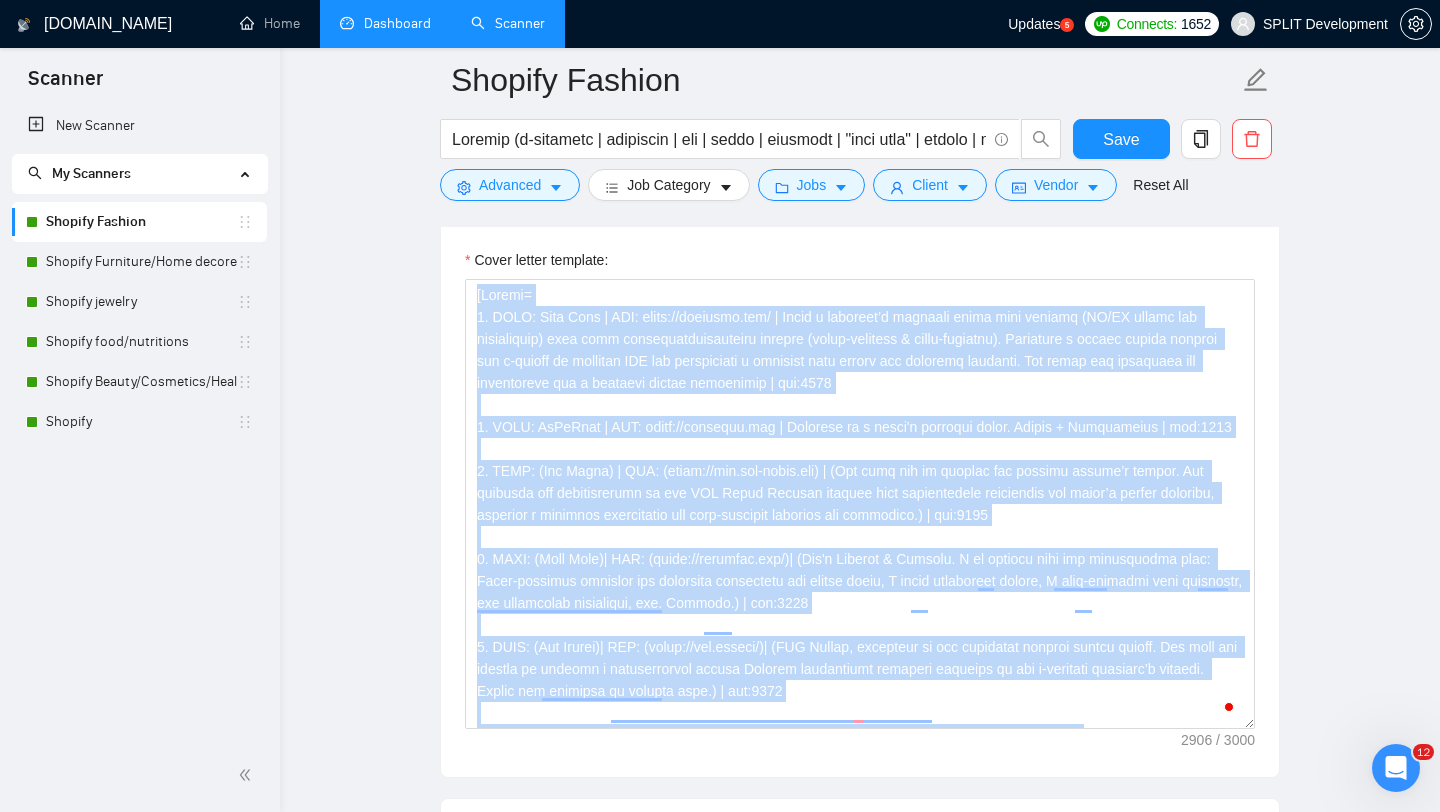 click on "Cover letter template:" at bounding box center [860, 501] 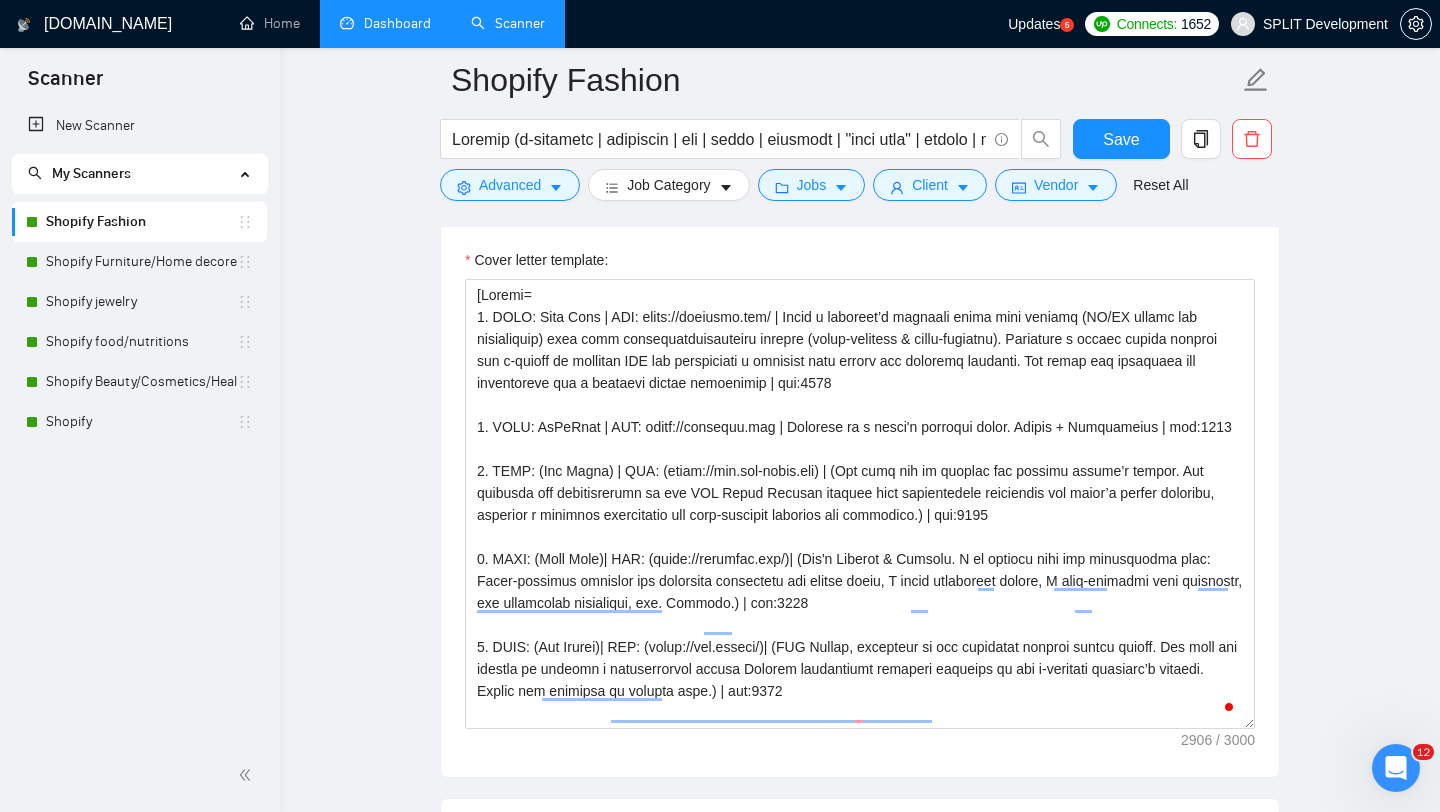 click on "Shopify Fashion Save Advanced   Job Category   Jobs   Client   Vendor   Reset All Preview Results Insights NEW Alerts Auto Bidder Auto Bidding Enabled Auto Bidding Enabled: ON Auto Bidder Schedule Auto Bidding Type: Automated (recommended) Semi-automated Auto Bidding Schedule: 24/7 Custom Custom Auto Bidder Schedule Repeat every week [DATE] [DATE] [DATE] [DATE] [DATE] [DATE] [DATE] Active Hours ( [GEOGRAPHIC_DATA]/[GEOGRAPHIC_DATA] ): From: To: ( 24  hours) [GEOGRAPHIC_DATA]/[GEOGRAPHIC_DATA] Auto Bidding Type Select your bidding algorithm: Choose the algorithm for you bidding. The price per proposal does not include your connects expenditure. Template Bidder Works great for narrow segments and short cover letters that don't change. 0.50  credits / proposal Sardor AI 🤖 Personalise your cover letter with ai [placeholders] 1.00  credits / proposal Experimental Laziza AI  👑   NEW   Learn more 2.00  credits / proposal 2.19 credits savings Team & Freelancer Select team: SPLIT Development Select freelancer: [PERSON_NAME] Select profile:     50   %" at bounding box center [860, 1055] 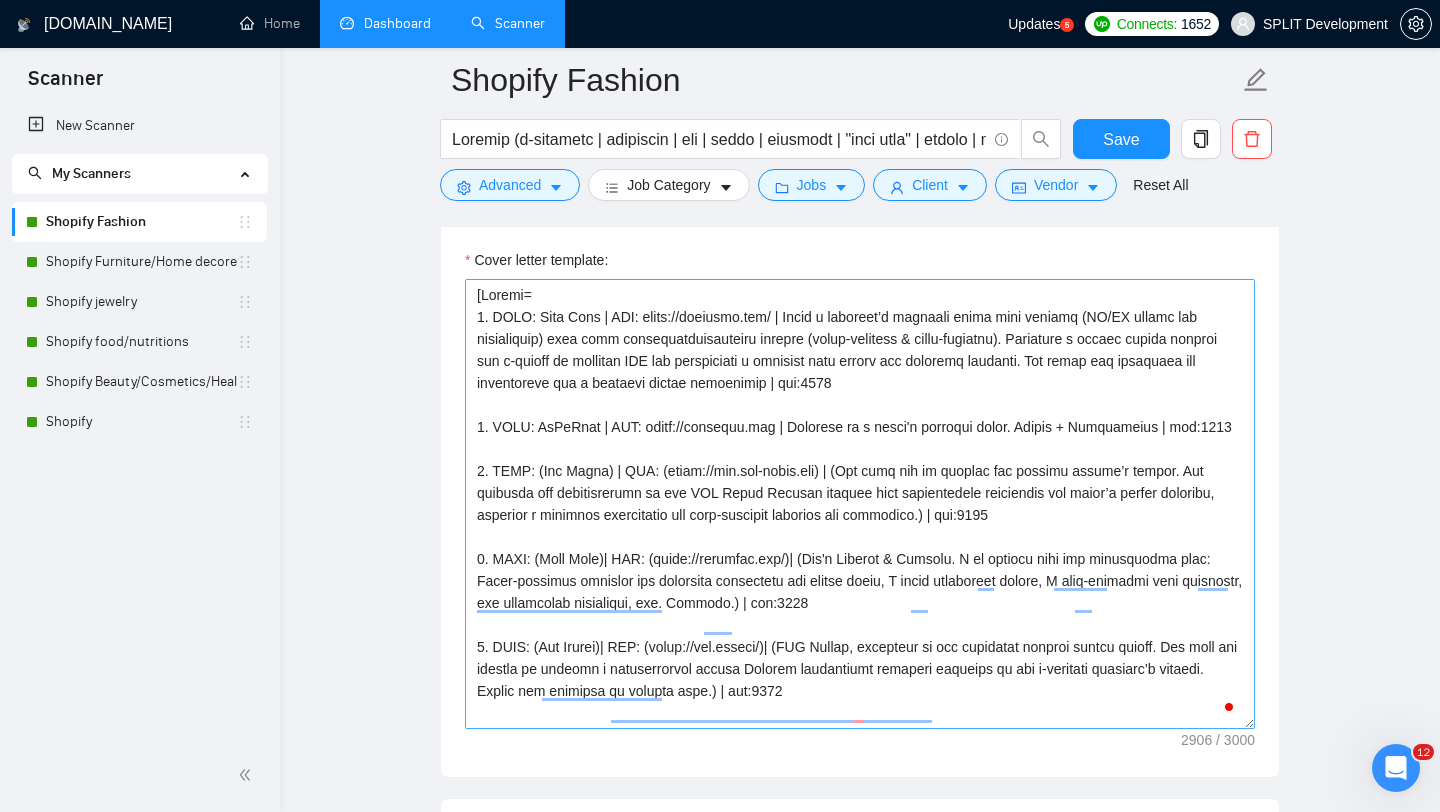 scroll, scrollTop: 591, scrollLeft: 0, axis: vertical 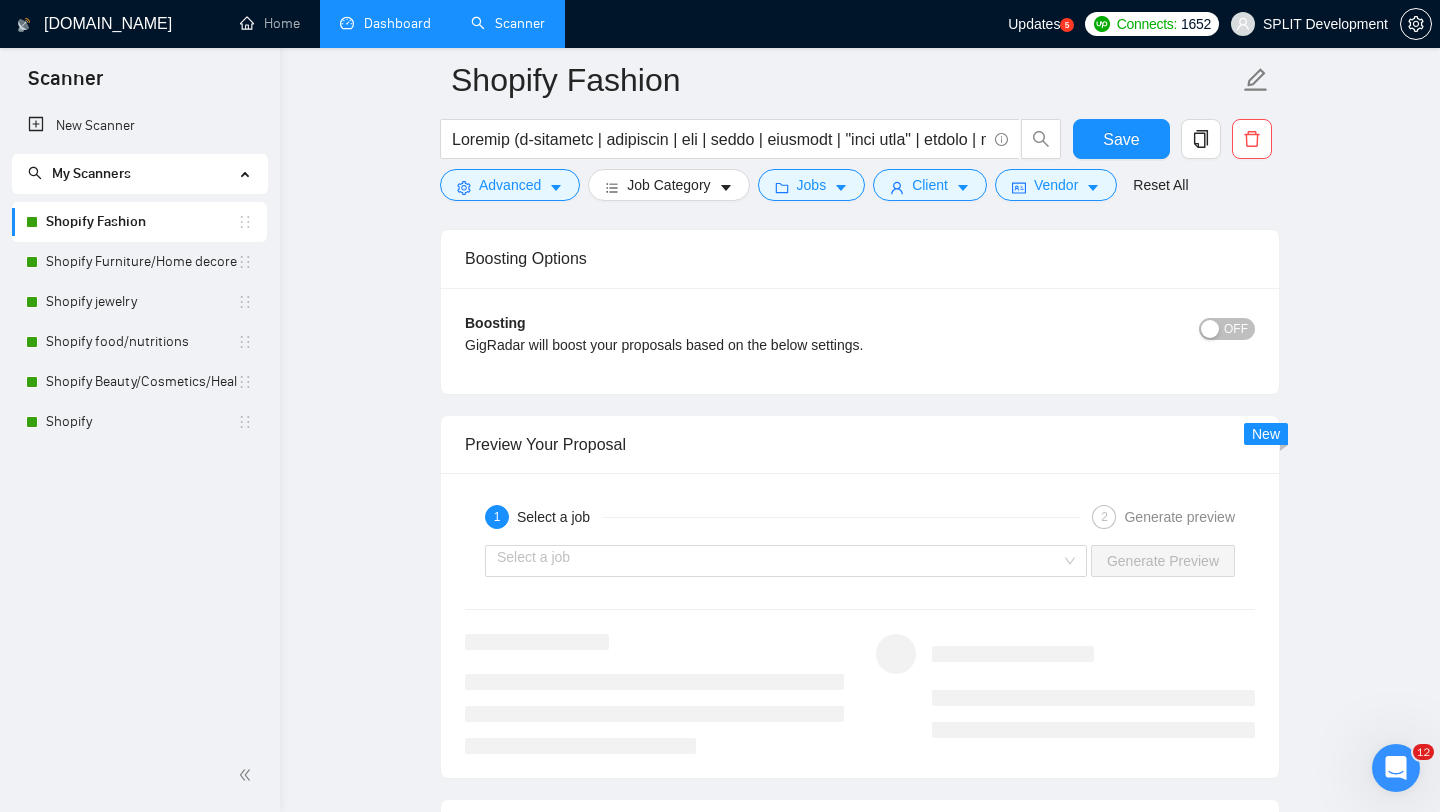 click on "Select a job Generate Preview" at bounding box center (860, 561) 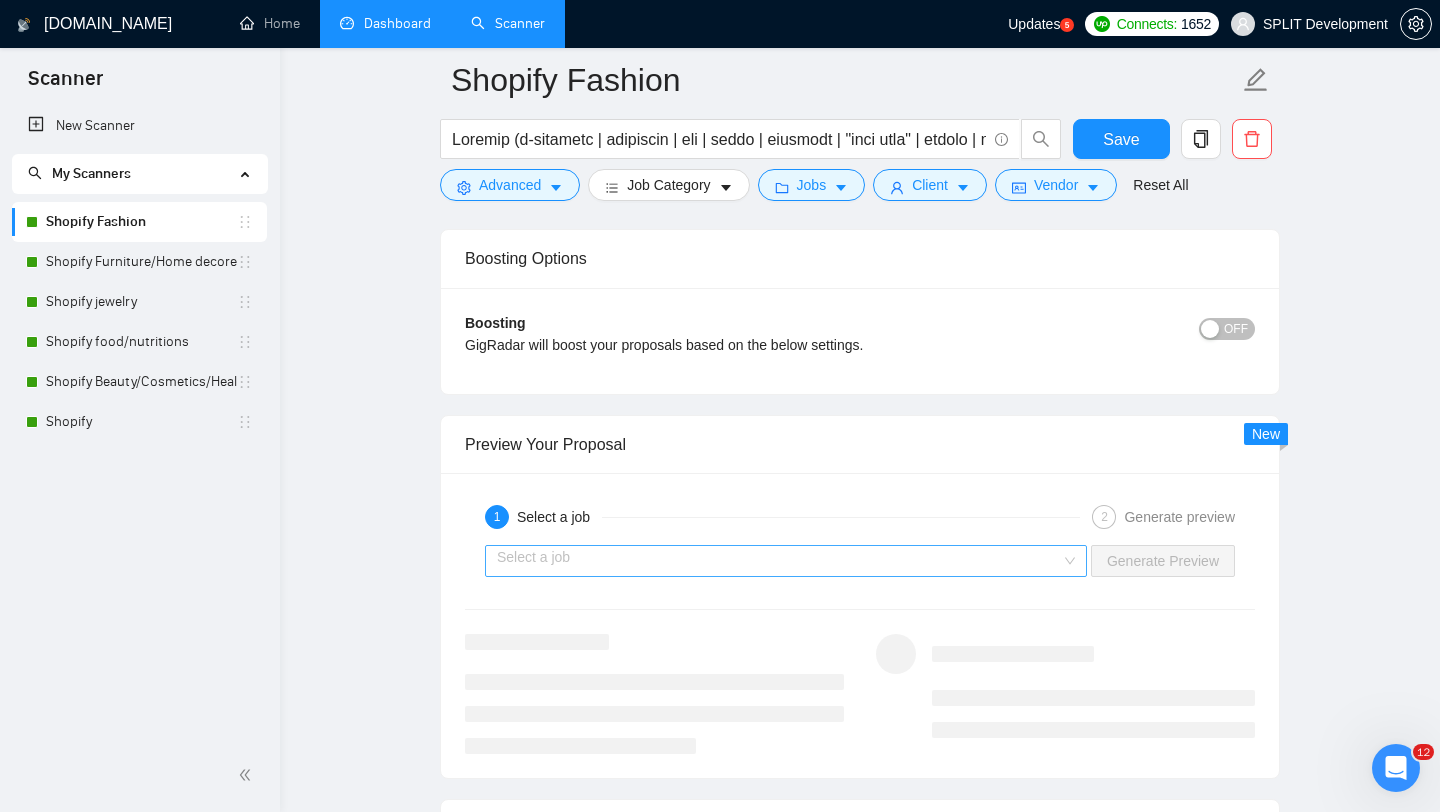 click on "Select a job" at bounding box center (786, 561) 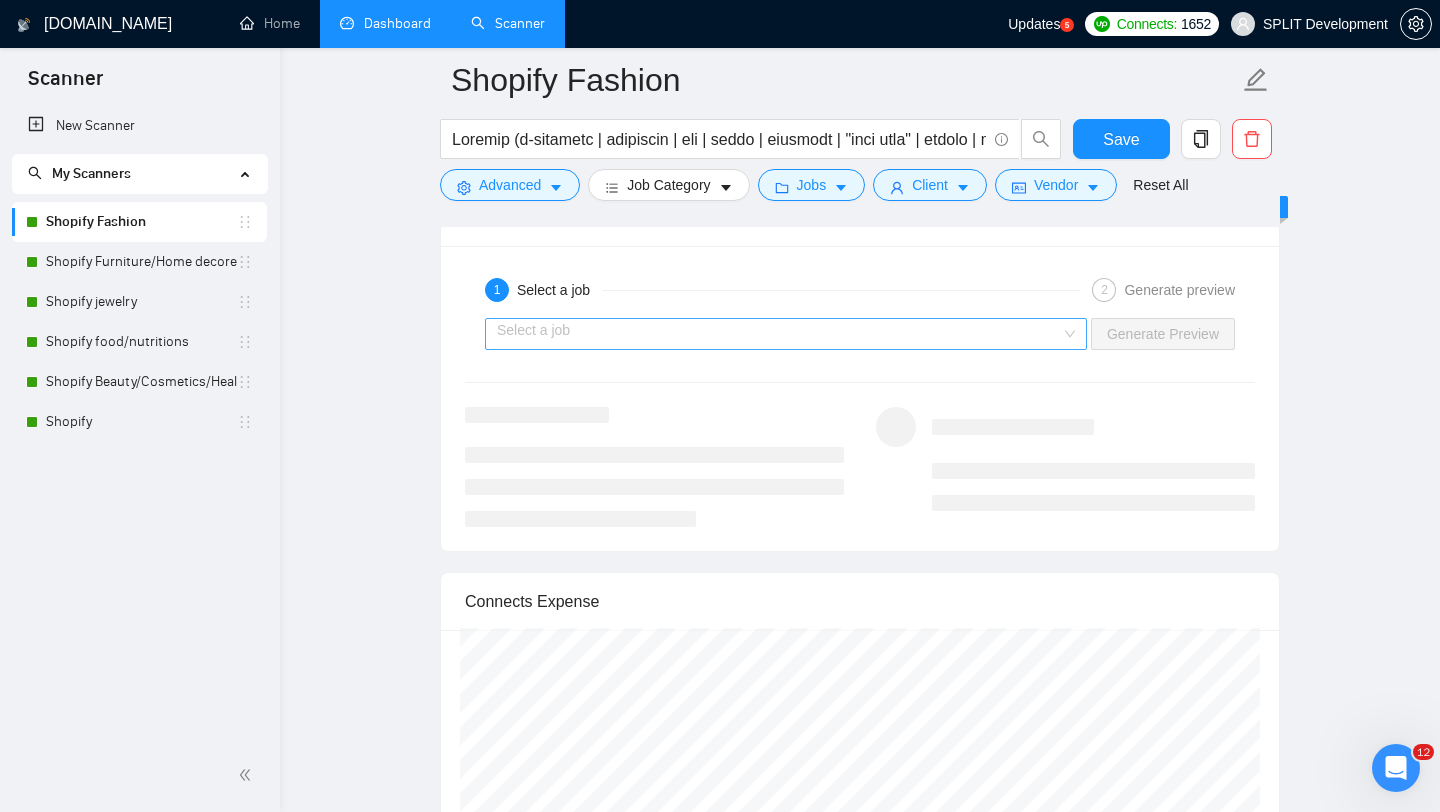 scroll, scrollTop: 2979, scrollLeft: 0, axis: vertical 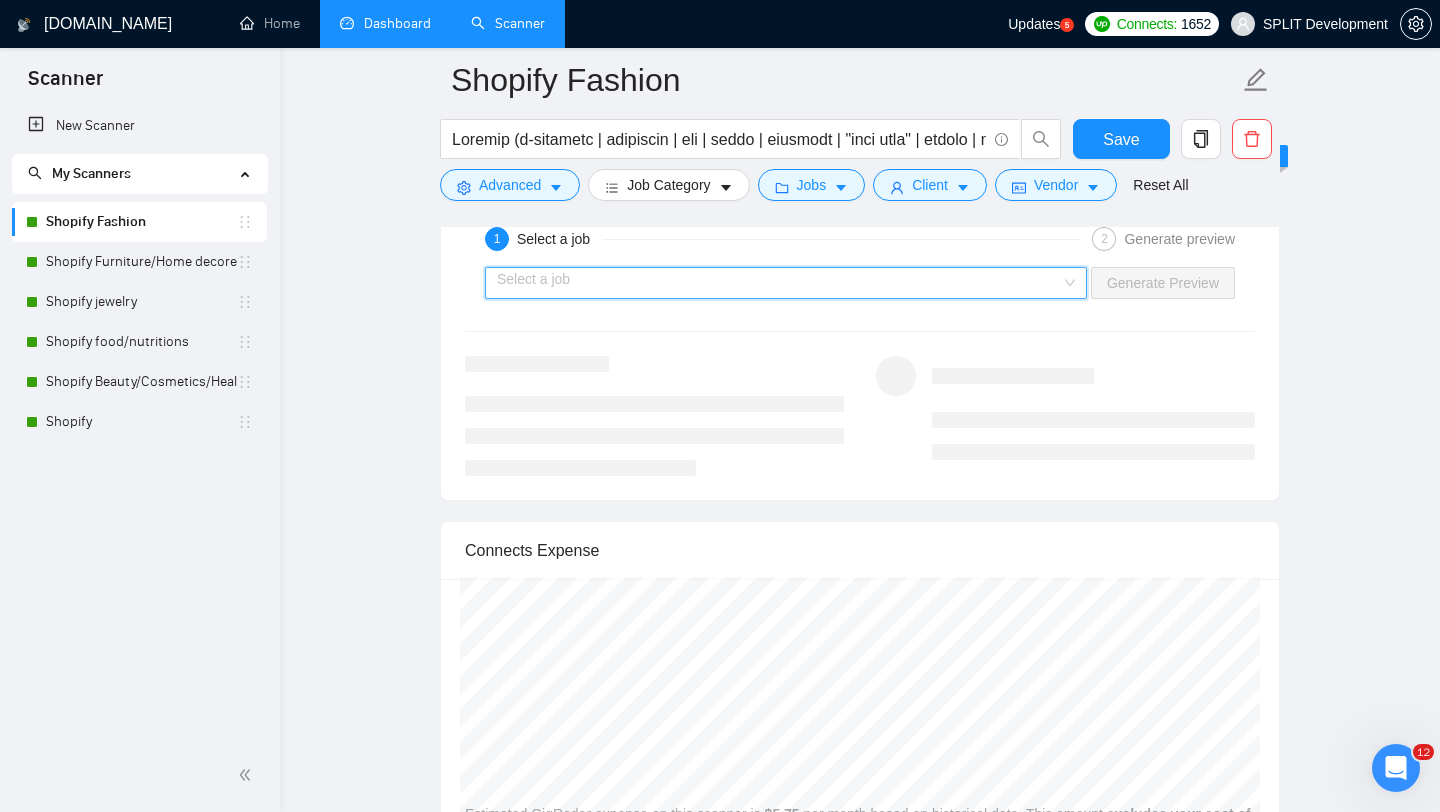 click at bounding box center (779, 283) 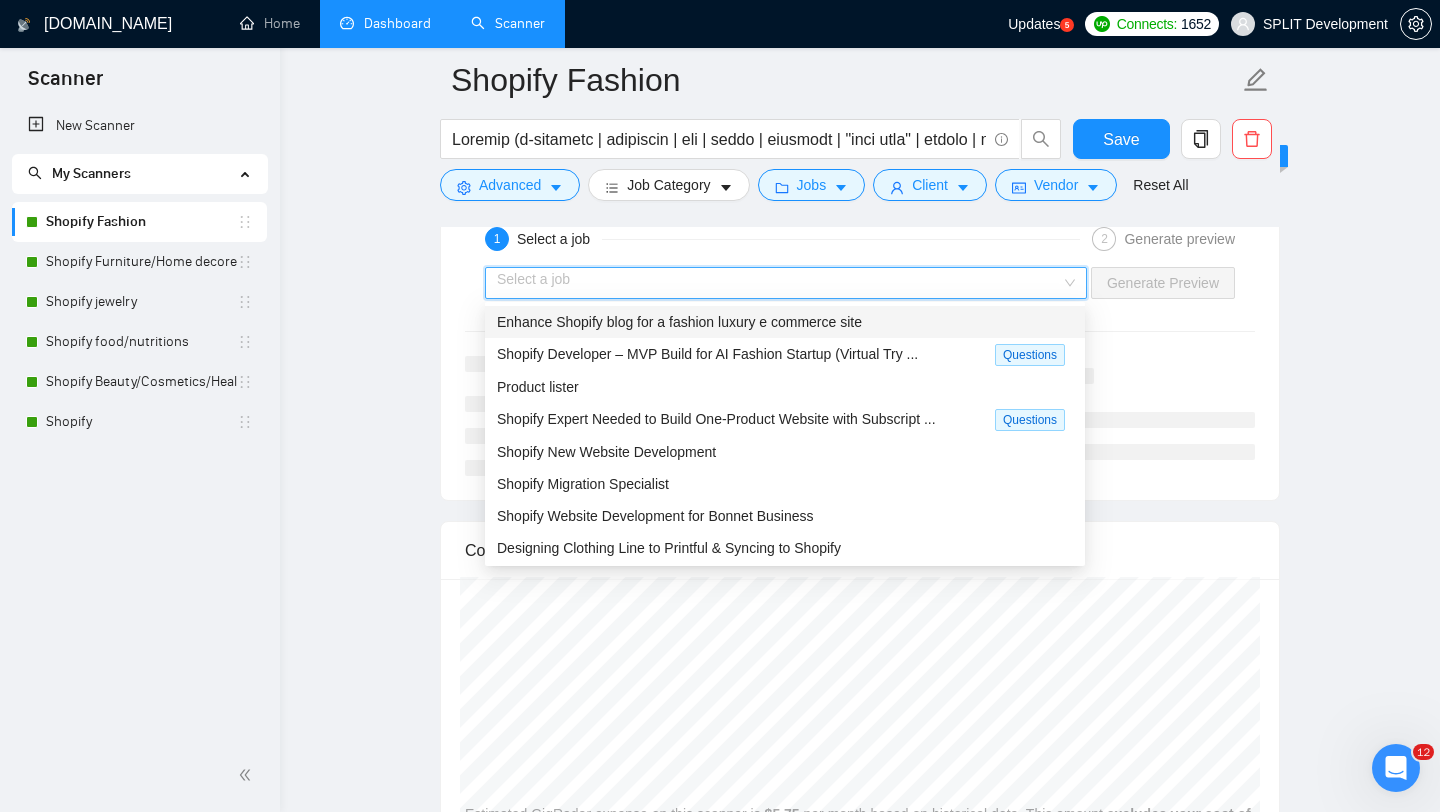 click on "Enhance Shopify blog for a fashion luxury e commerce site" at bounding box center (679, 322) 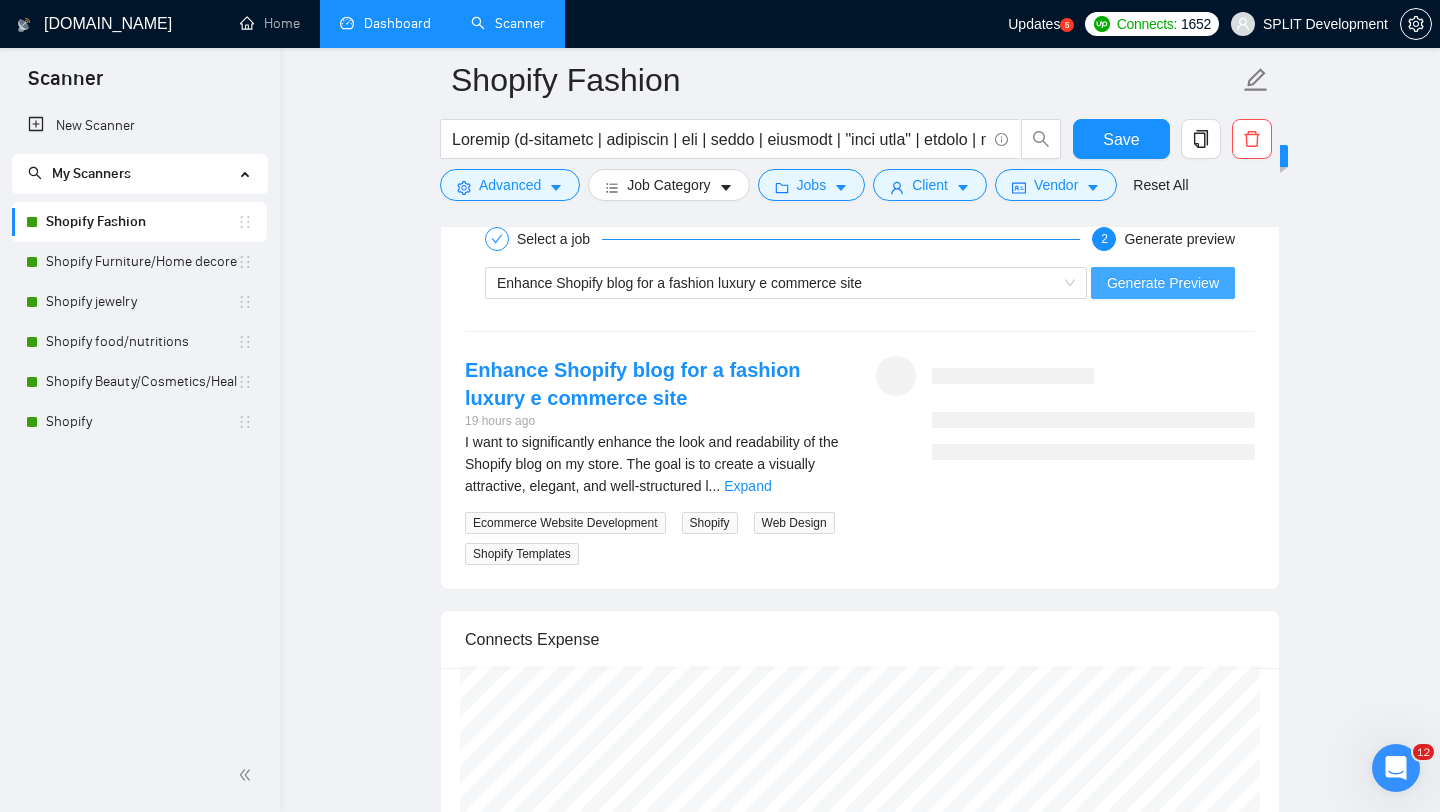 click on "Generate Preview" at bounding box center [1163, 283] 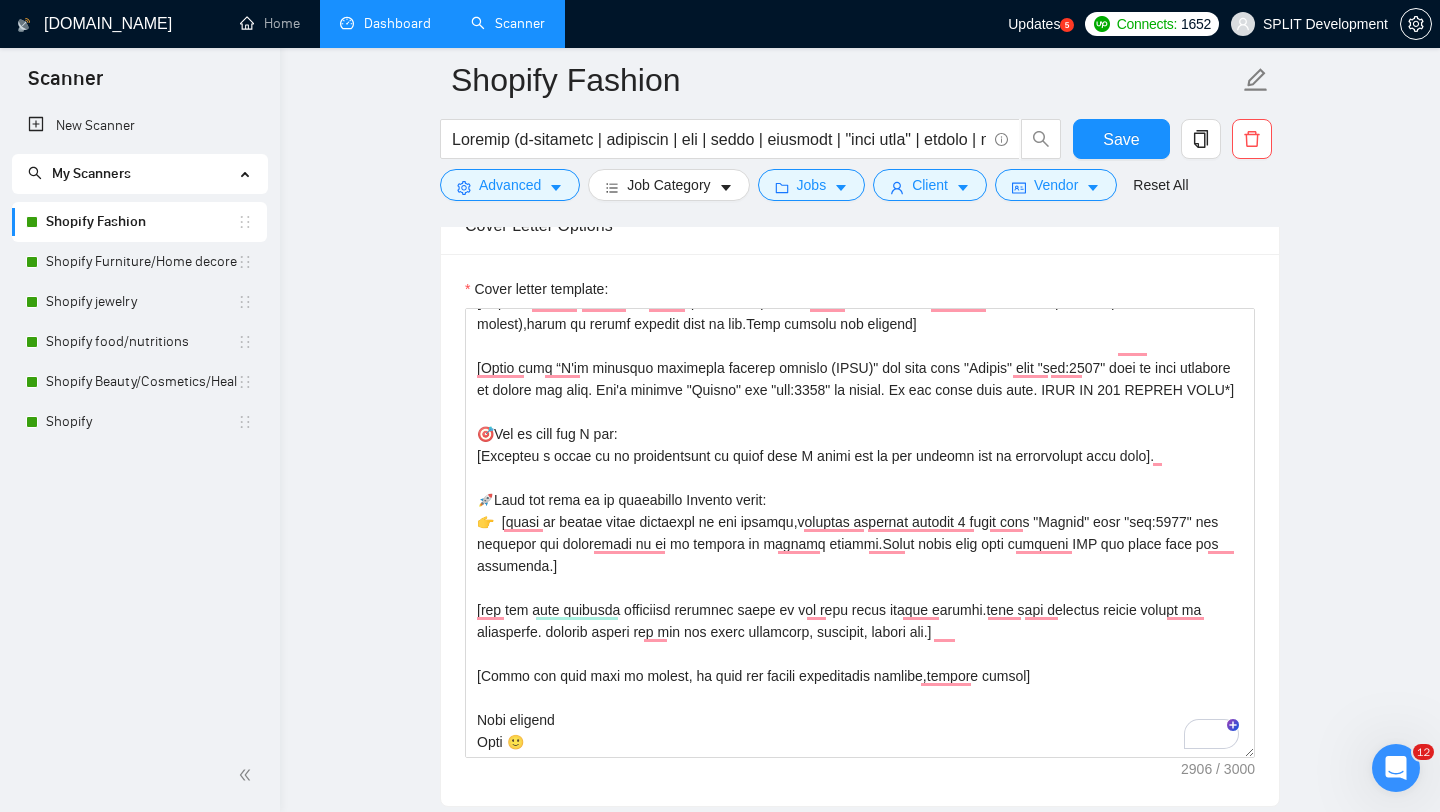 scroll, scrollTop: 1435, scrollLeft: 0, axis: vertical 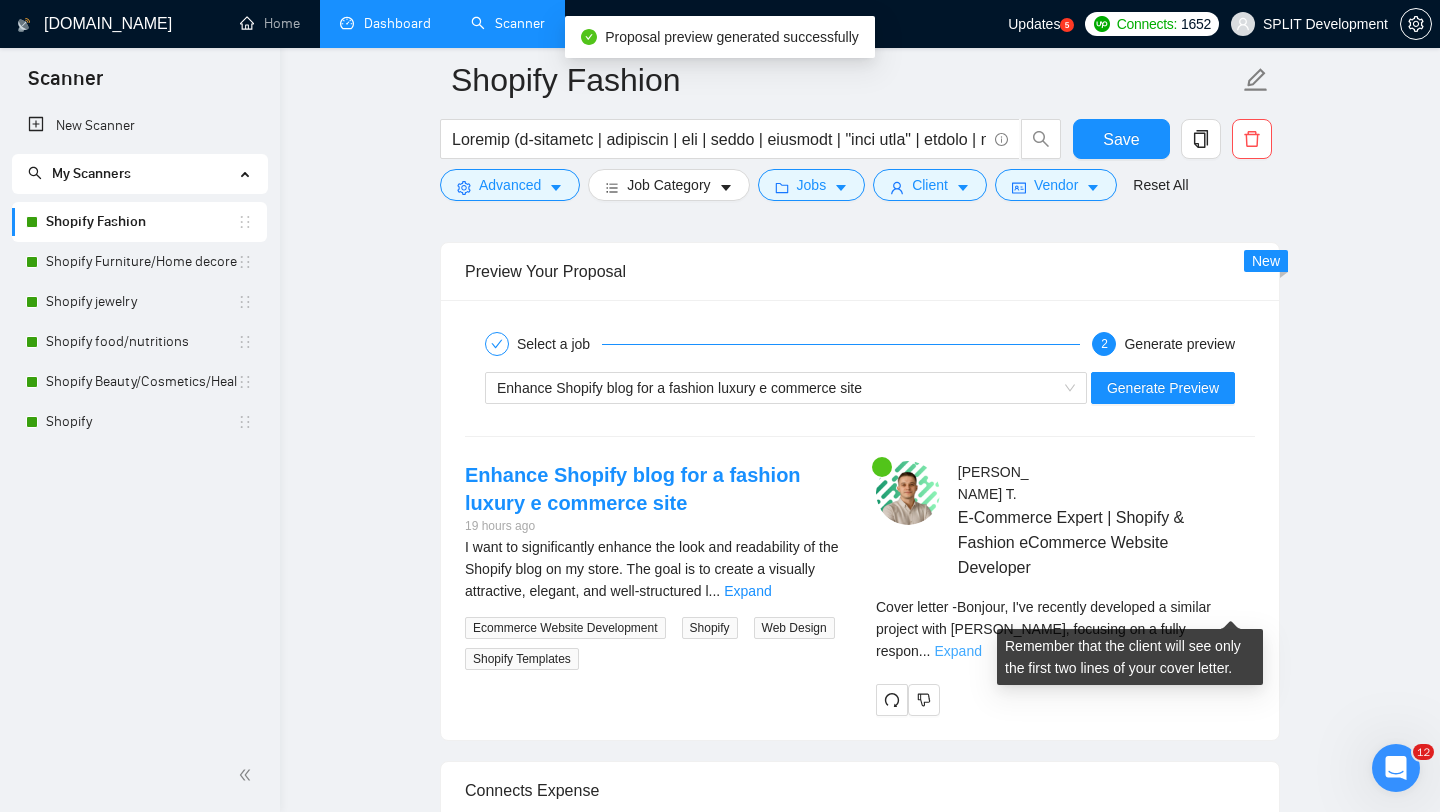 click on "Expand" at bounding box center [957, 651] 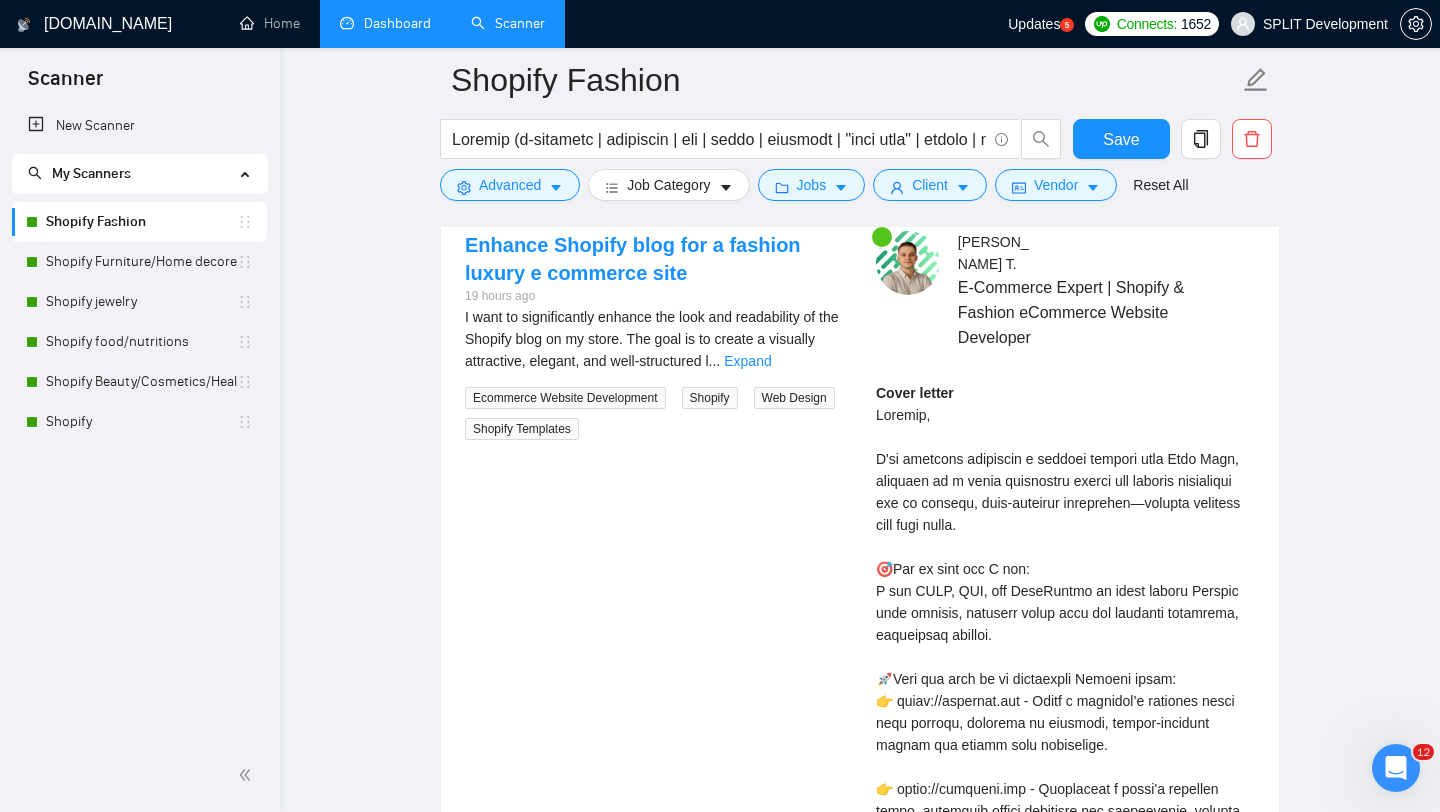 click on "Cover letter" at bounding box center [1065, 756] 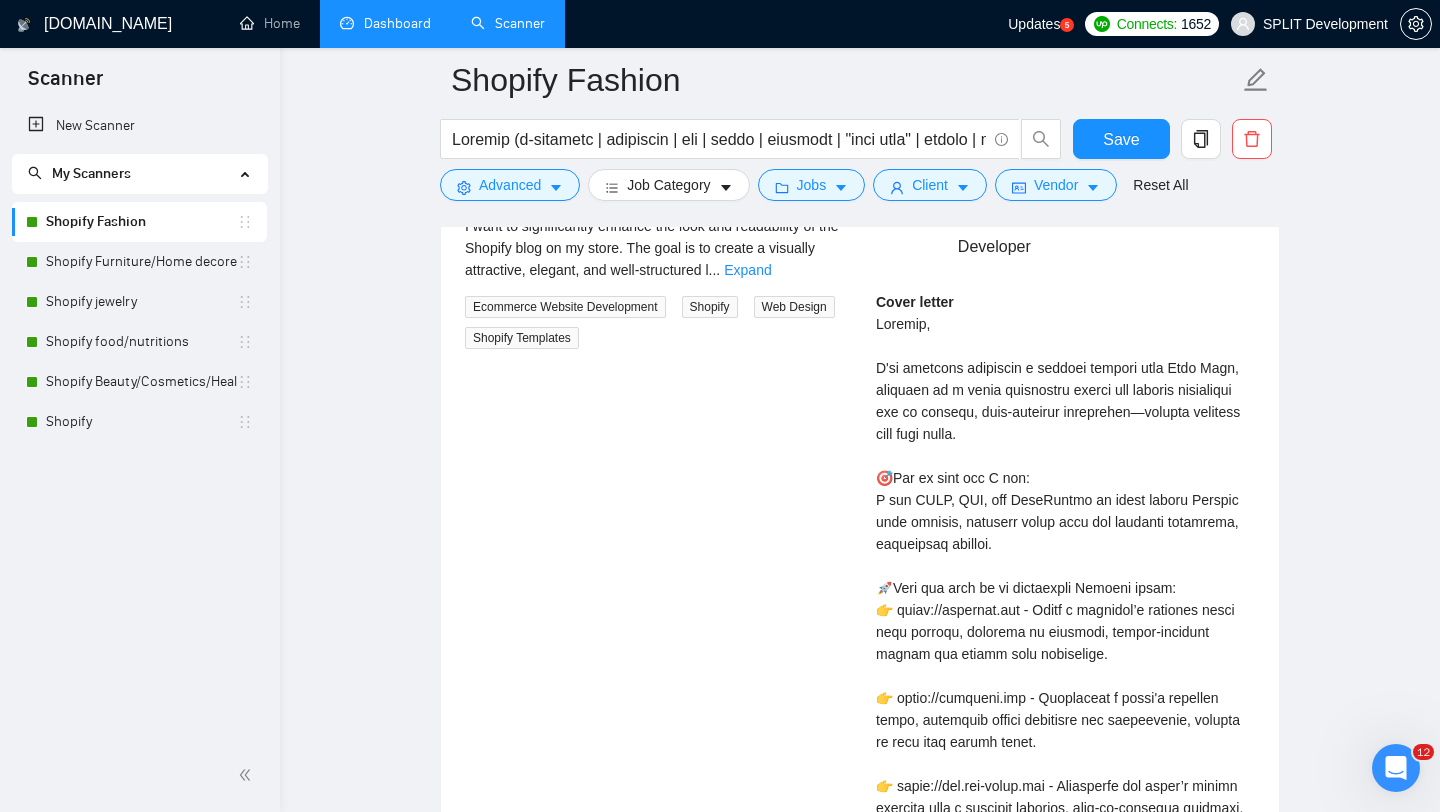 scroll, scrollTop: 3199, scrollLeft: 0, axis: vertical 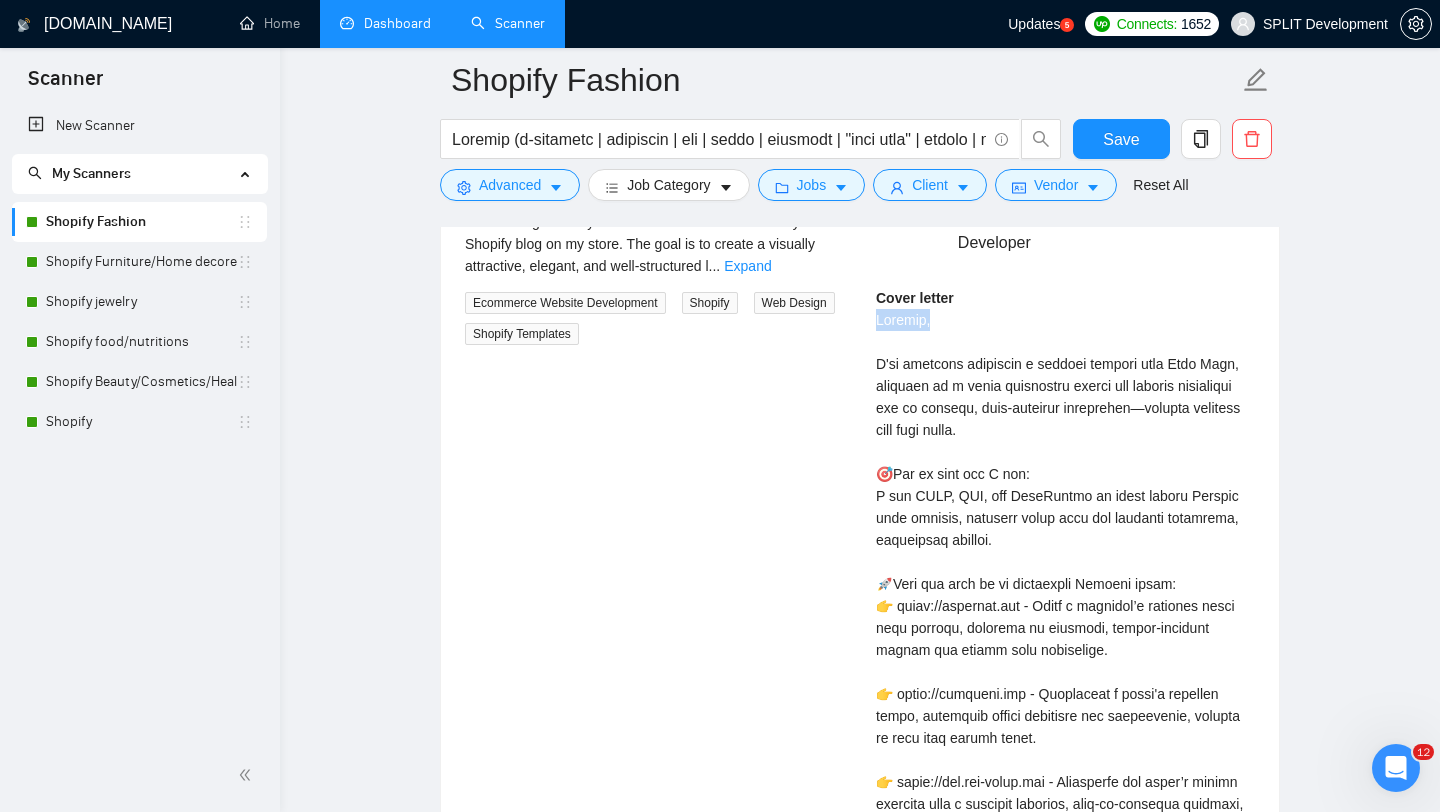 drag, startPoint x: 871, startPoint y: 296, endPoint x: 936, endPoint y: 298, distance: 65.03076 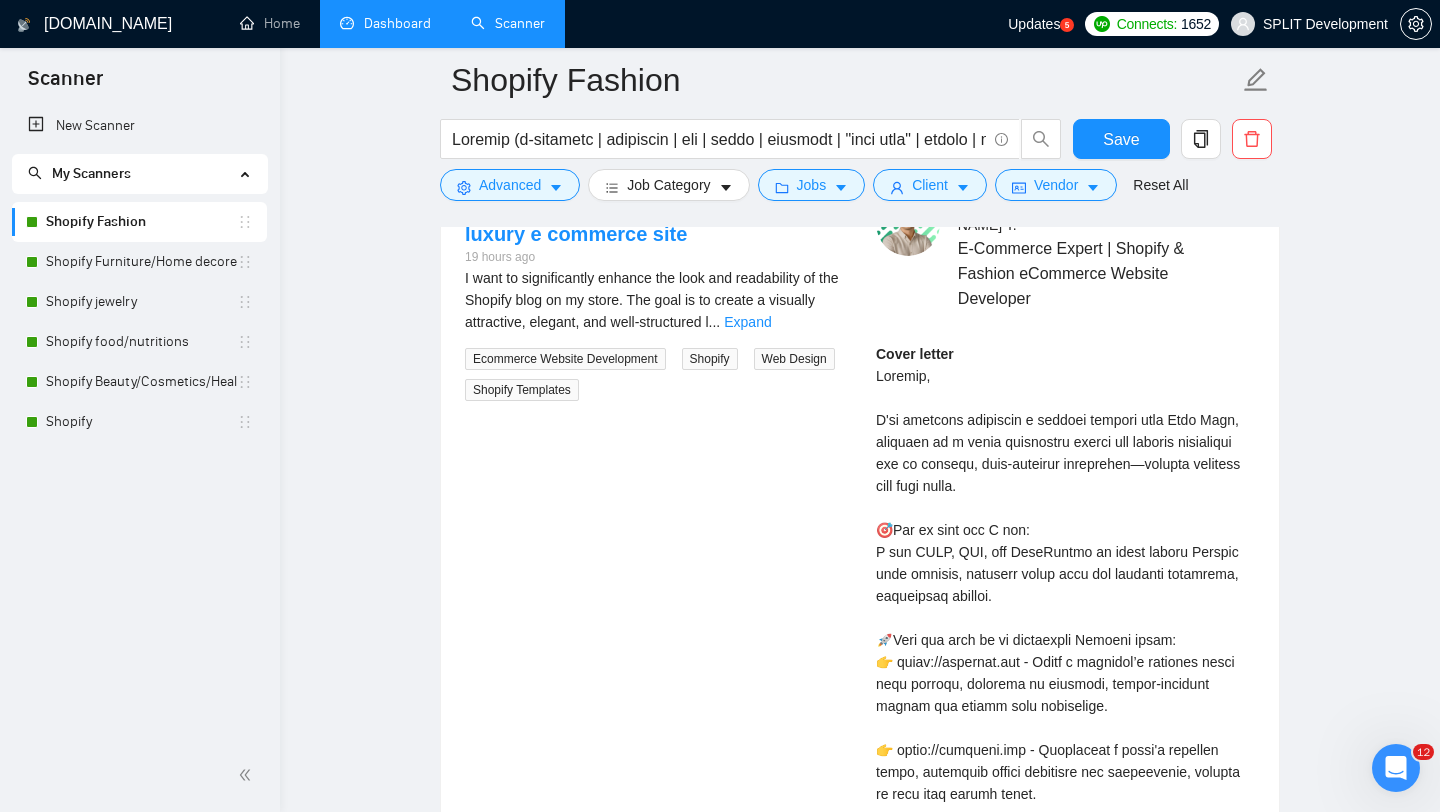 scroll, scrollTop: 3193, scrollLeft: 0, axis: vertical 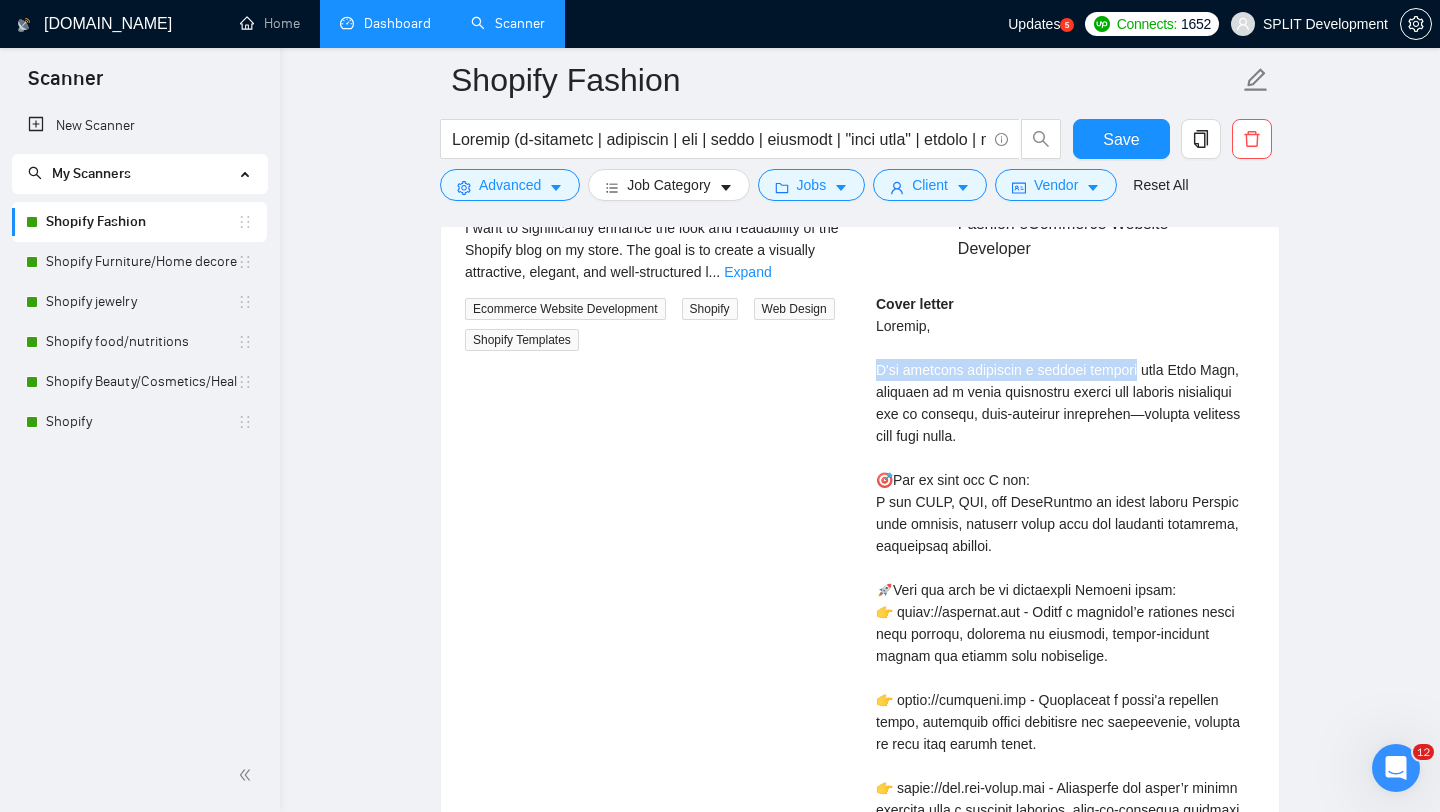 drag, startPoint x: 876, startPoint y: 344, endPoint x: 1133, endPoint y: 342, distance: 257.00778 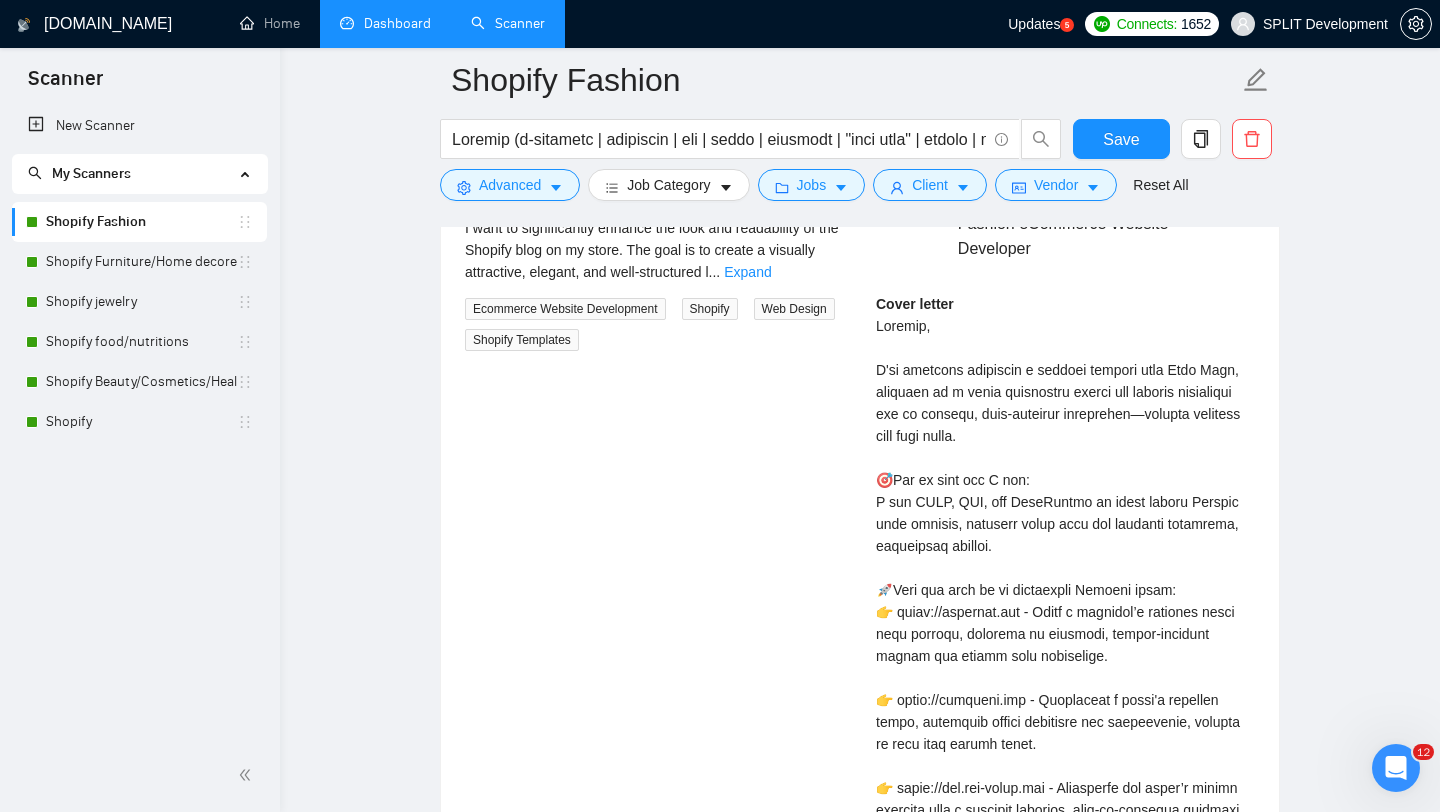 drag, startPoint x: 1168, startPoint y: 352, endPoint x: 1225, endPoint y: 352, distance: 57 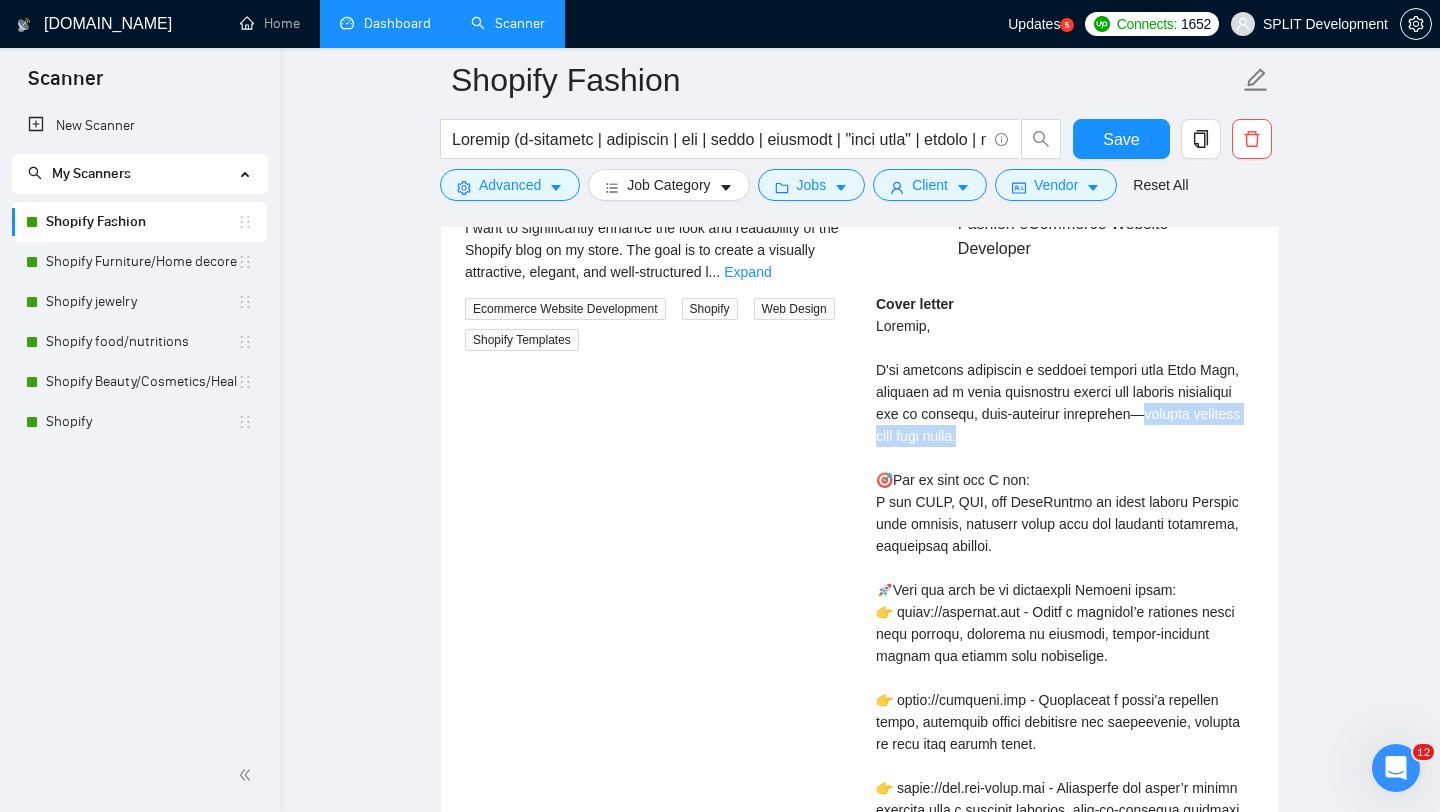 drag, startPoint x: 1114, startPoint y: 412, endPoint x: 870, endPoint y: 416, distance: 244.03279 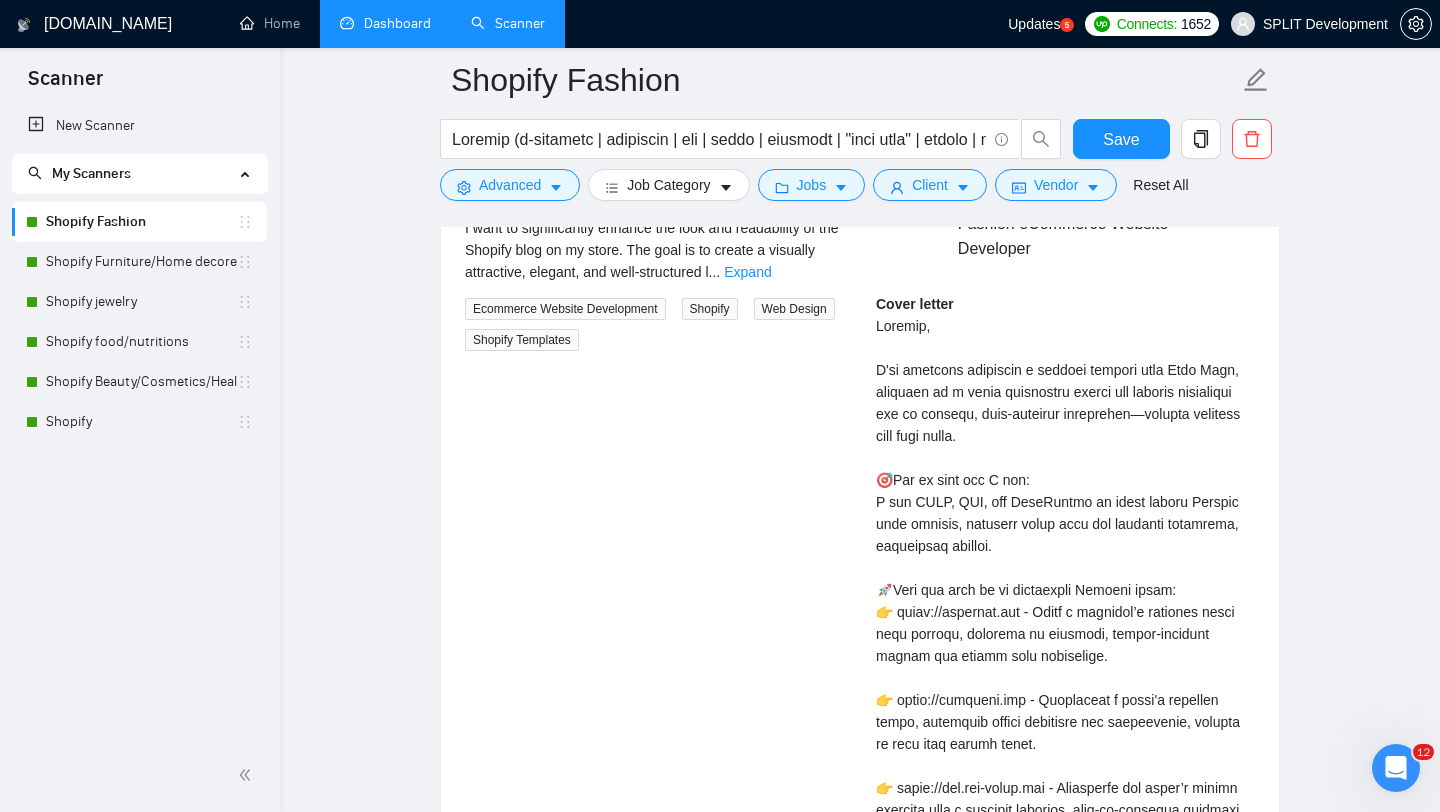 click on "Cover letter" at bounding box center (1065, 667) 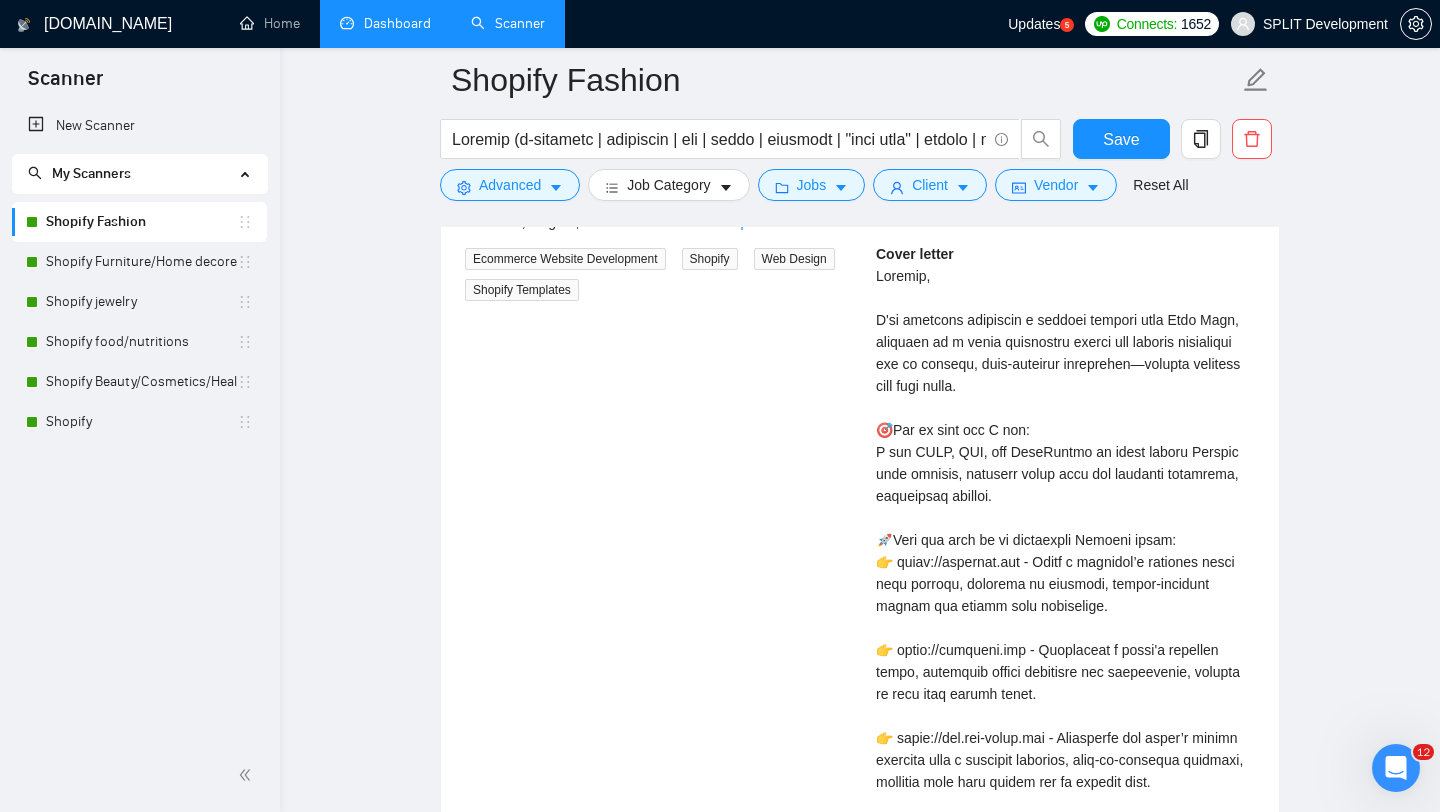 scroll, scrollTop: 3244, scrollLeft: 0, axis: vertical 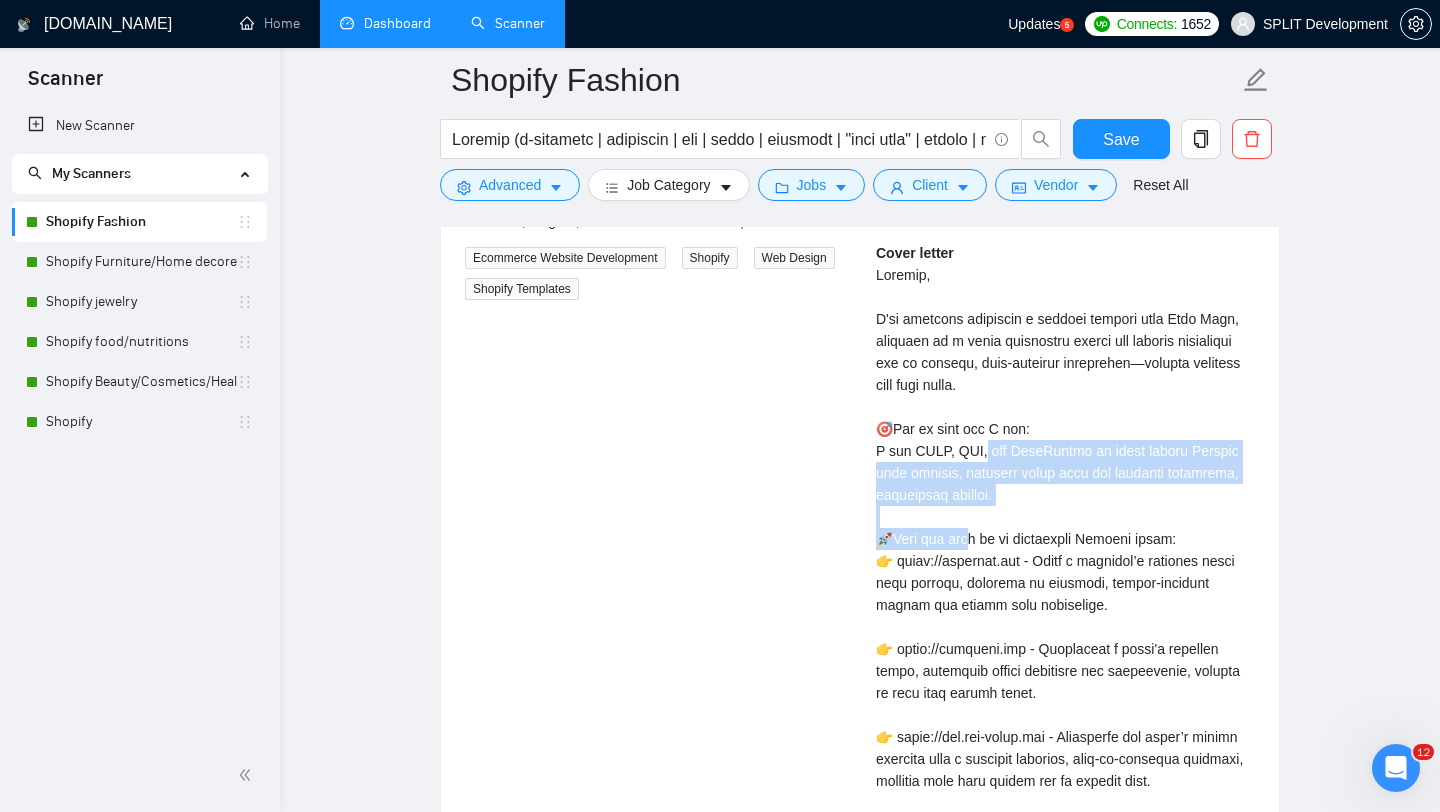 drag, startPoint x: 876, startPoint y: 428, endPoint x: 1093, endPoint y: 481, distance: 223.3786 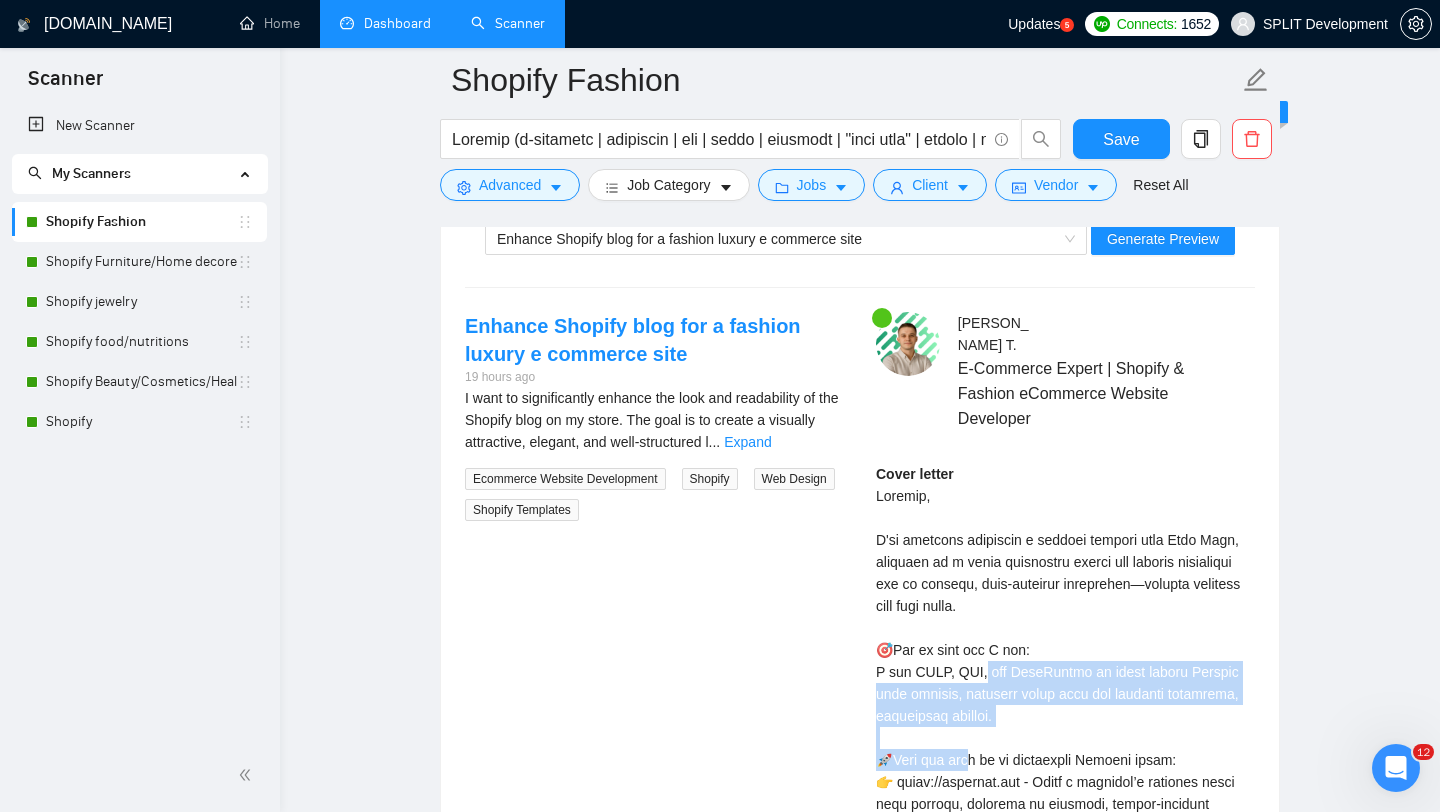 scroll, scrollTop: 3013, scrollLeft: 0, axis: vertical 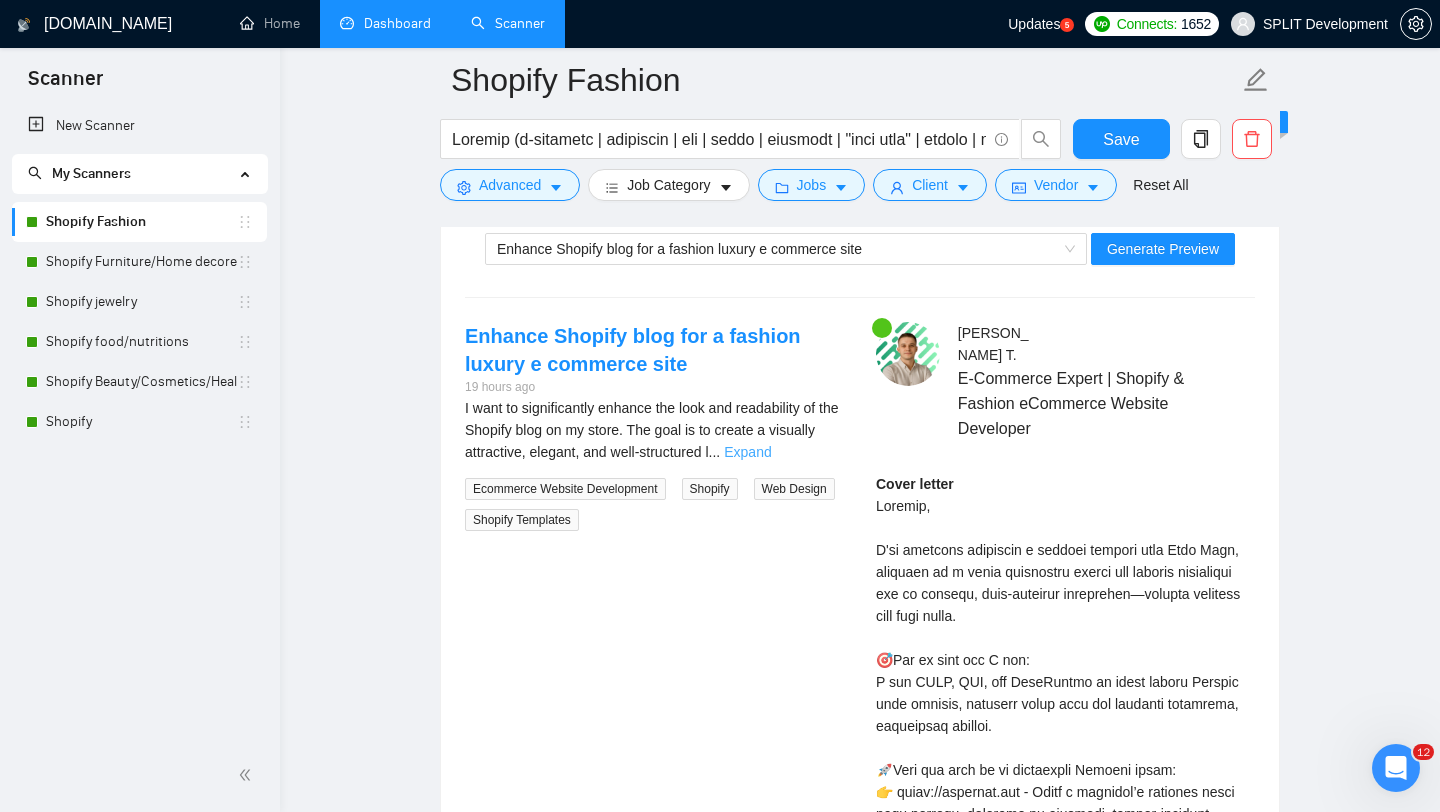 click on "Expand" at bounding box center [747, 452] 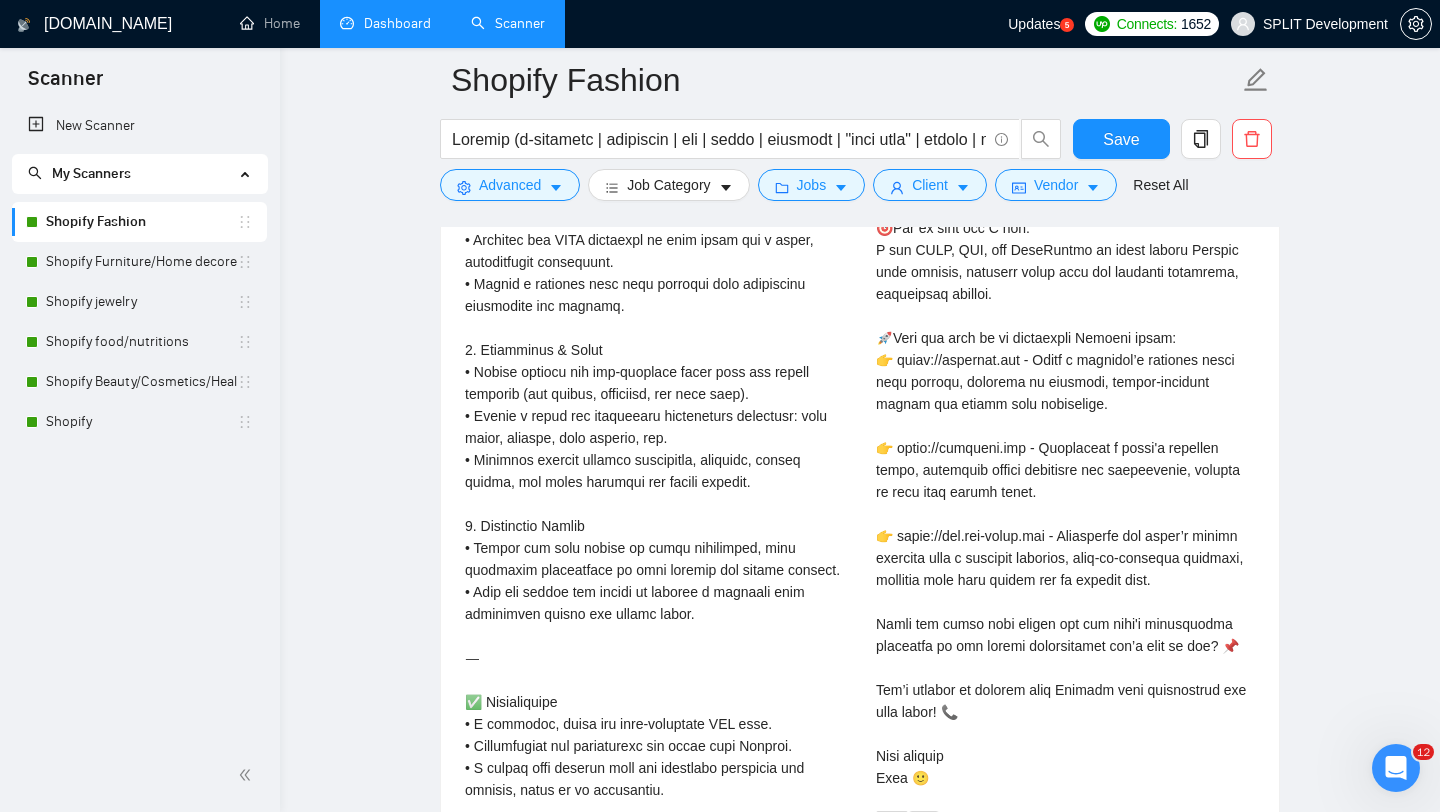 scroll, scrollTop: 3446, scrollLeft: 0, axis: vertical 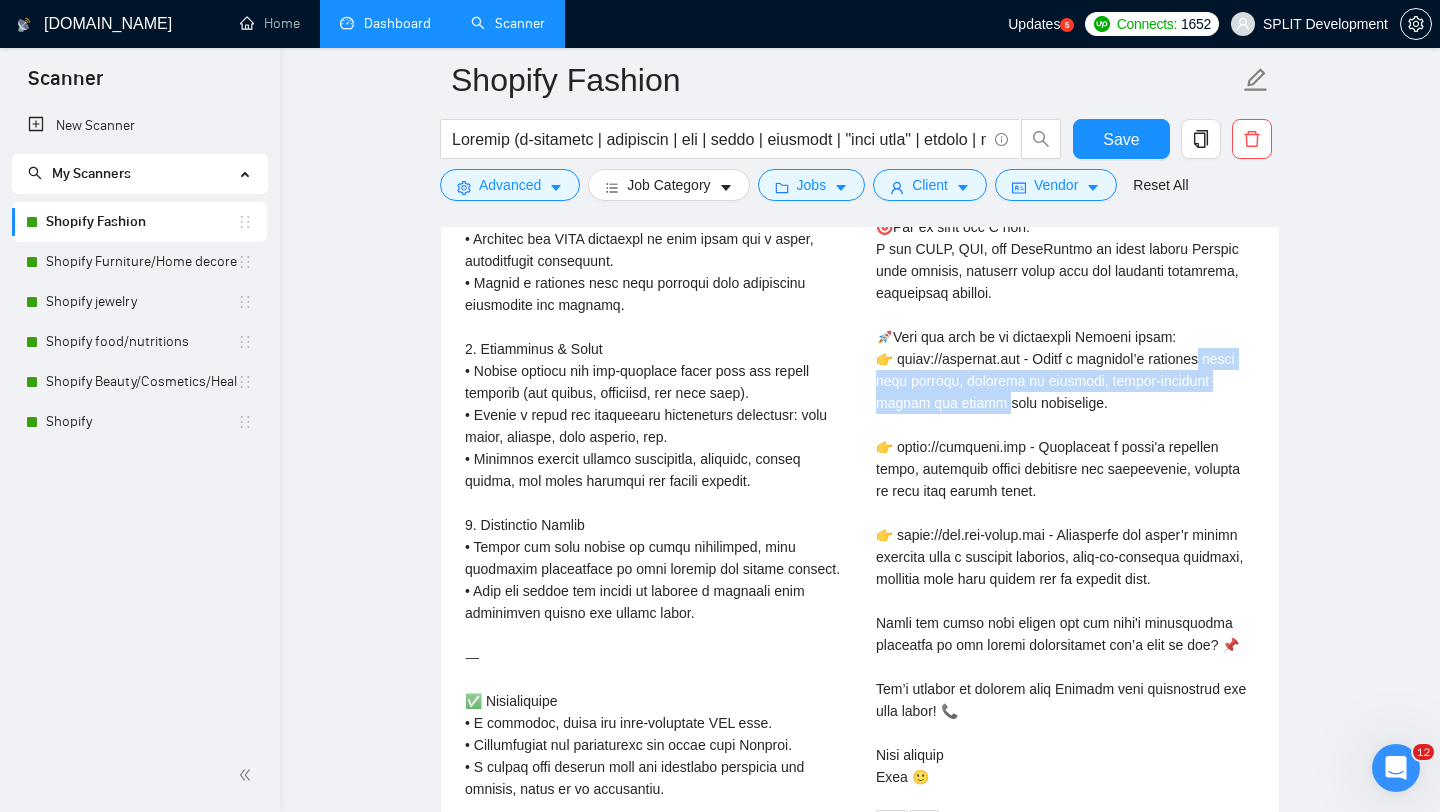 drag, startPoint x: 878, startPoint y: 338, endPoint x: 1026, endPoint y: 350, distance: 148.48569 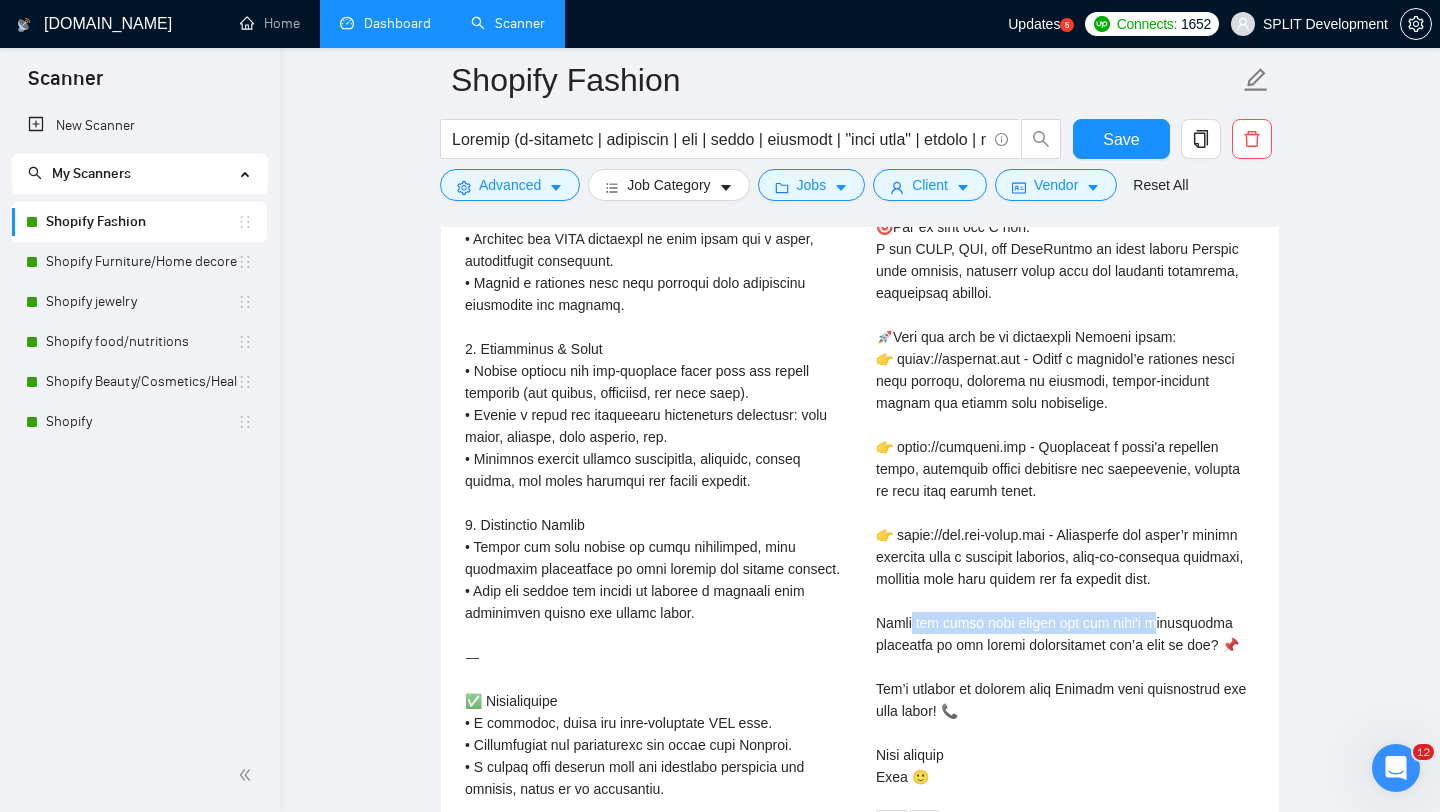 drag, startPoint x: 937, startPoint y: 558, endPoint x: 1181, endPoint y: 567, distance: 244.16592 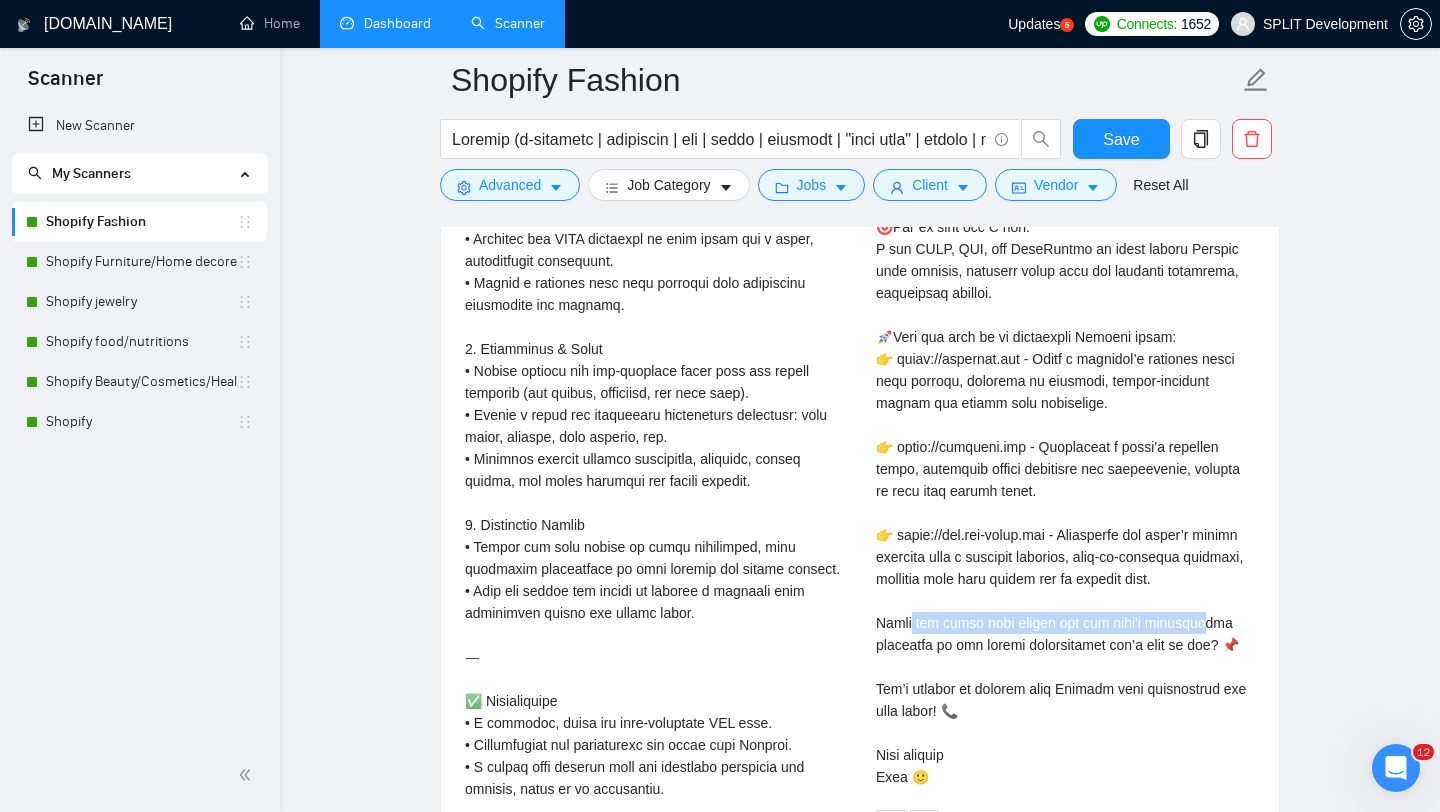 drag, startPoint x: 1230, startPoint y: 552, endPoint x: 941, endPoint y: 563, distance: 289.20926 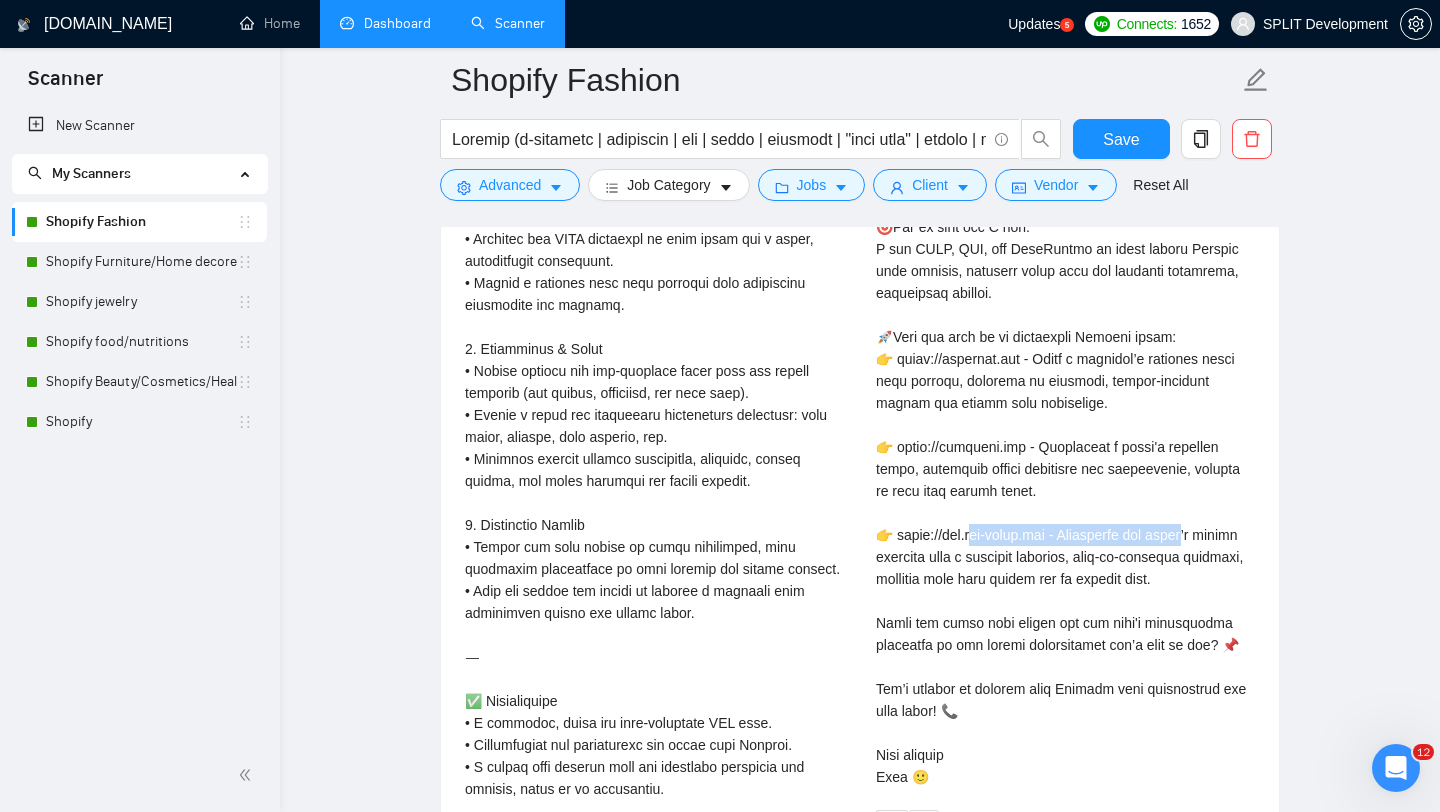 drag, startPoint x: 1187, startPoint y: 451, endPoint x: 1197, endPoint y: 459, distance: 12.806249 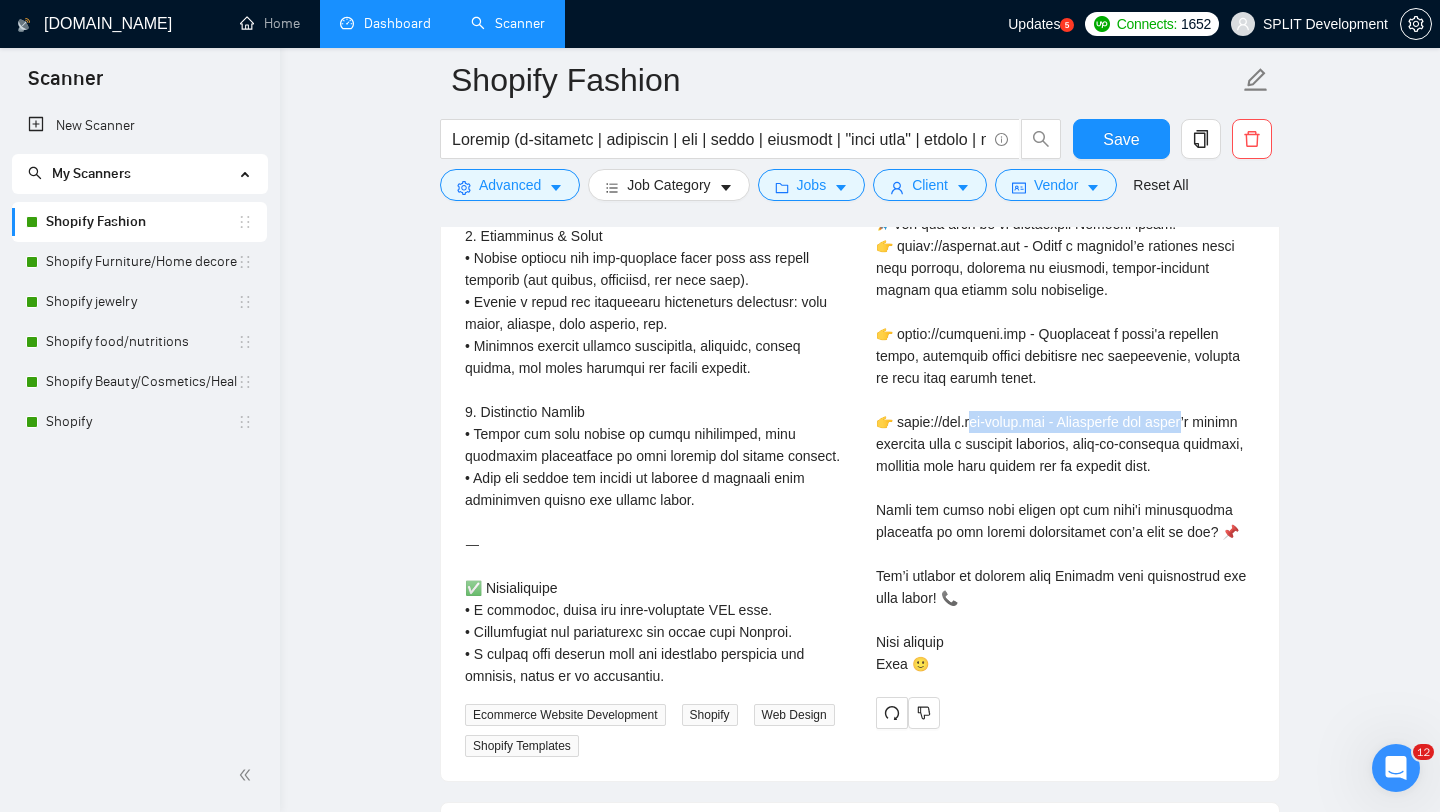 scroll, scrollTop: 3603, scrollLeft: 0, axis: vertical 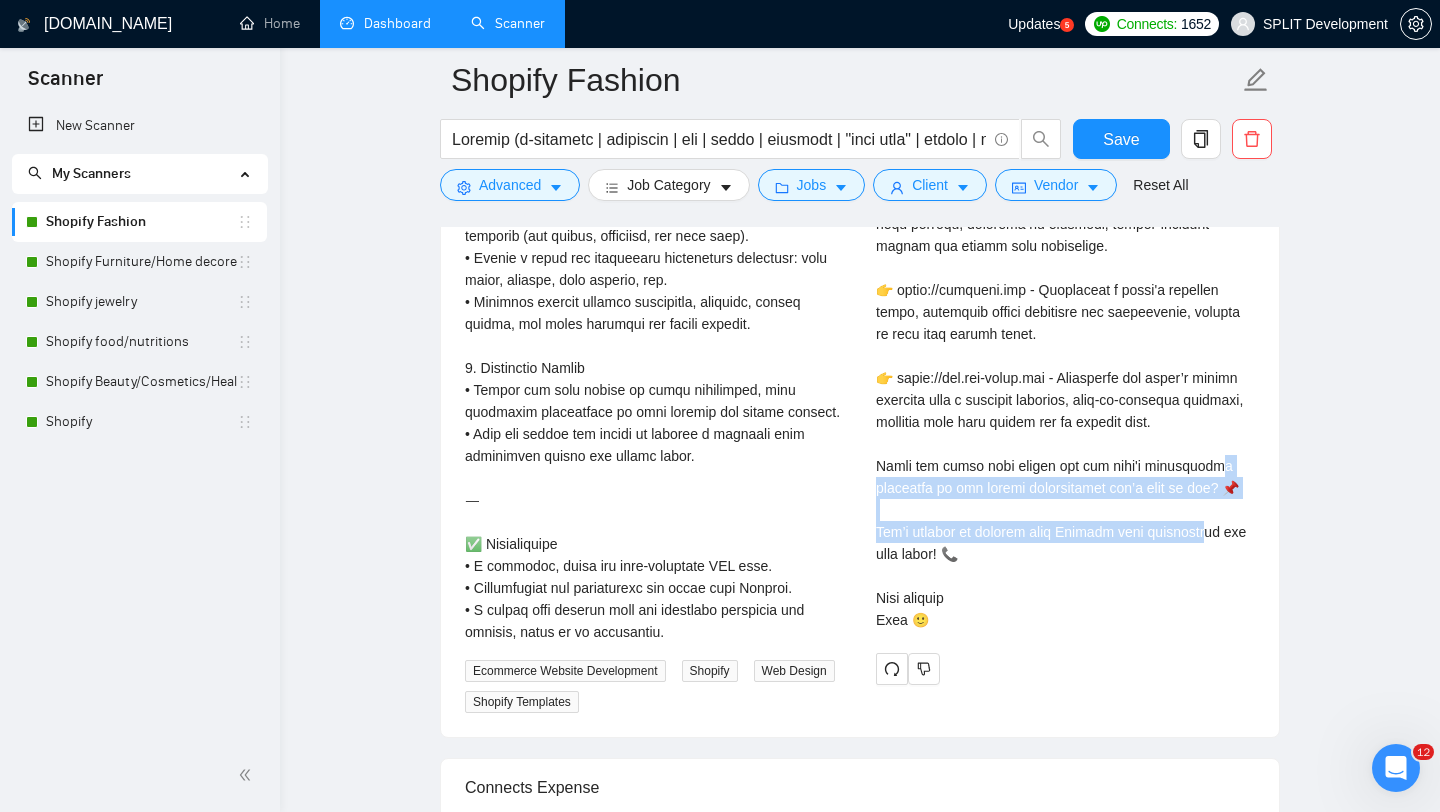 drag, startPoint x: 876, startPoint y: 444, endPoint x: 1206, endPoint y: 481, distance: 332.06775 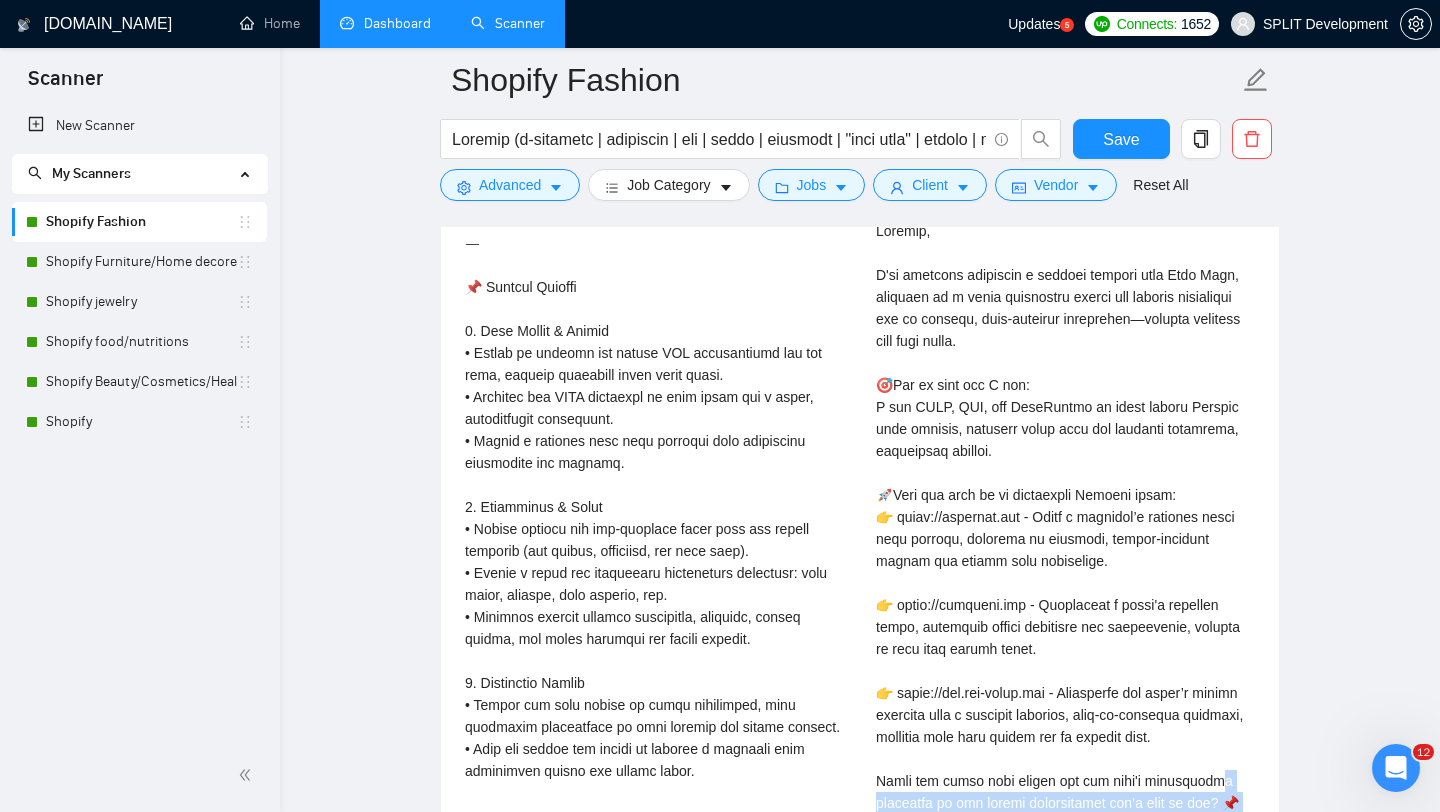 scroll, scrollTop: 3141, scrollLeft: 0, axis: vertical 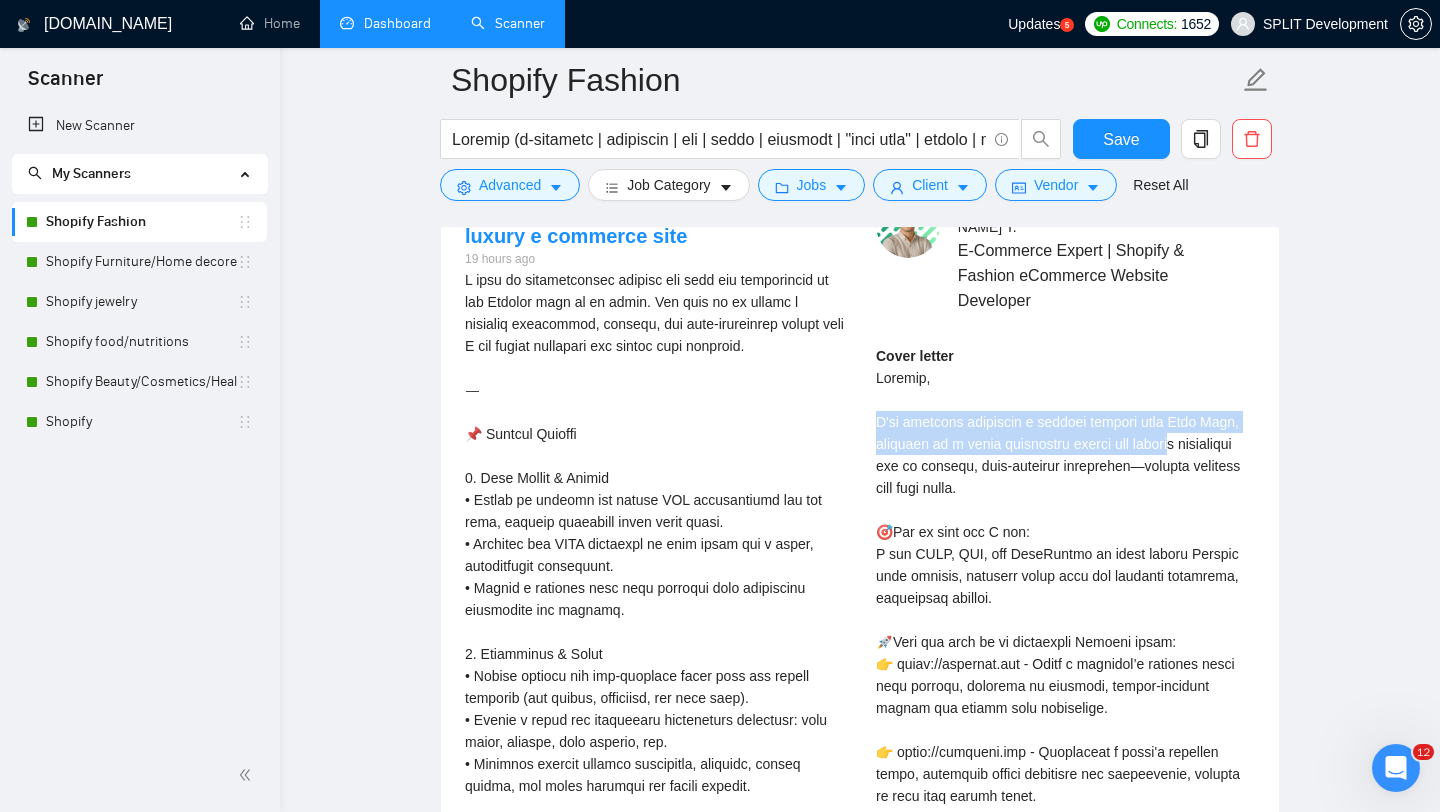 drag, startPoint x: 871, startPoint y: 405, endPoint x: 1180, endPoint y: 417, distance: 309.2329 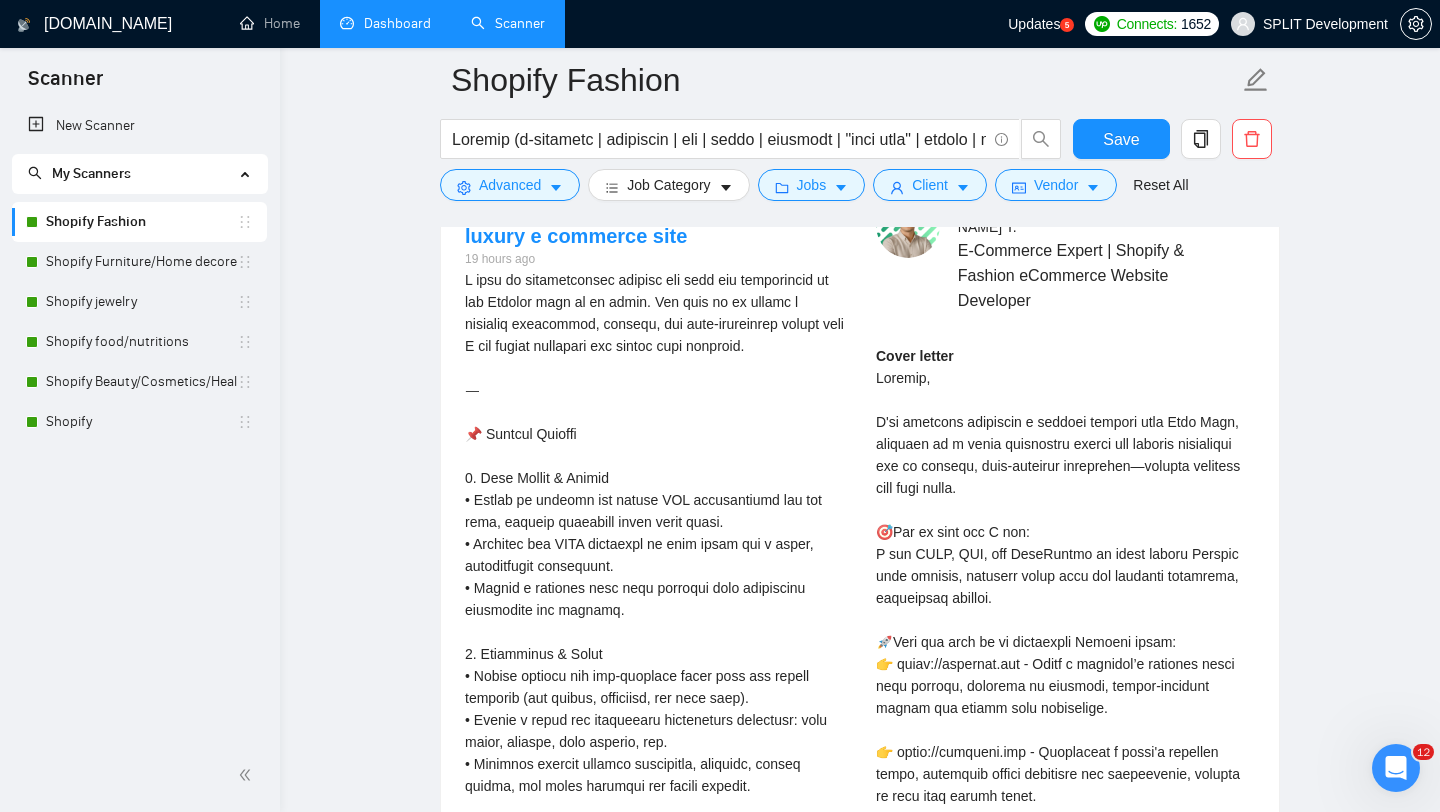 click on "Dashboard" at bounding box center [385, 23] 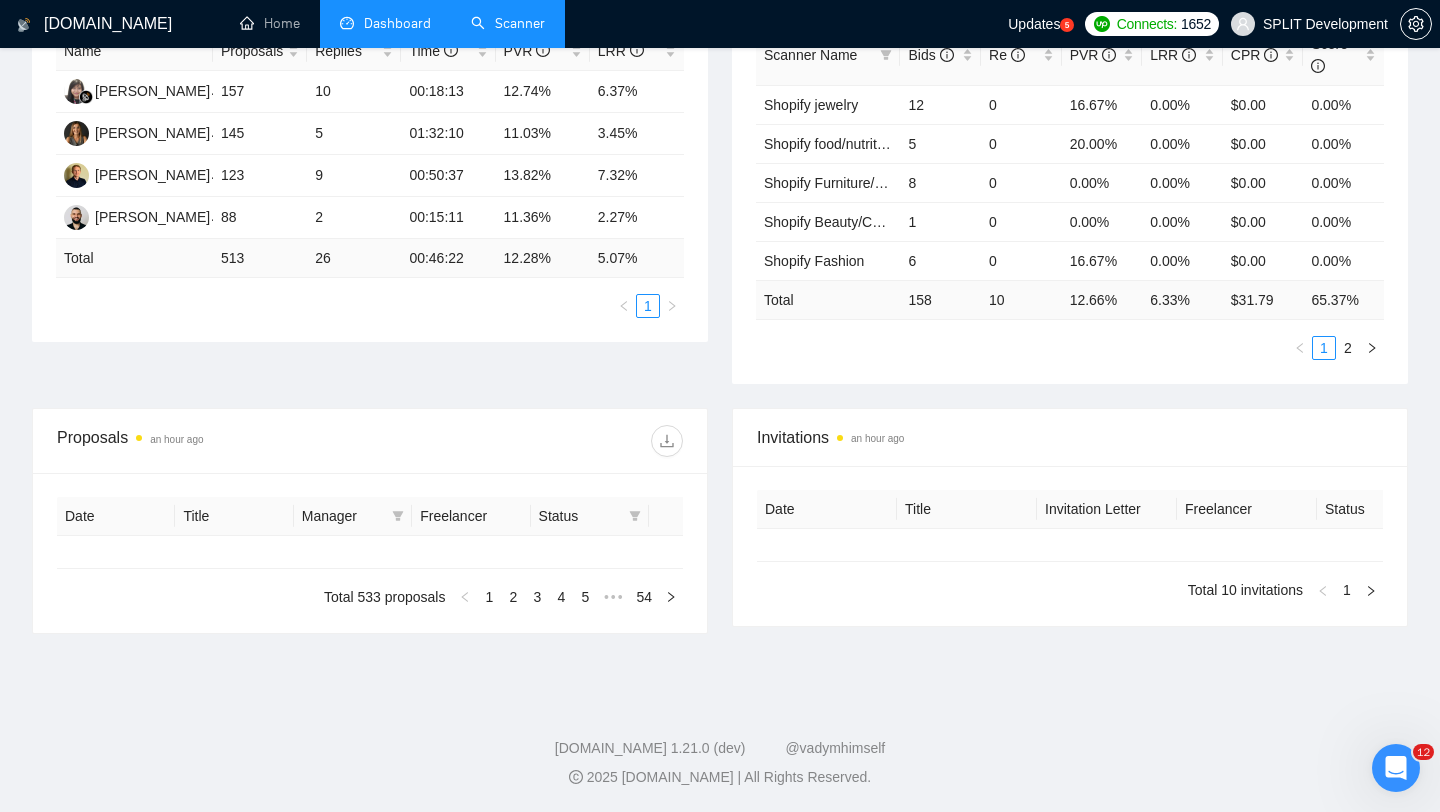 type on "[DATE]" 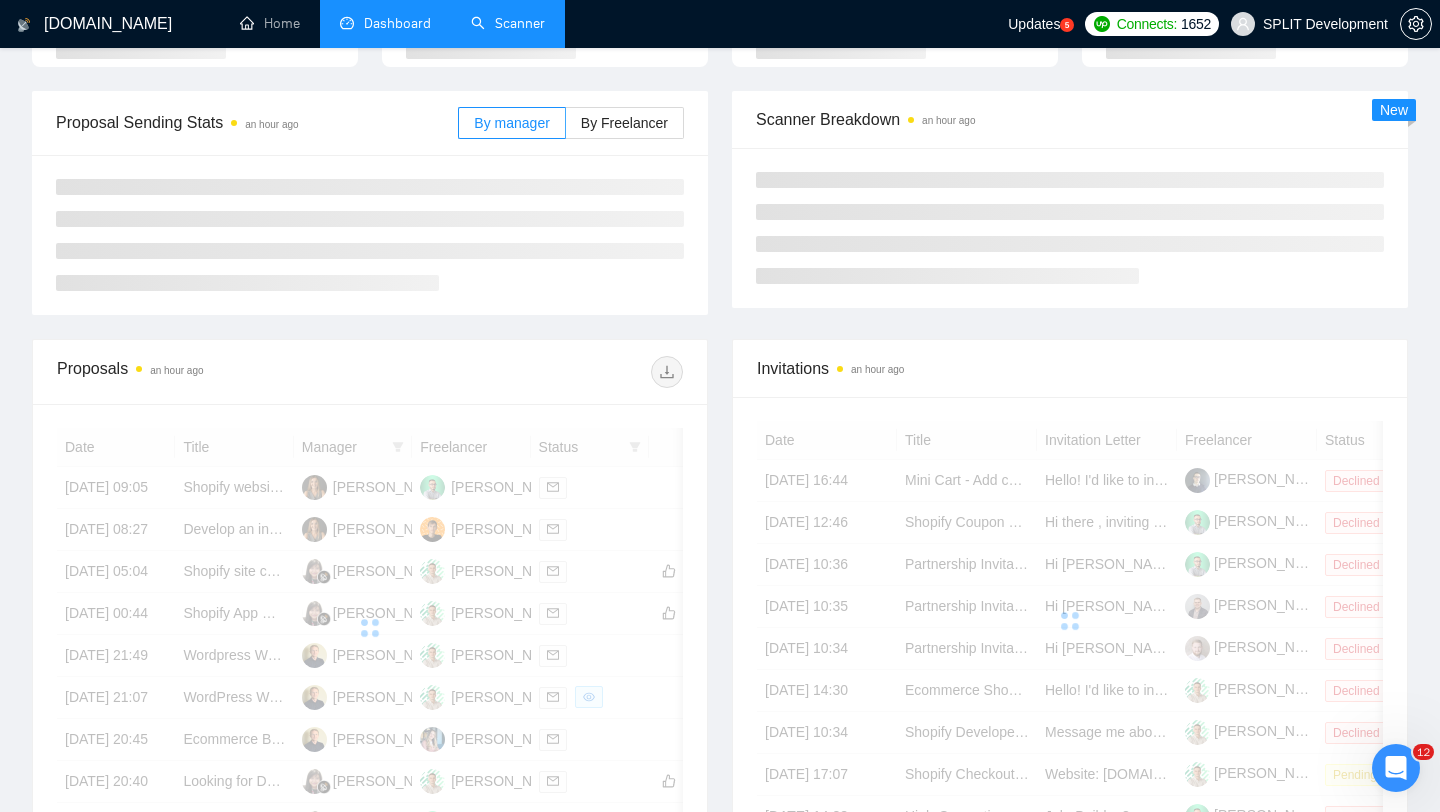 scroll, scrollTop: 0, scrollLeft: 0, axis: both 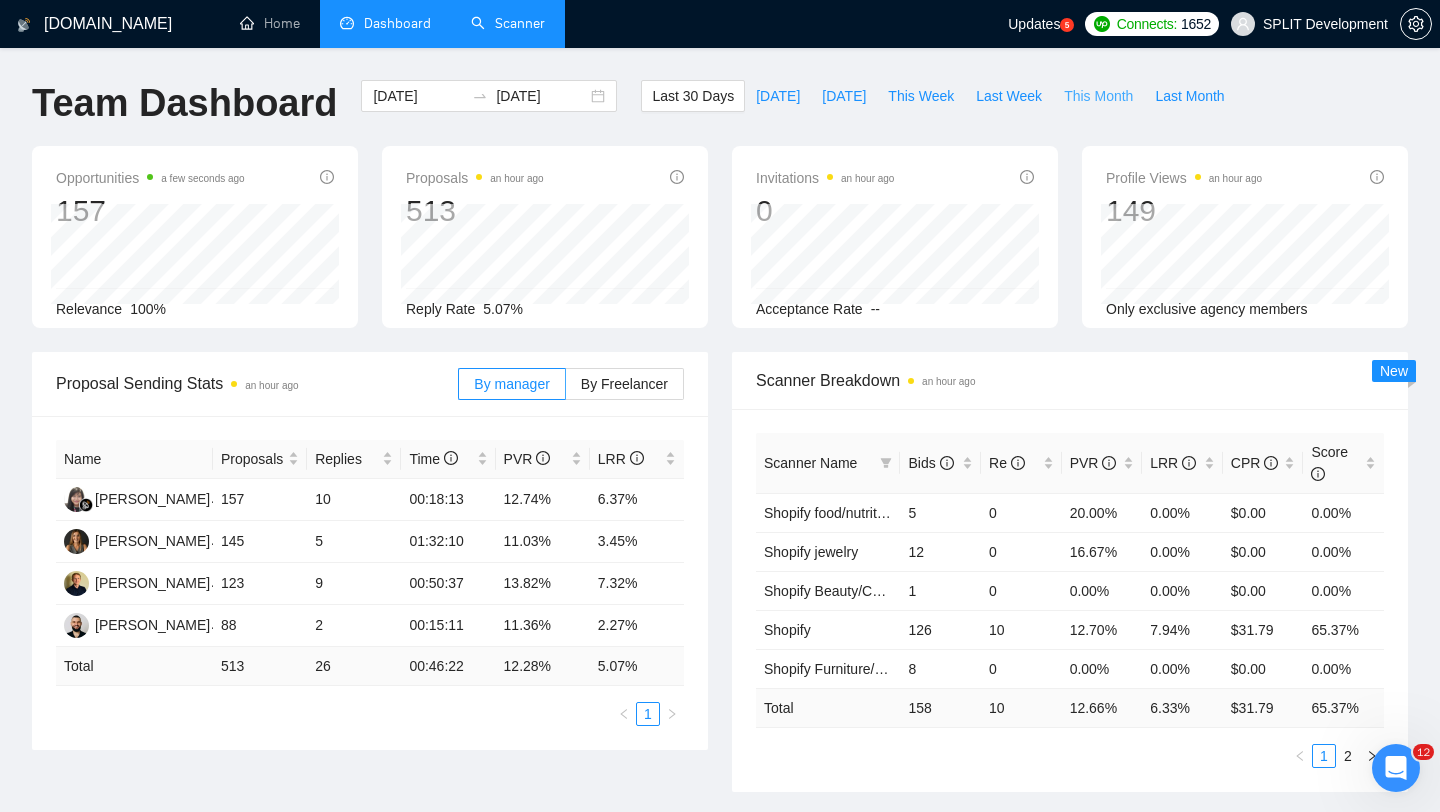 click on "This Month" at bounding box center (1098, 96) 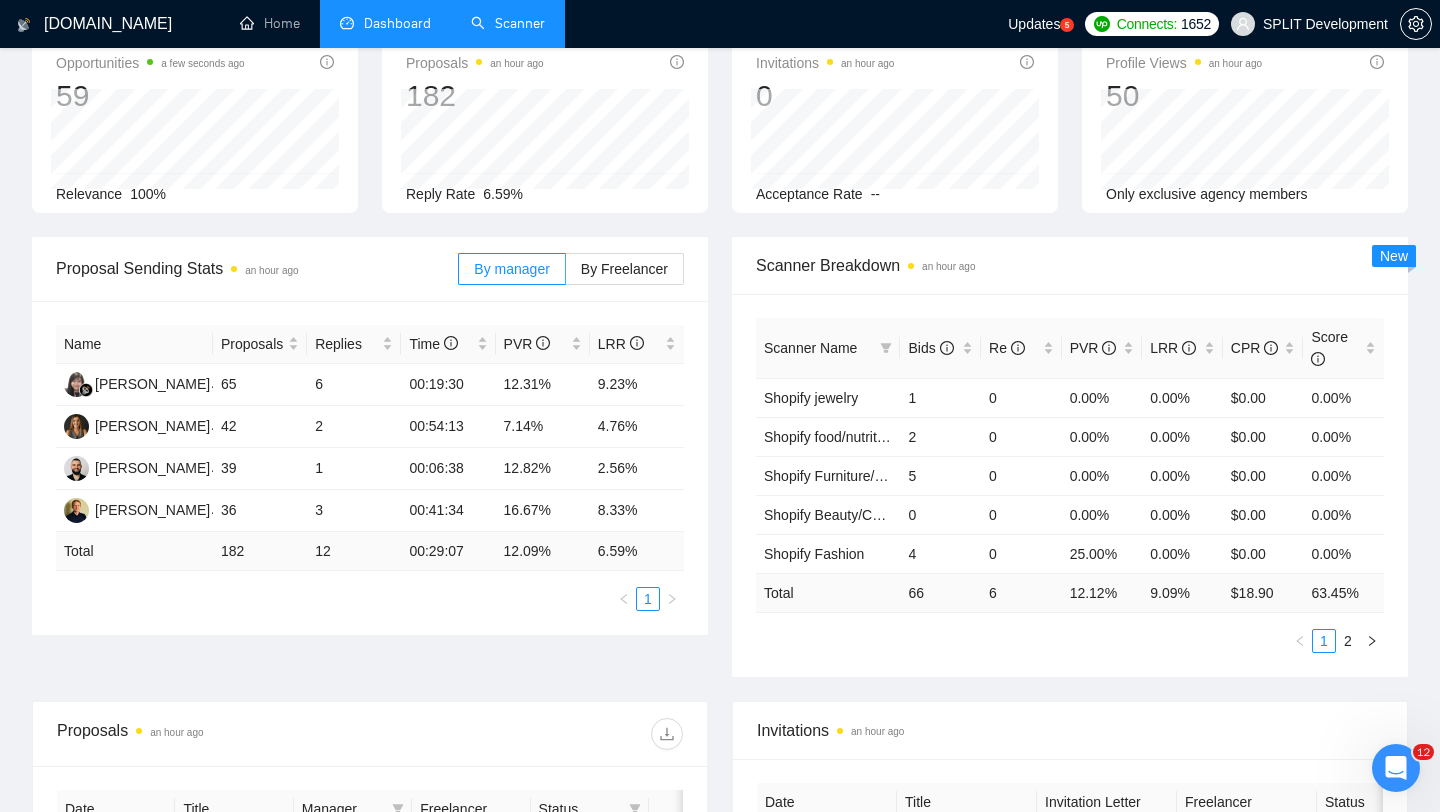 scroll, scrollTop: 133, scrollLeft: 0, axis: vertical 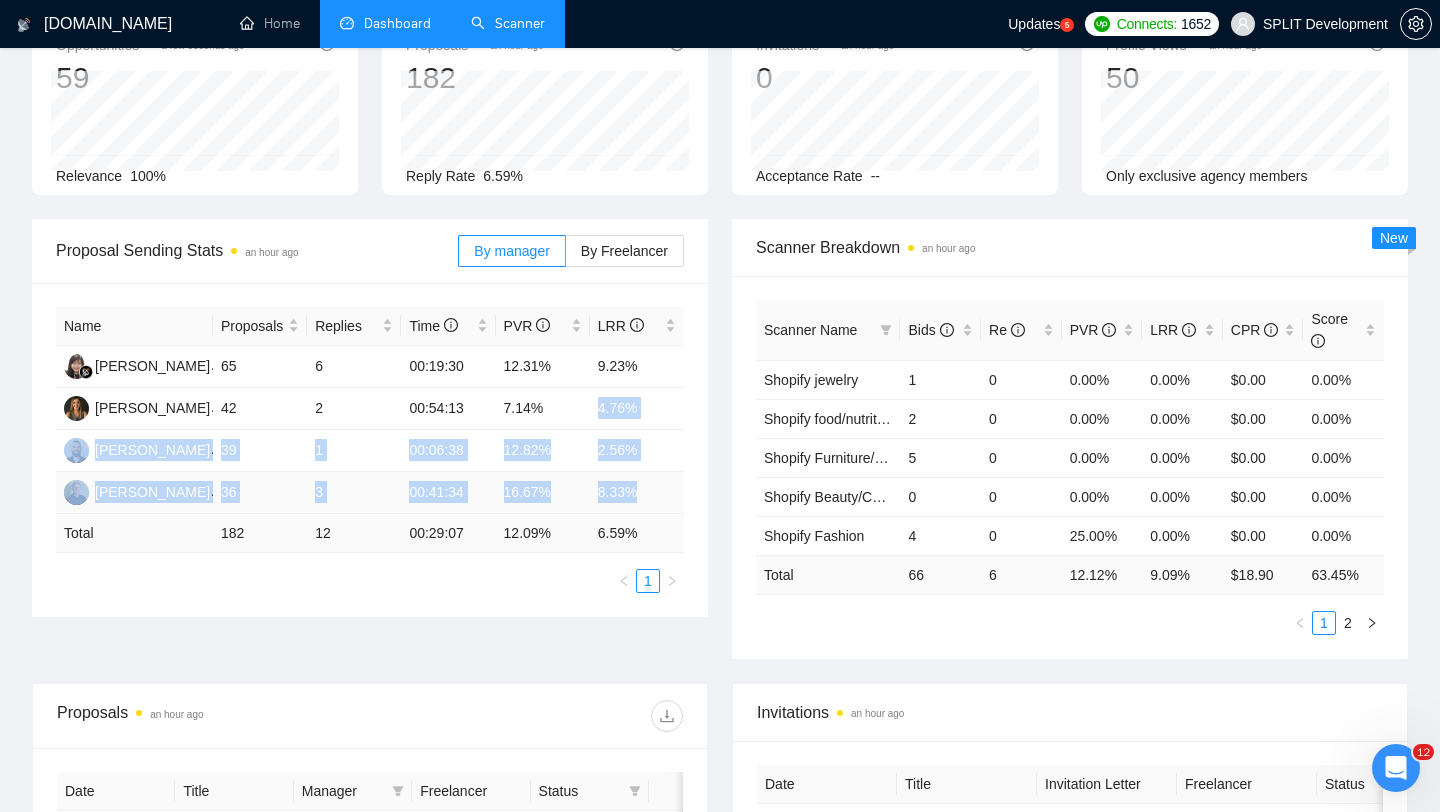 drag, startPoint x: 590, startPoint y: 403, endPoint x: 644, endPoint y: 491, distance: 103.24728 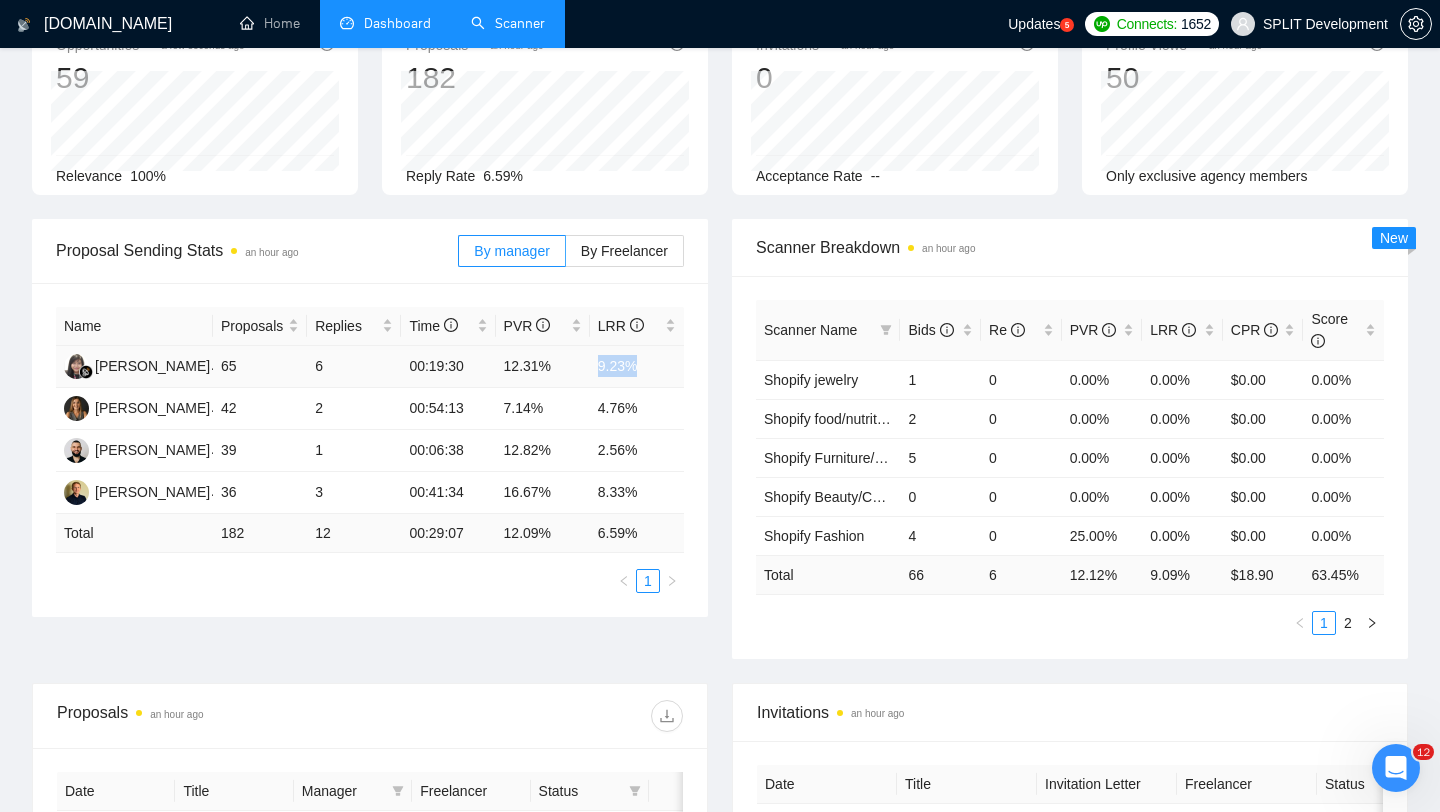 drag, startPoint x: 588, startPoint y: 360, endPoint x: 647, endPoint y: 368, distance: 59.5399 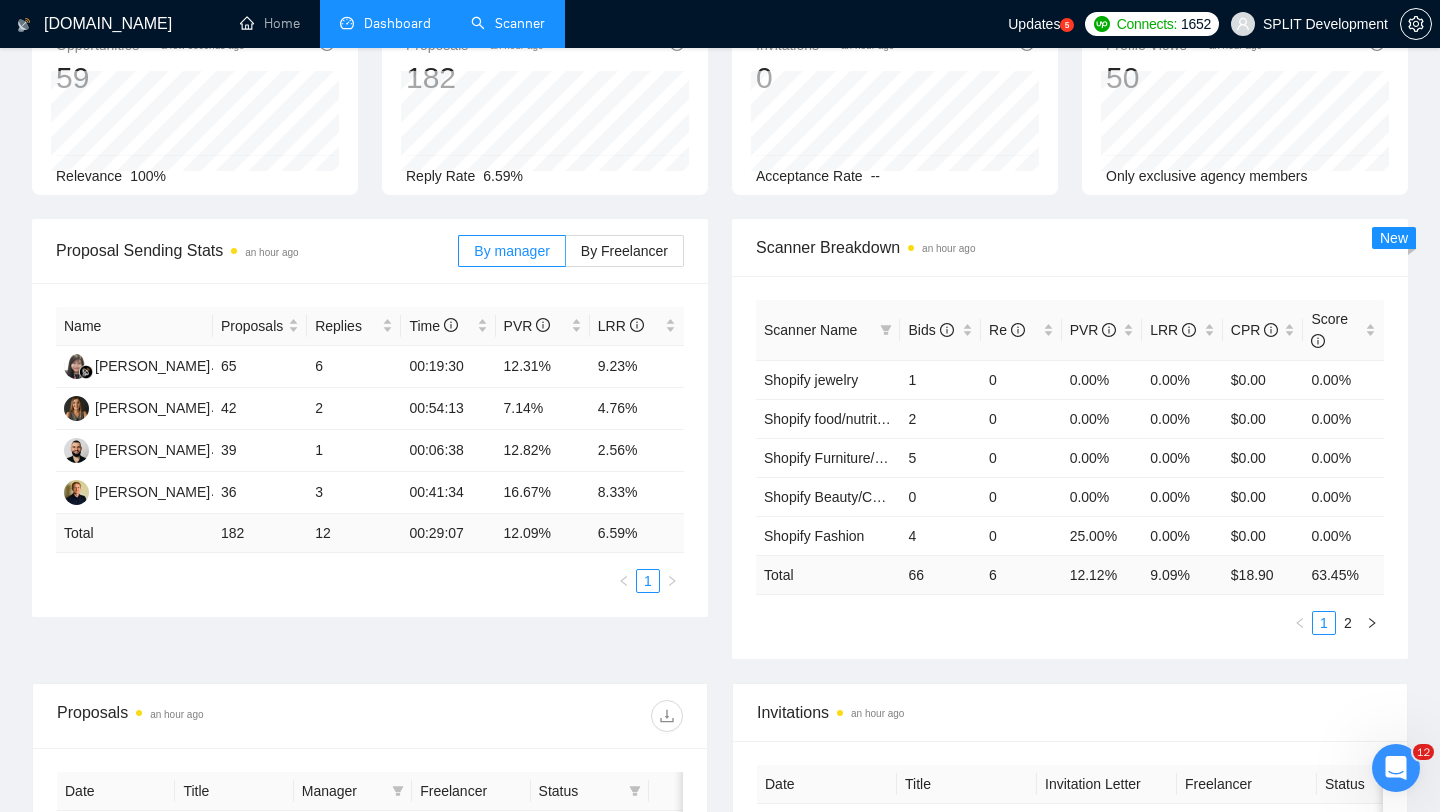 click on "Name Proposals Replies Time   PVR   LRR   [PERSON_NAME] 65 6 00:19:30 12.31% 9.23% Nika K 42 2 00:54:13 7.14% 4.76% [PERSON_NAME] 39 1 00:06:38 12.82% 2.56% [PERSON_NAME] 36 3 00:41:34 16.67% 8.33% Total 182 12 00:29:07 12.09 % 6.59 % 1" at bounding box center (370, 450) 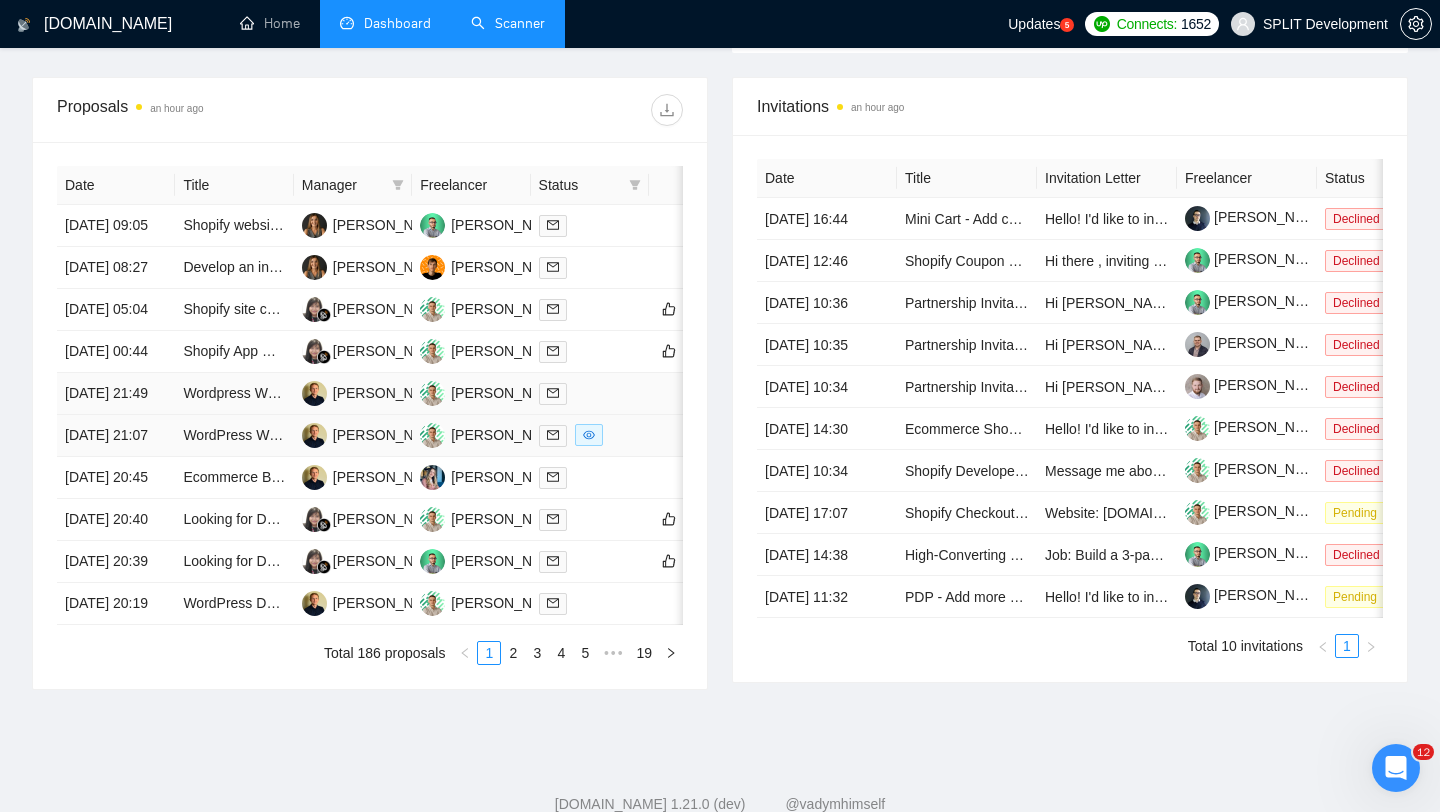 scroll, scrollTop: 737, scrollLeft: 0, axis: vertical 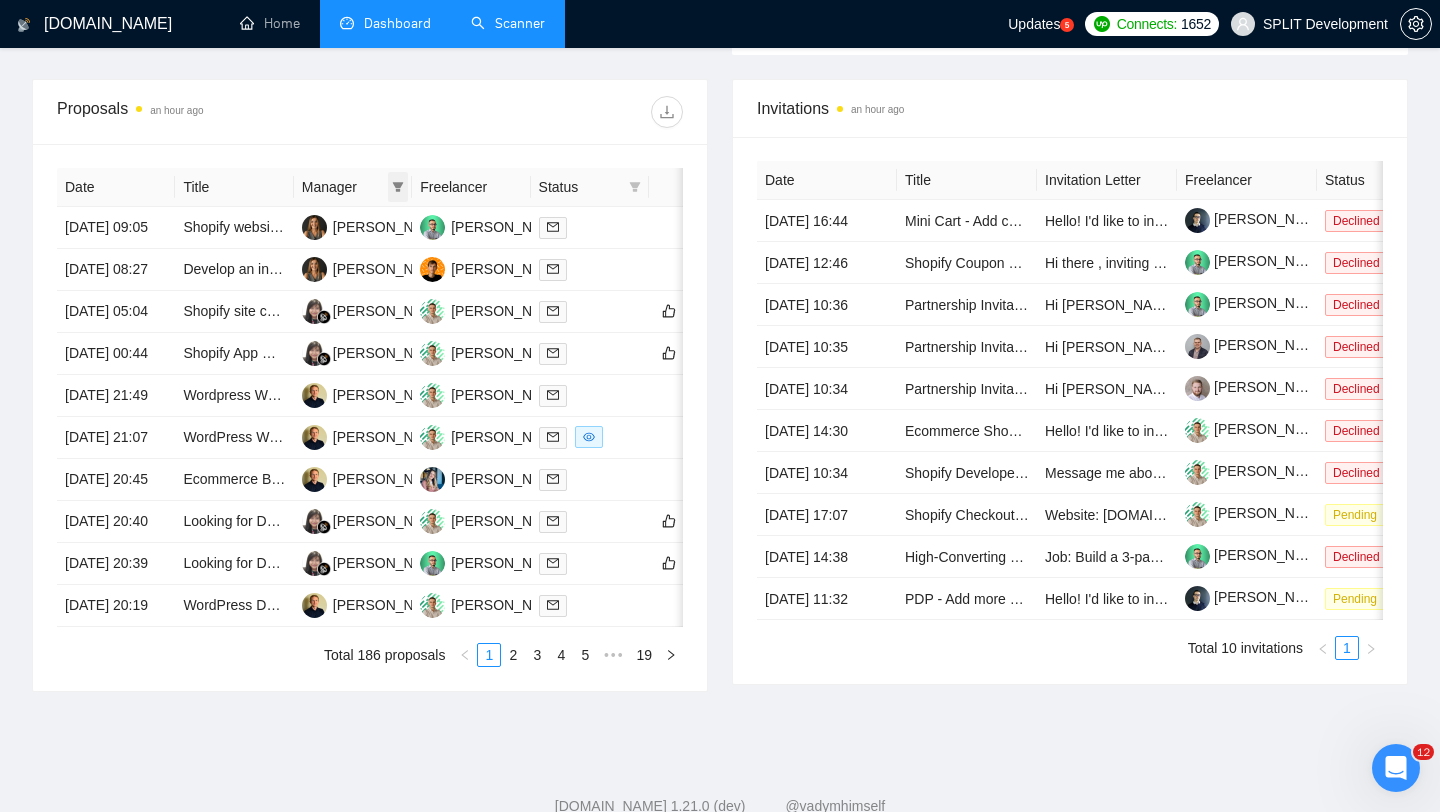 click at bounding box center [398, 187] 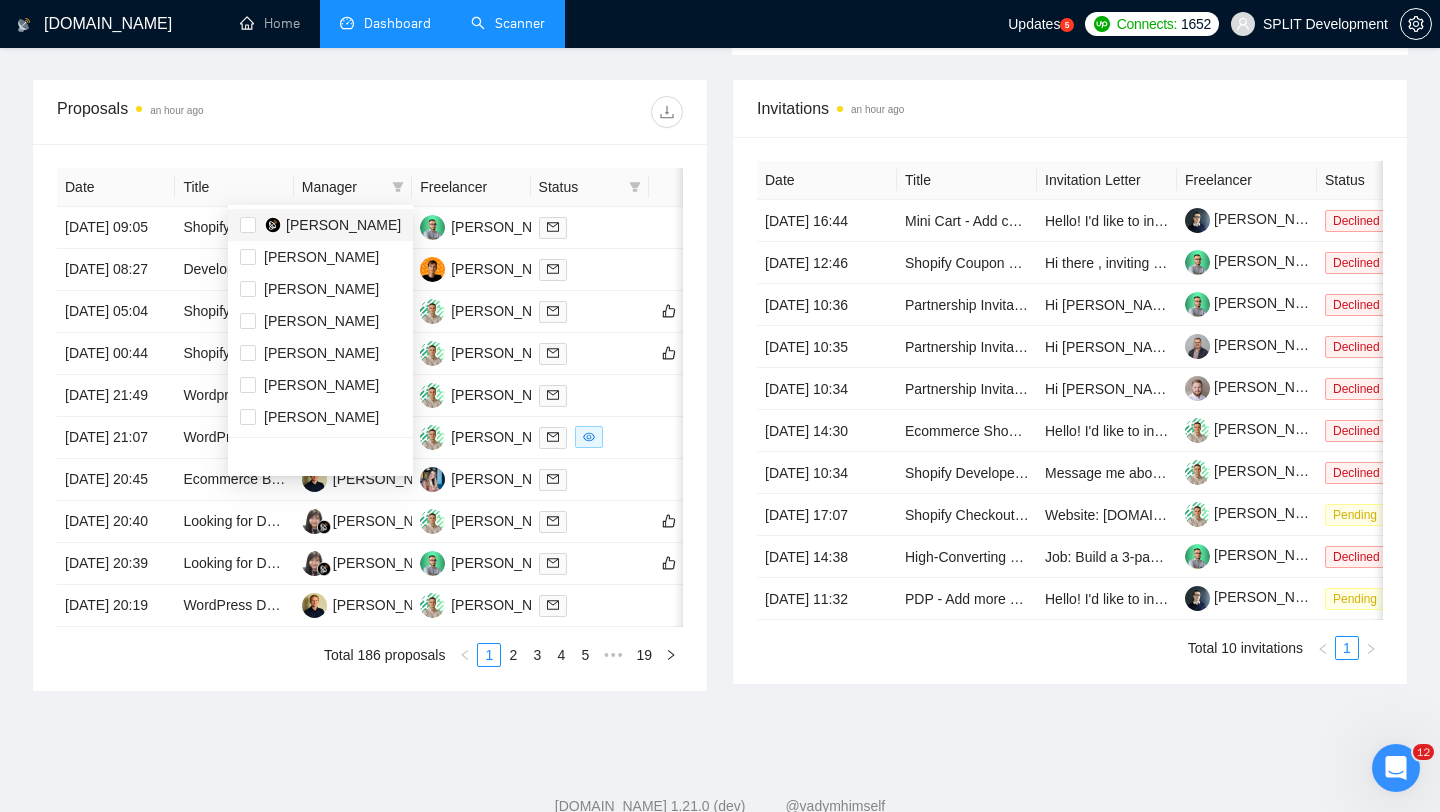 click on "[PERSON_NAME]" at bounding box center [343, 225] 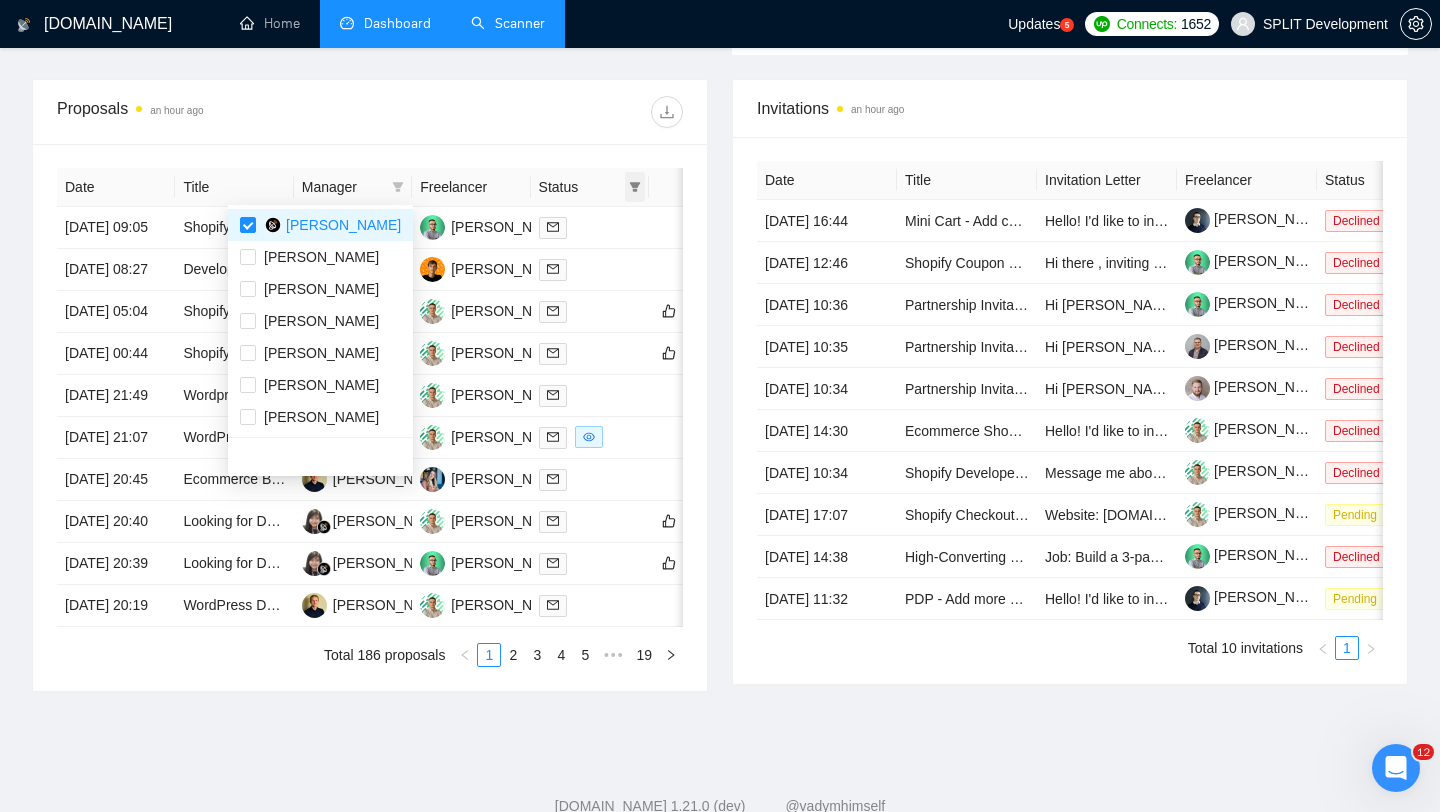 click on "Date Title Manager Freelancer Status               [DATE] 09:05 Shopify website rebranding [PERSON_NAME] [PERSON_NAME] [DATE] 08:27 Develop an information website on a tight timeline. Nika K [PERSON_NAME] [DATE] 05:04 Shopify site changed [PERSON_NAME] [PERSON_NAME] [DATE] 00:44 Shopify App Development Expert Needed [PERSON_NAME] [PERSON_NAME] [DATE] 21:49 Wordpress Web Designer [PERSON_NAME] [PERSON_NAME] [DATE] 21:07 WordPress Website Development [PERSON_NAME] [PERSON_NAME] [DATE] 20:45 Ecommerce Bulk Apparel Product Page Design UX/UI [PERSON_NAME] [PERSON_NAME] [DATE] 20:40 Looking for Developer to Help Build Shopify App (& more) [PERSON_NAME] [PERSON_NAME] [DATE] 20:39 Looking for Developer to Help Build Shopify App (& more) [PERSON_NAME] [PERSON_NAME] [DATE] 20:19 WordPress Design&Development learning platform [PERSON_NAME] [PERSON_NAME] Total 186 proposals 1 2 3 4 5 ••• 19" at bounding box center (370, 417) 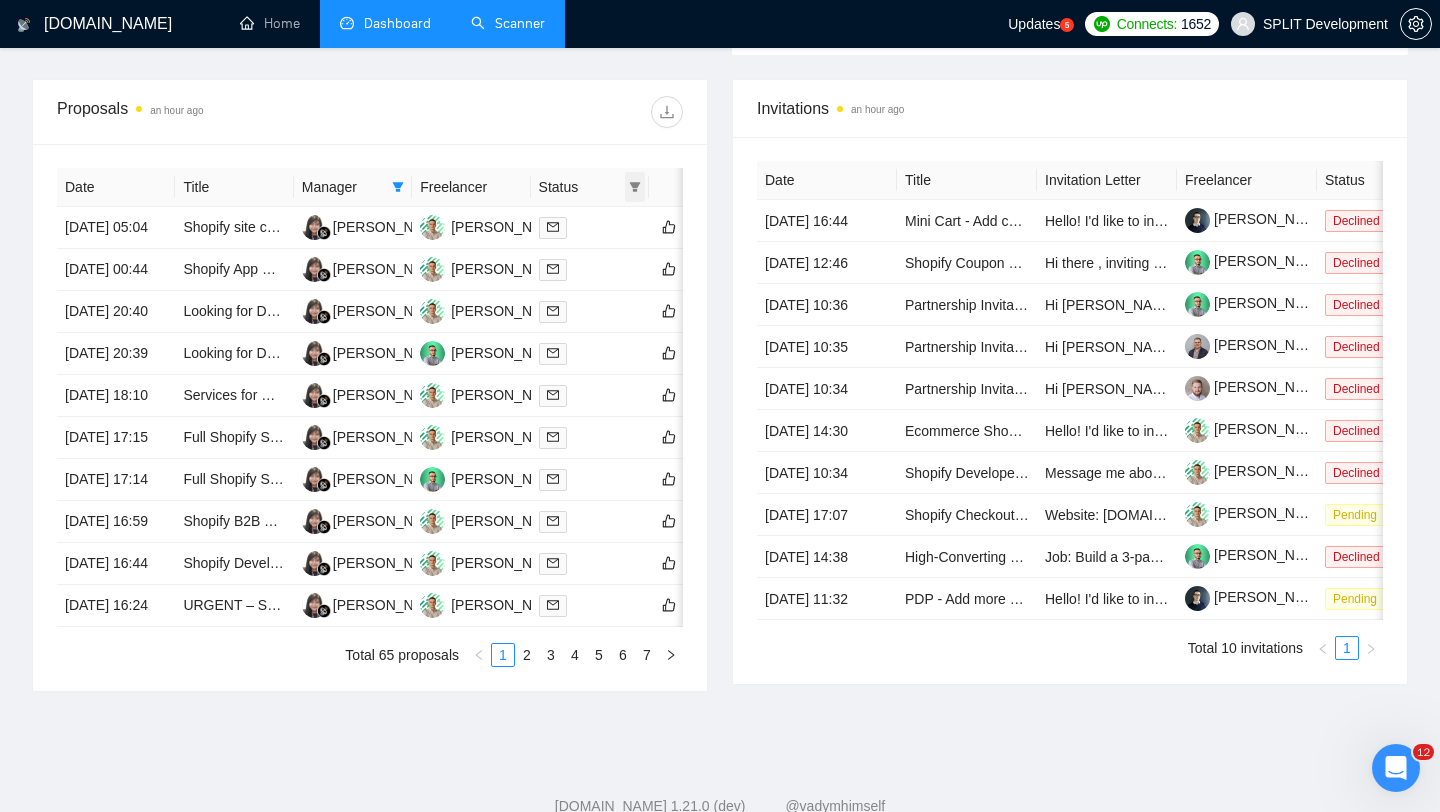 click at bounding box center [635, 187] 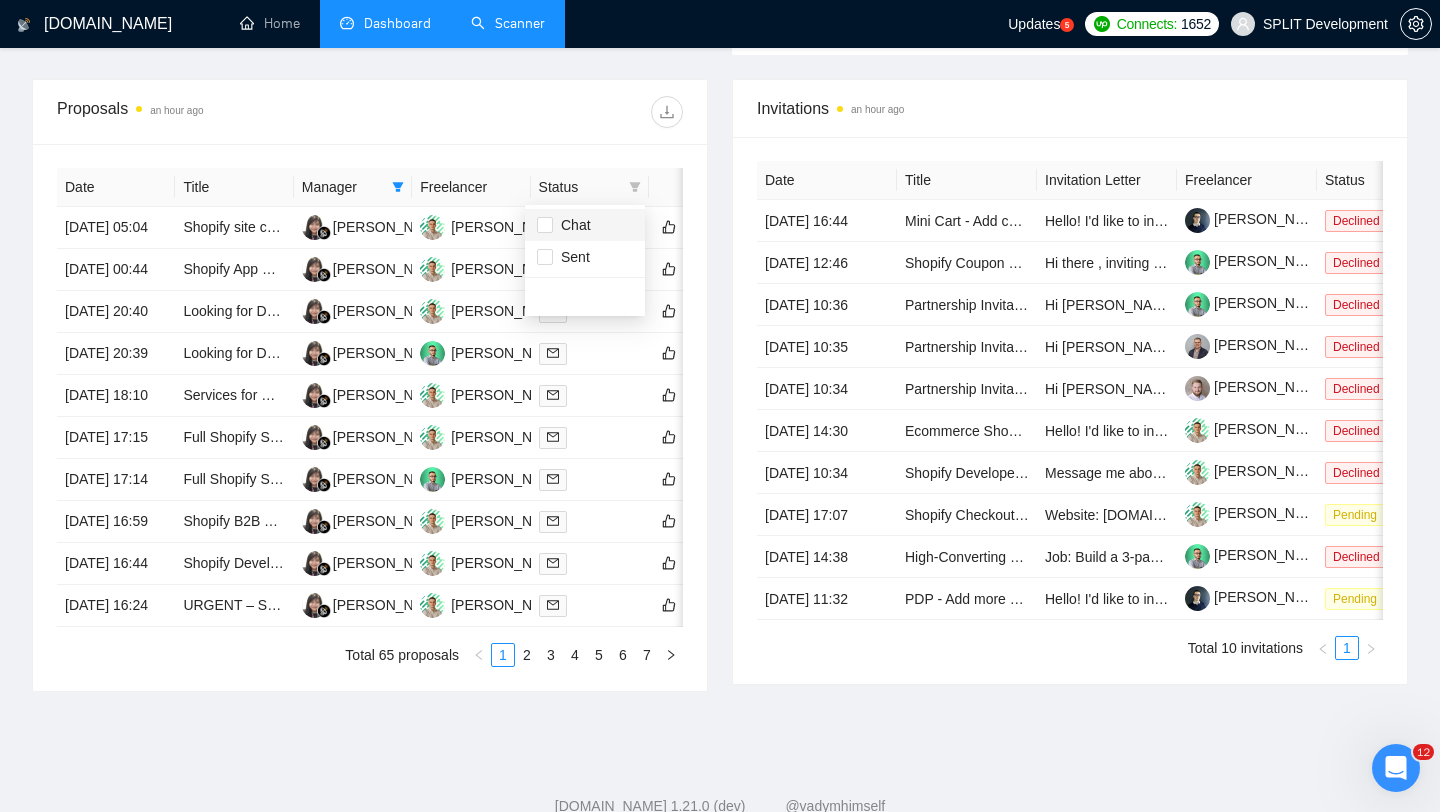 click on "Chat" at bounding box center [572, 225] 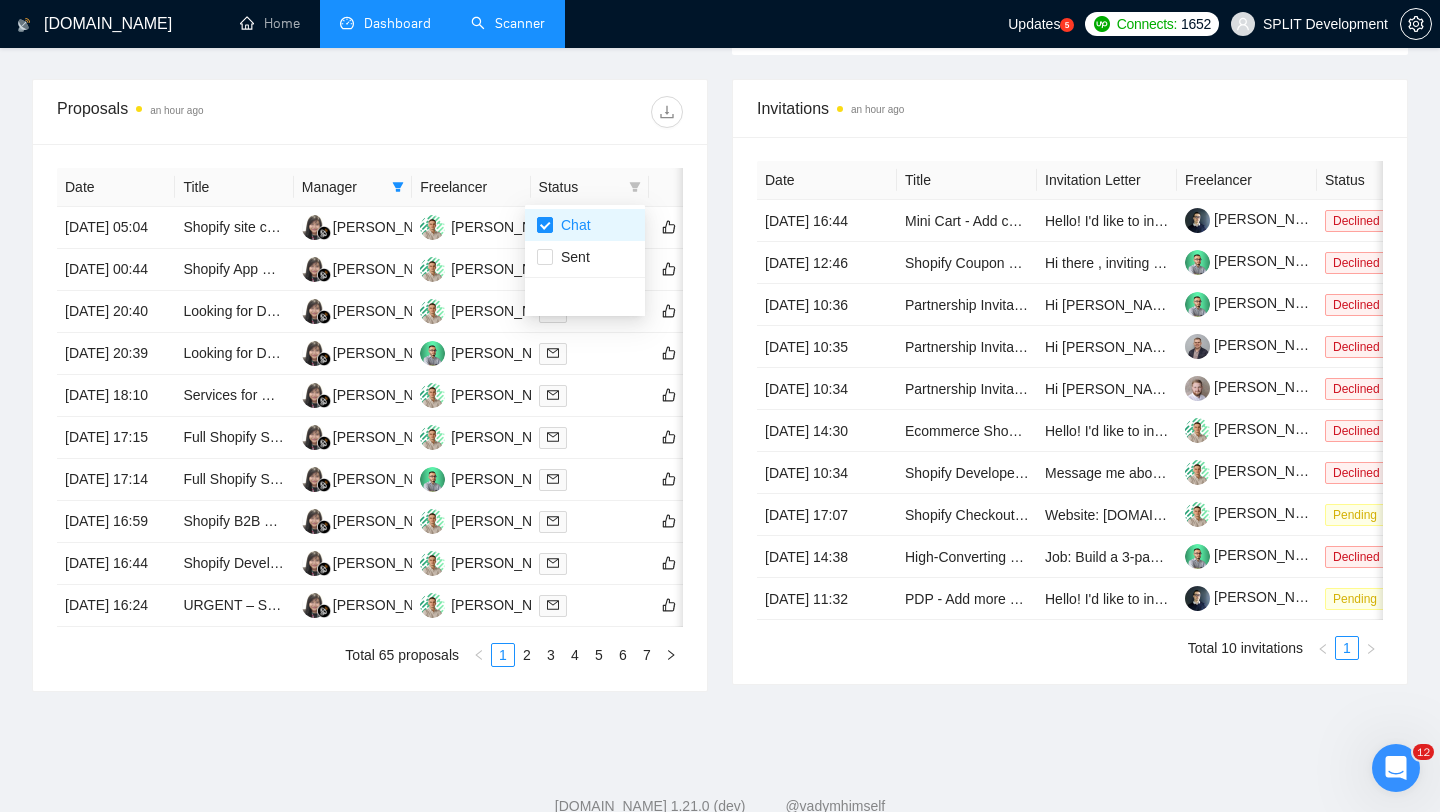 click at bounding box center (526, 112) 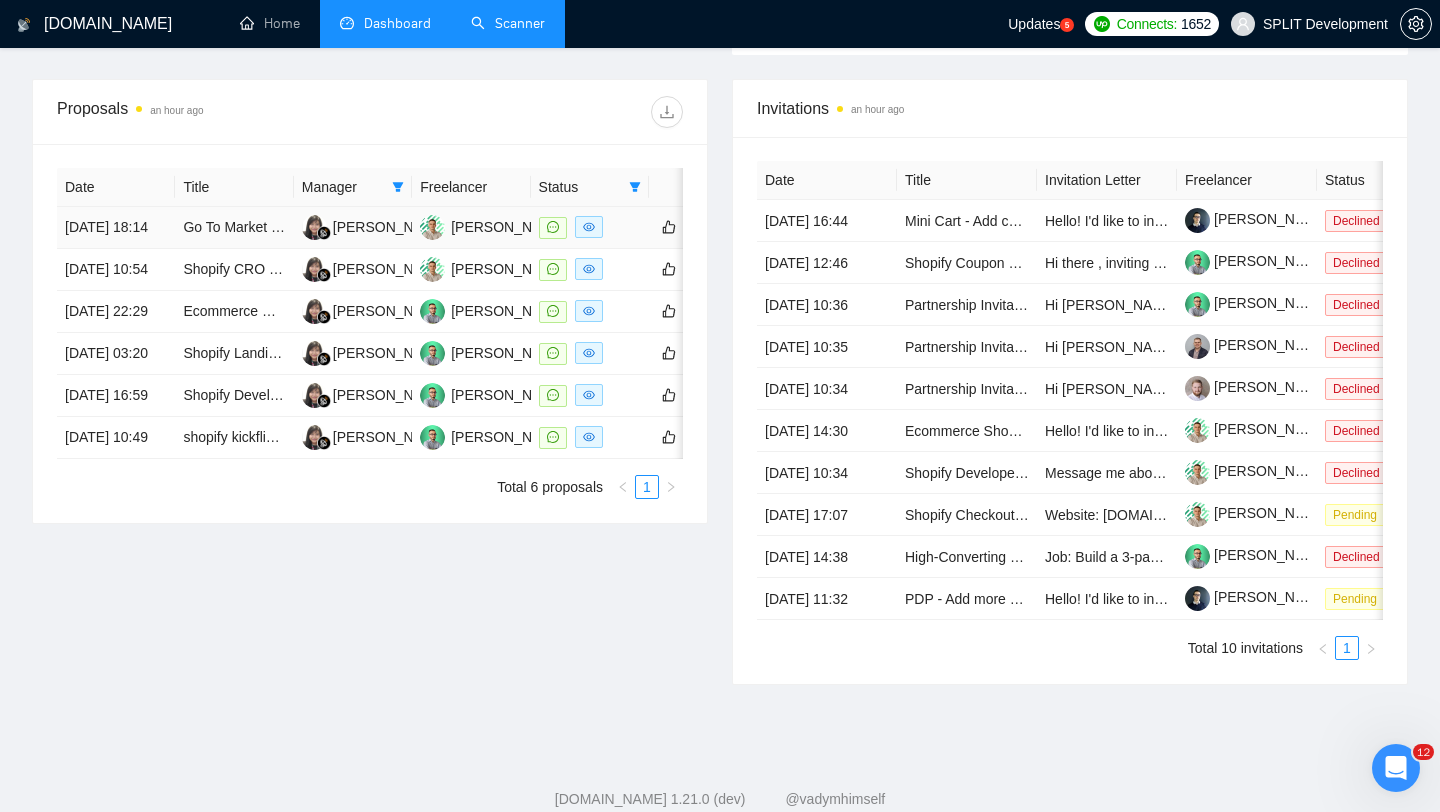 click on "Go To Market / Operations / Data / Automation Expert Needed" at bounding box center (234, 228) 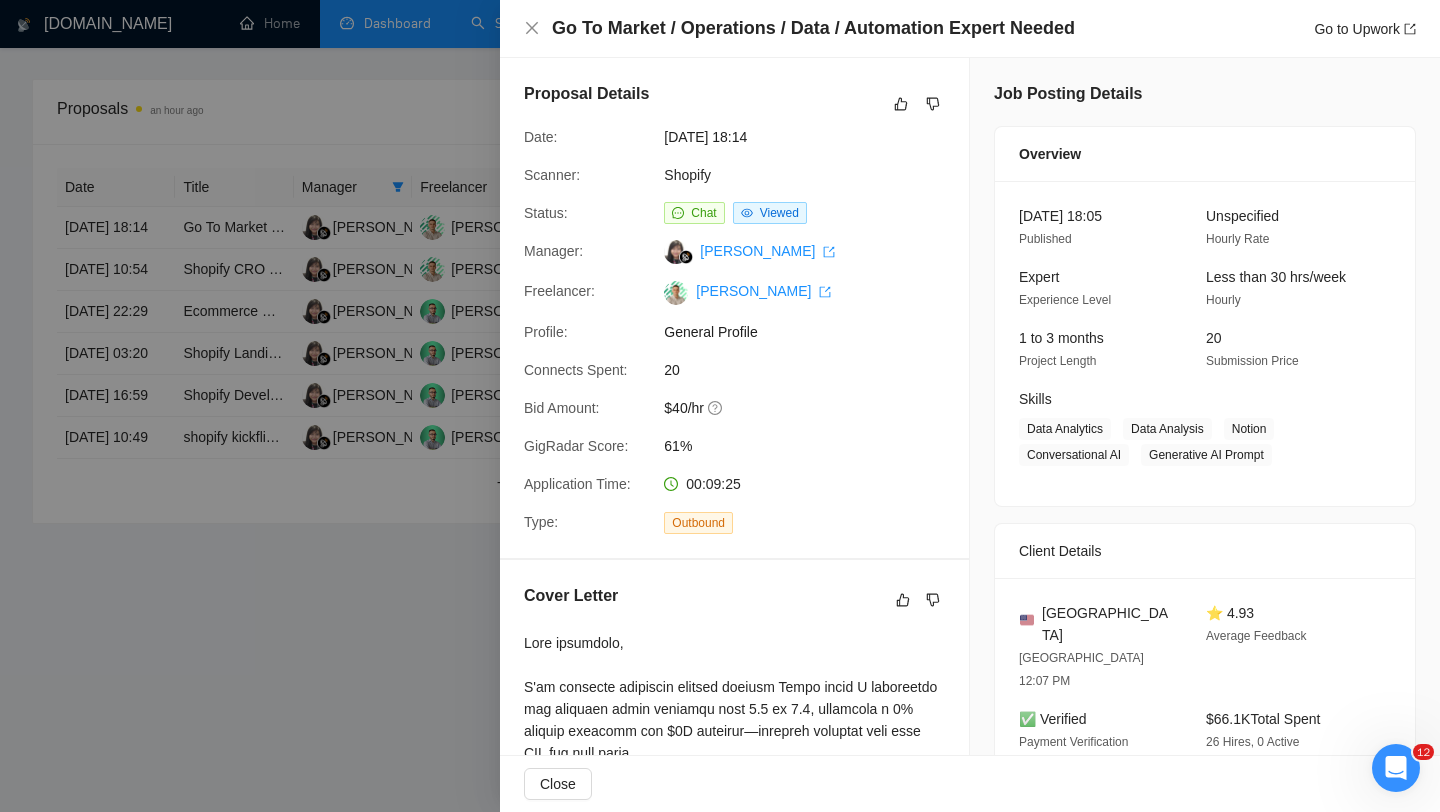 click at bounding box center (720, 406) 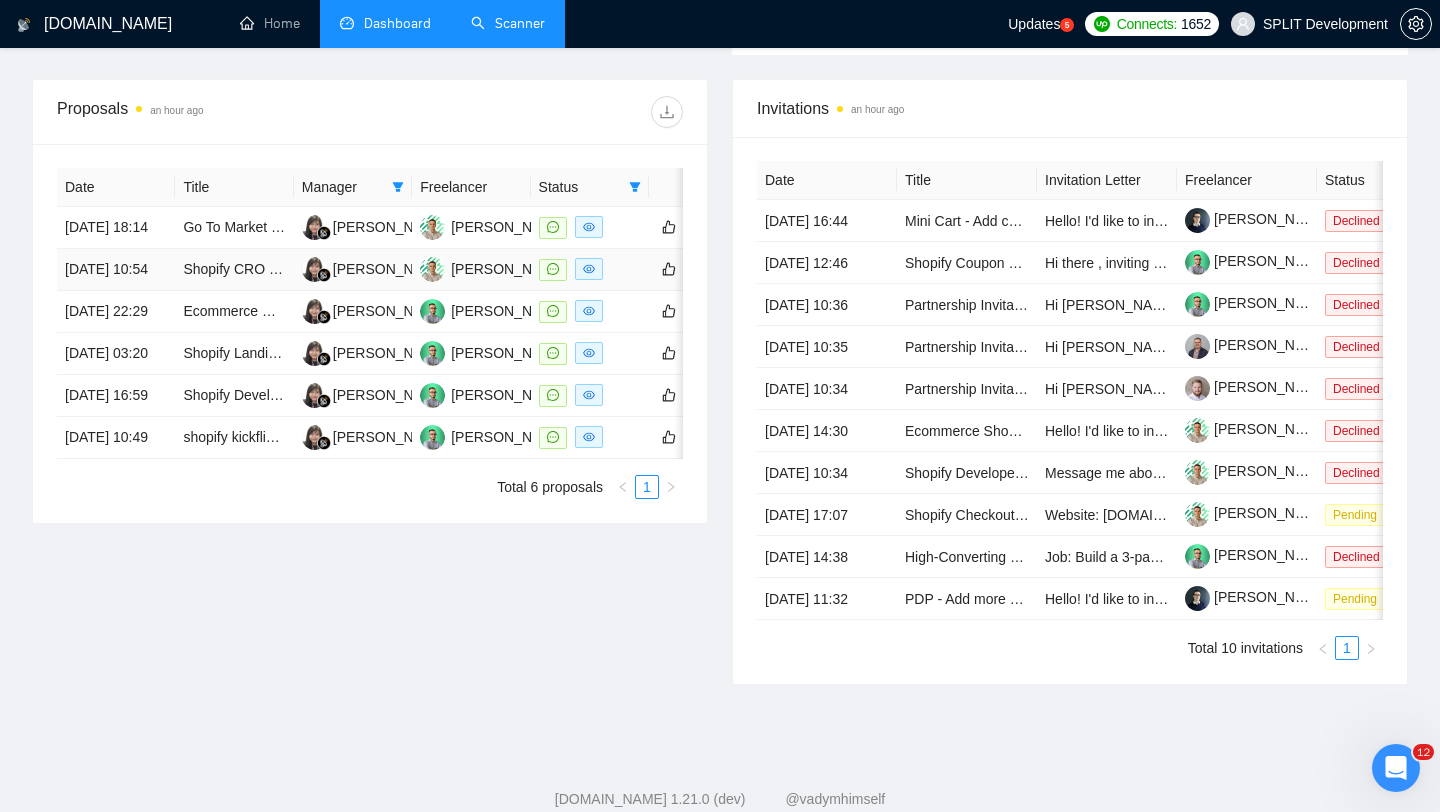 click on "Shopify CRO for Pre-Order Hardware Launch (Smart Chess Board)" at bounding box center [234, 270] 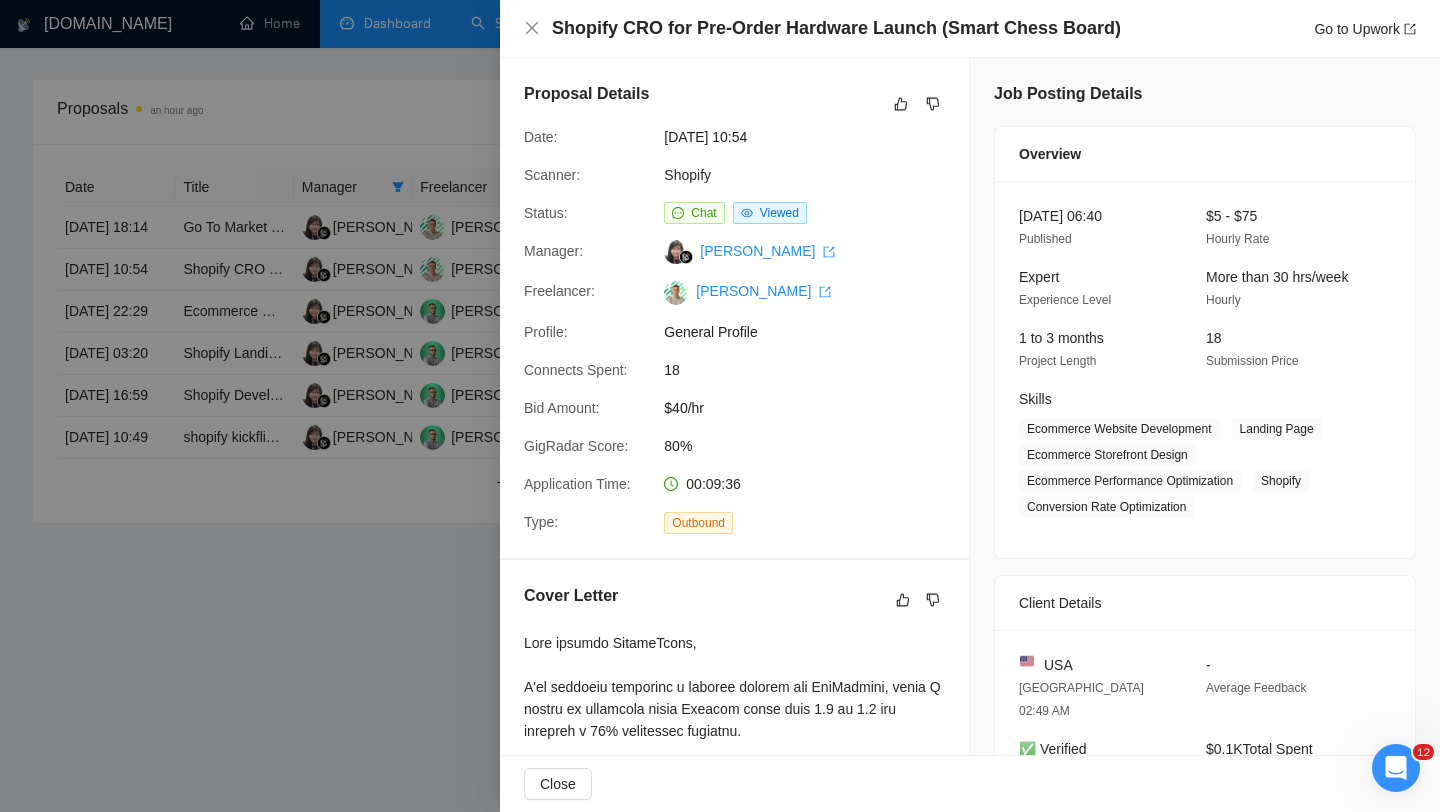 click at bounding box center (720, 406) 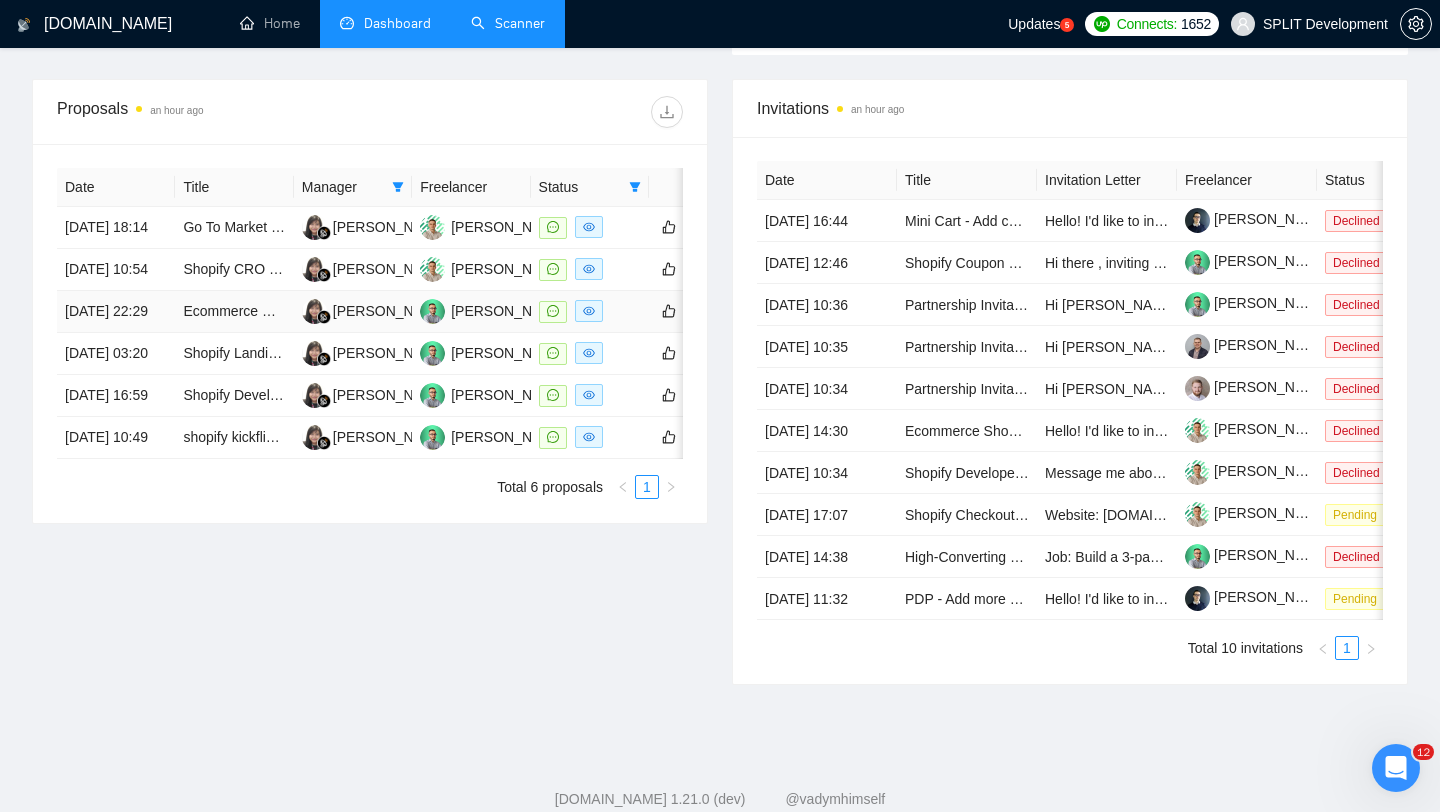 click on "Ecommerce Manager - Shopify Store Management and Sales Growth Expert" at bounding box center [234, 312] 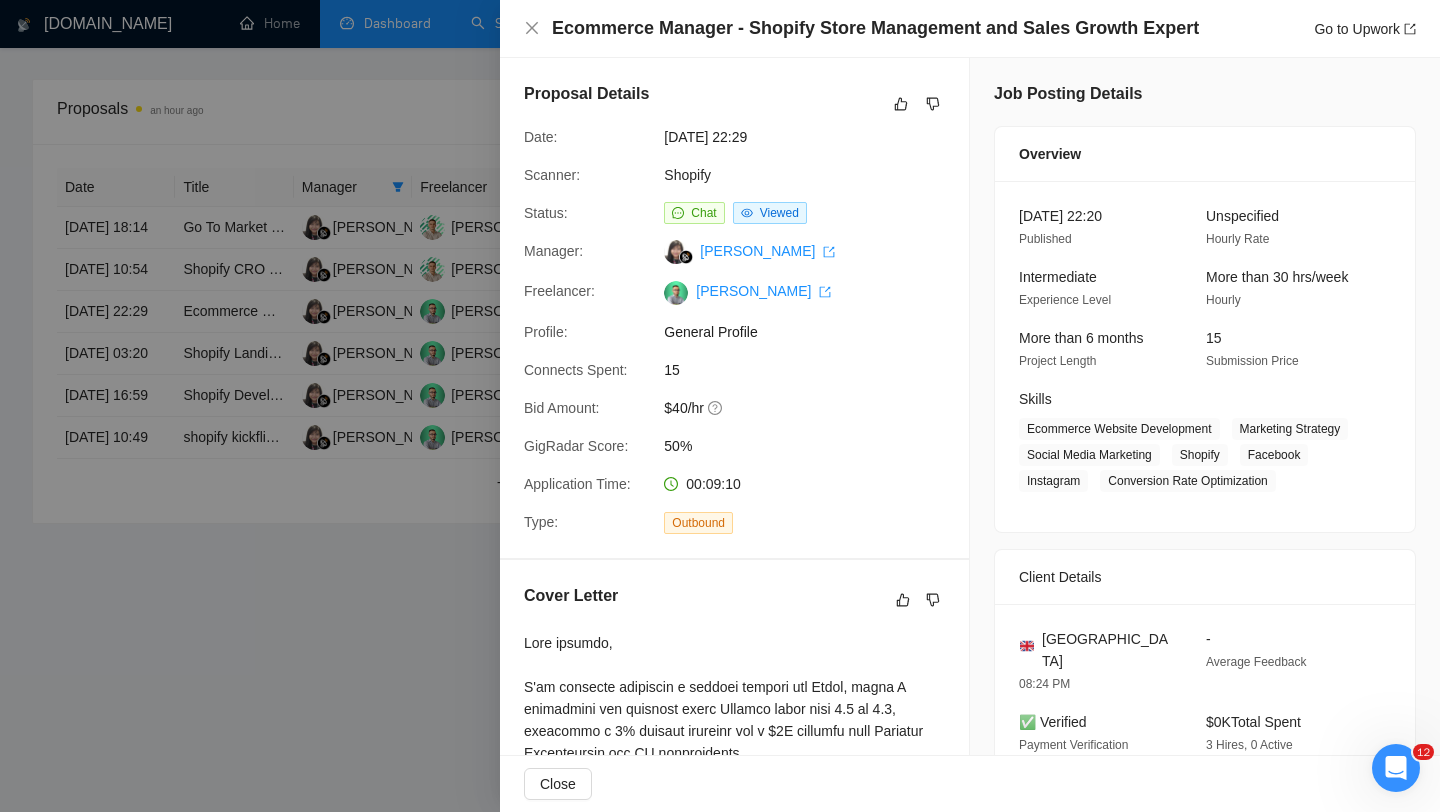 click at bounding box center [720, 406] 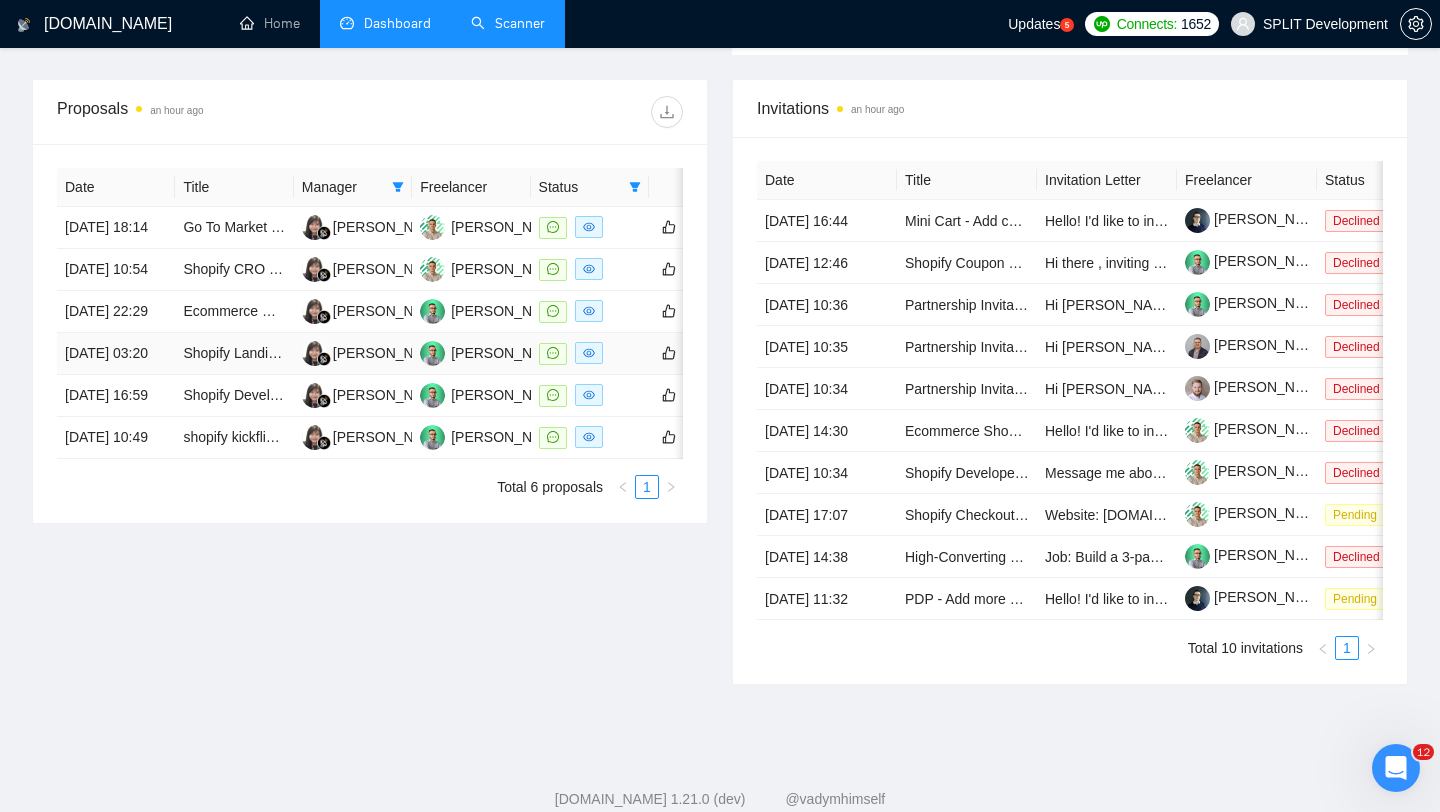 click on "Shopify Landing Page Developer (Figma Design Provided)" at bounding box center (234, 354) 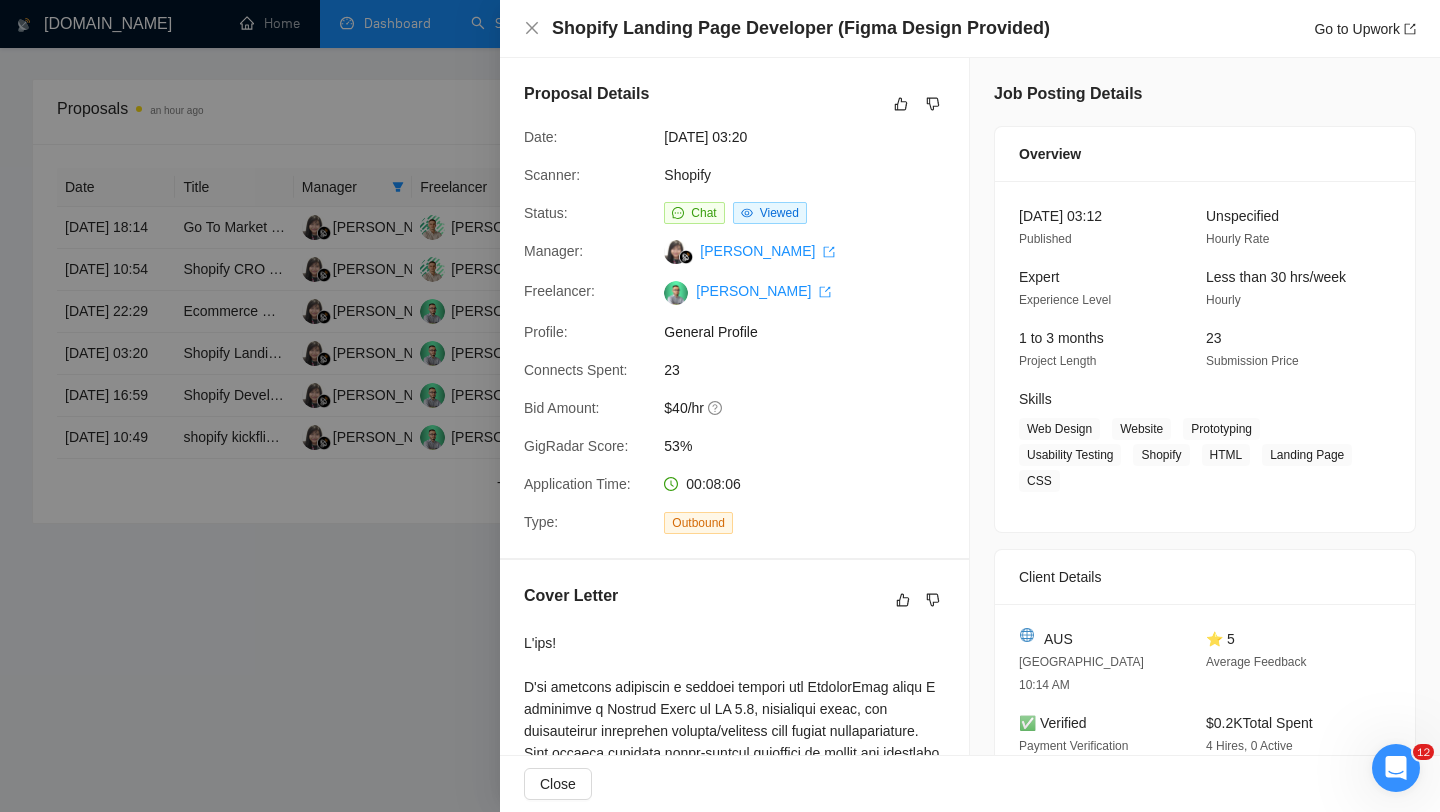 click at bounding box center (720, 406) 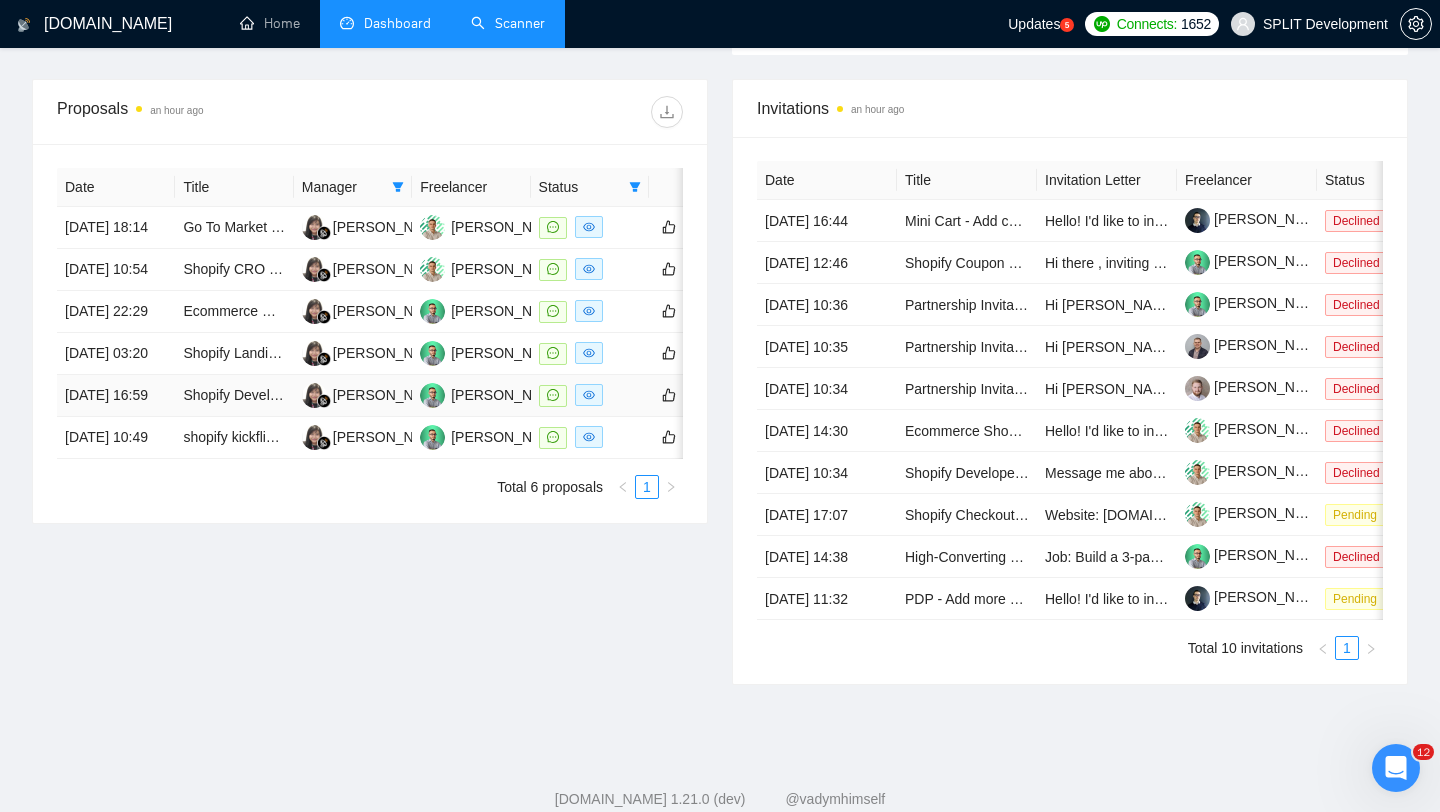 click on "Shopify Developer Needed for Advanced Post-Purchase Order Editing & Payment Flow" at bounding box center (234, 396) 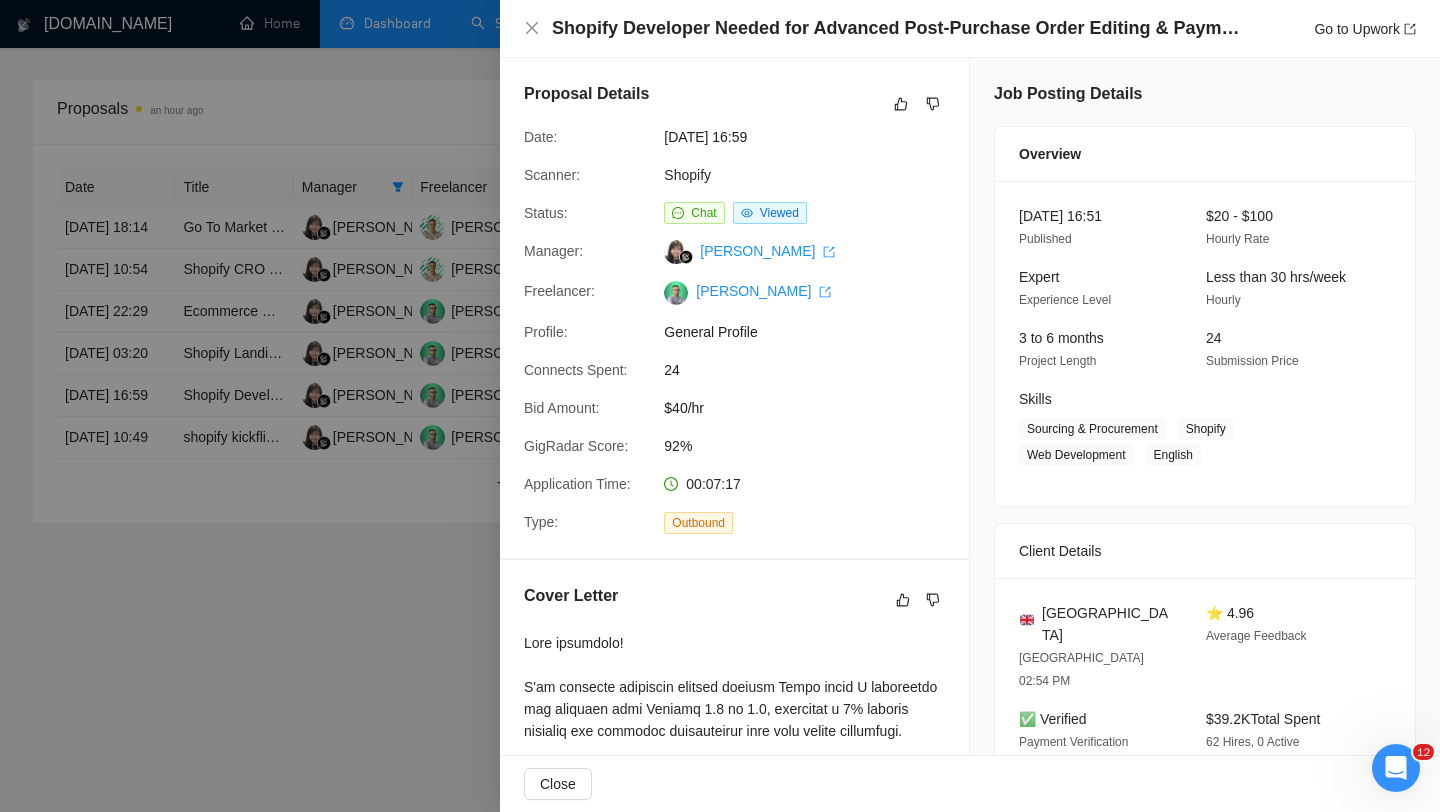 click at bounding box center (720, 406) 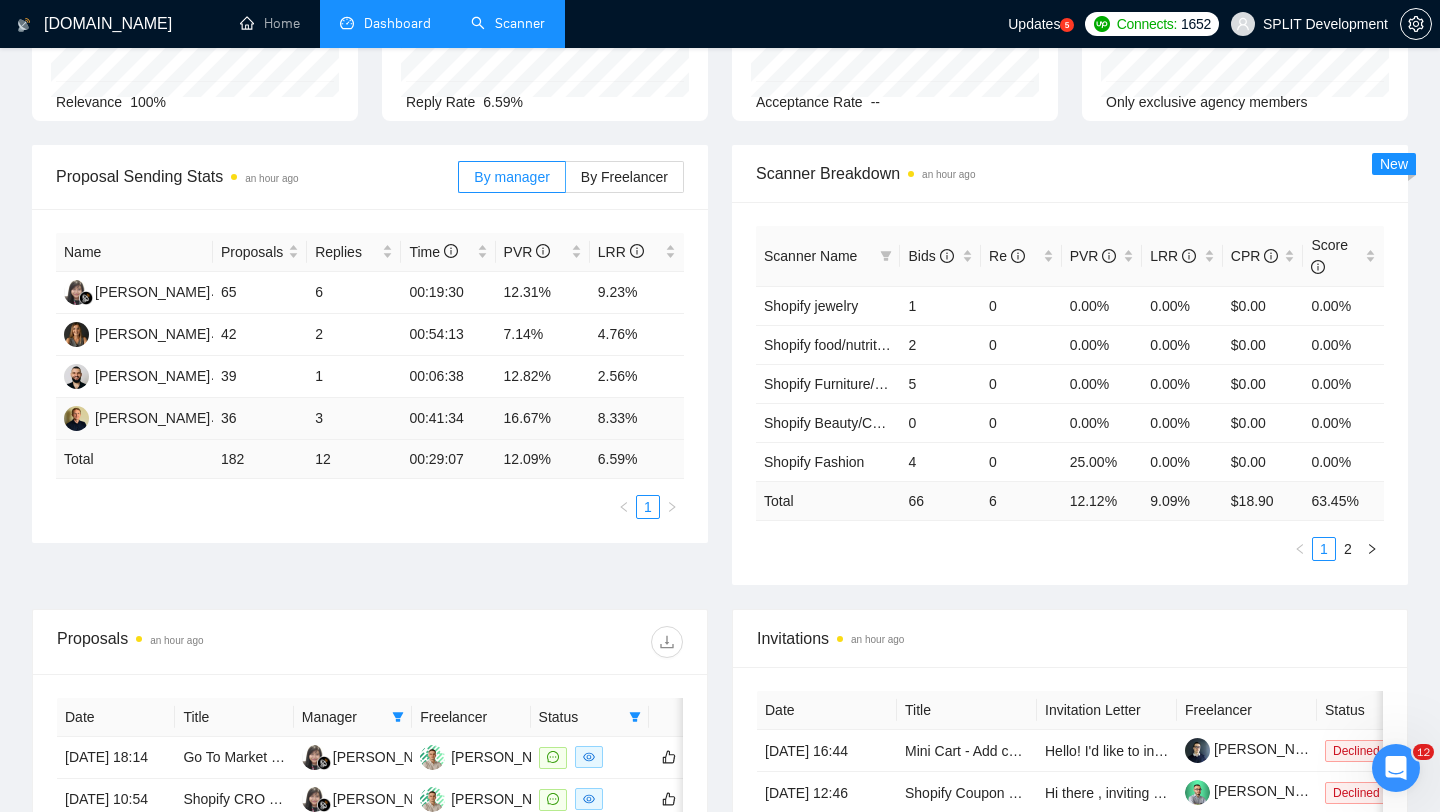 scroll, scrollTop: 0, scrollLeft: 0, axis: both 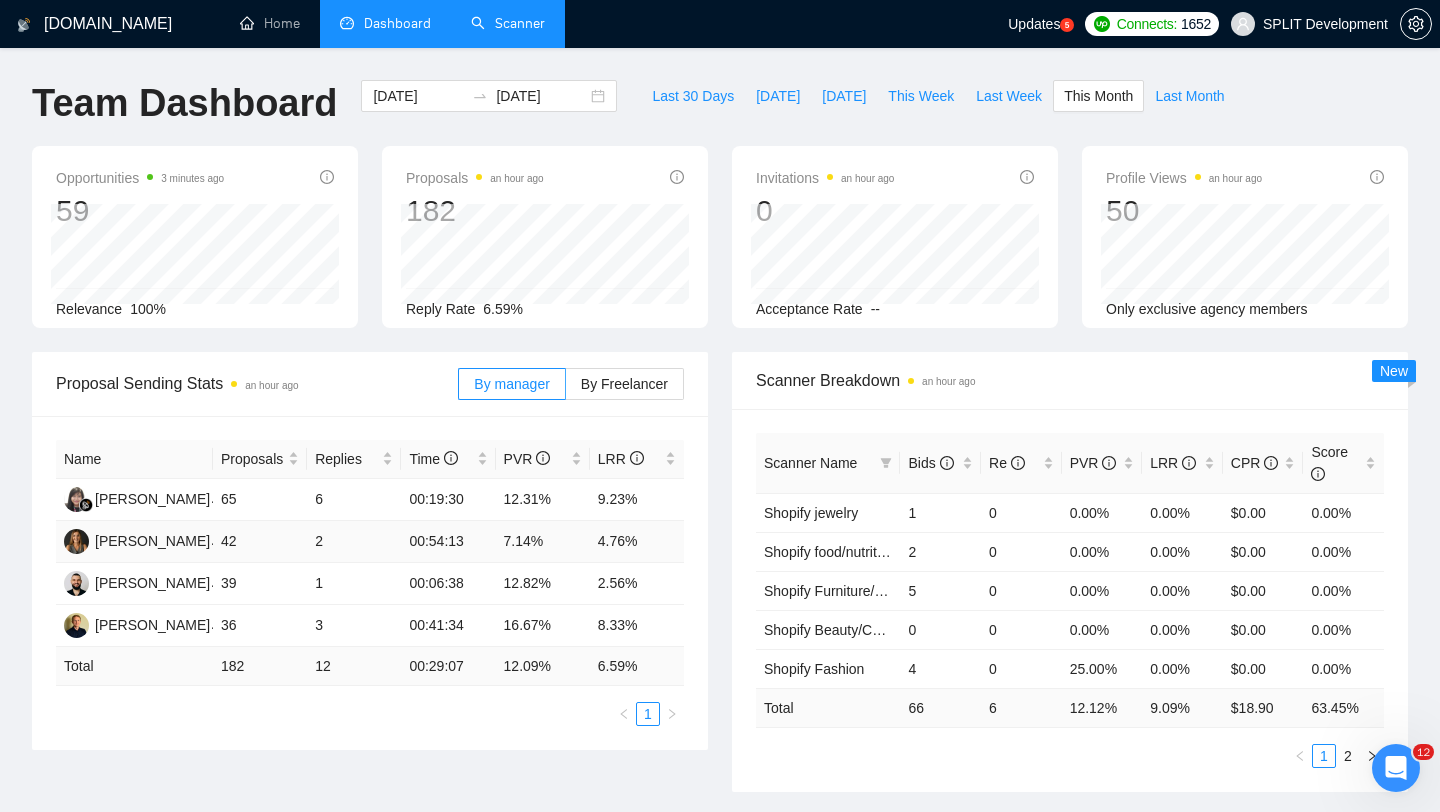 click on "00:54:13" at bounding box center [448, 542] 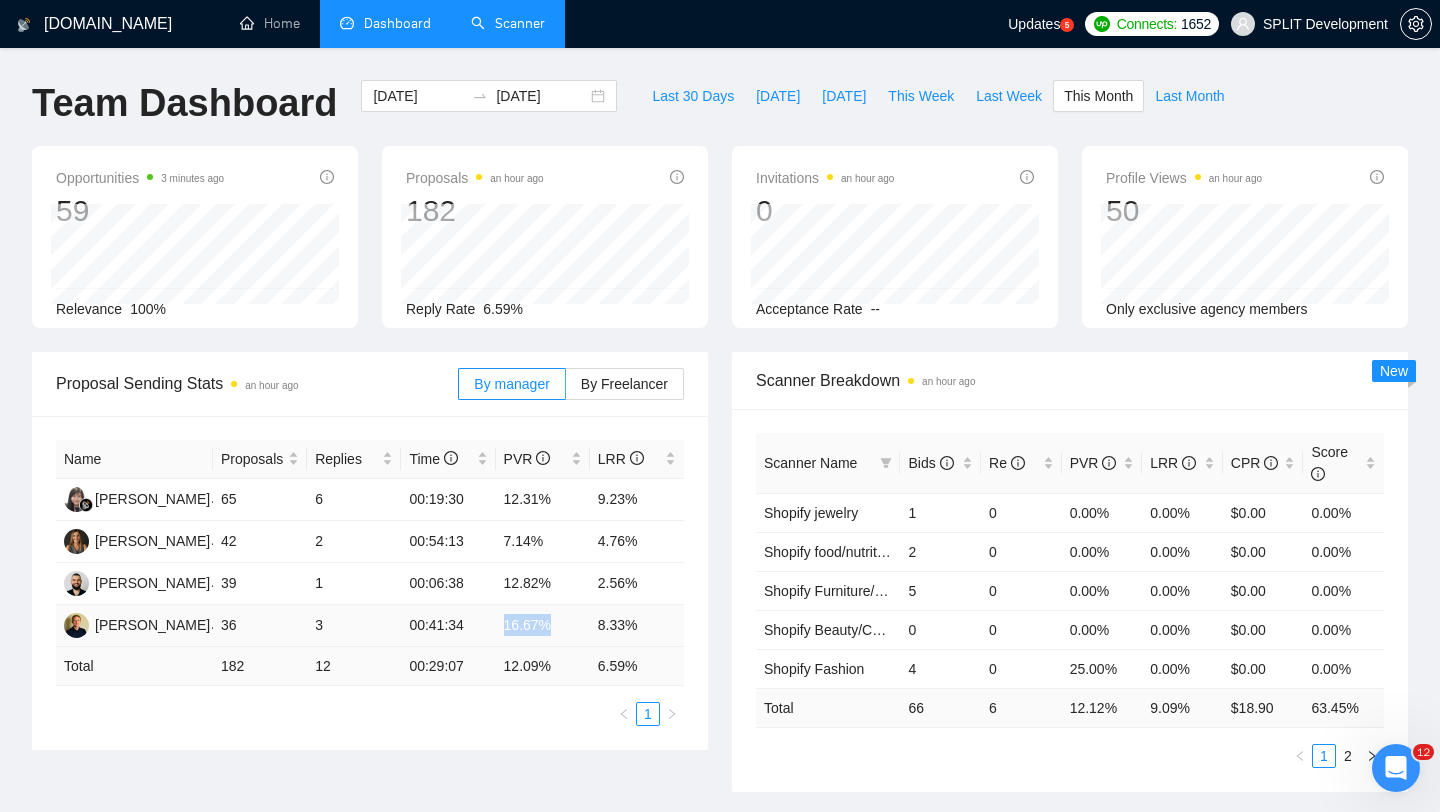 drag, startPoint x: 492, startPoint y: 629, endPoint x: 554, endPoint y: 629, distance: 62 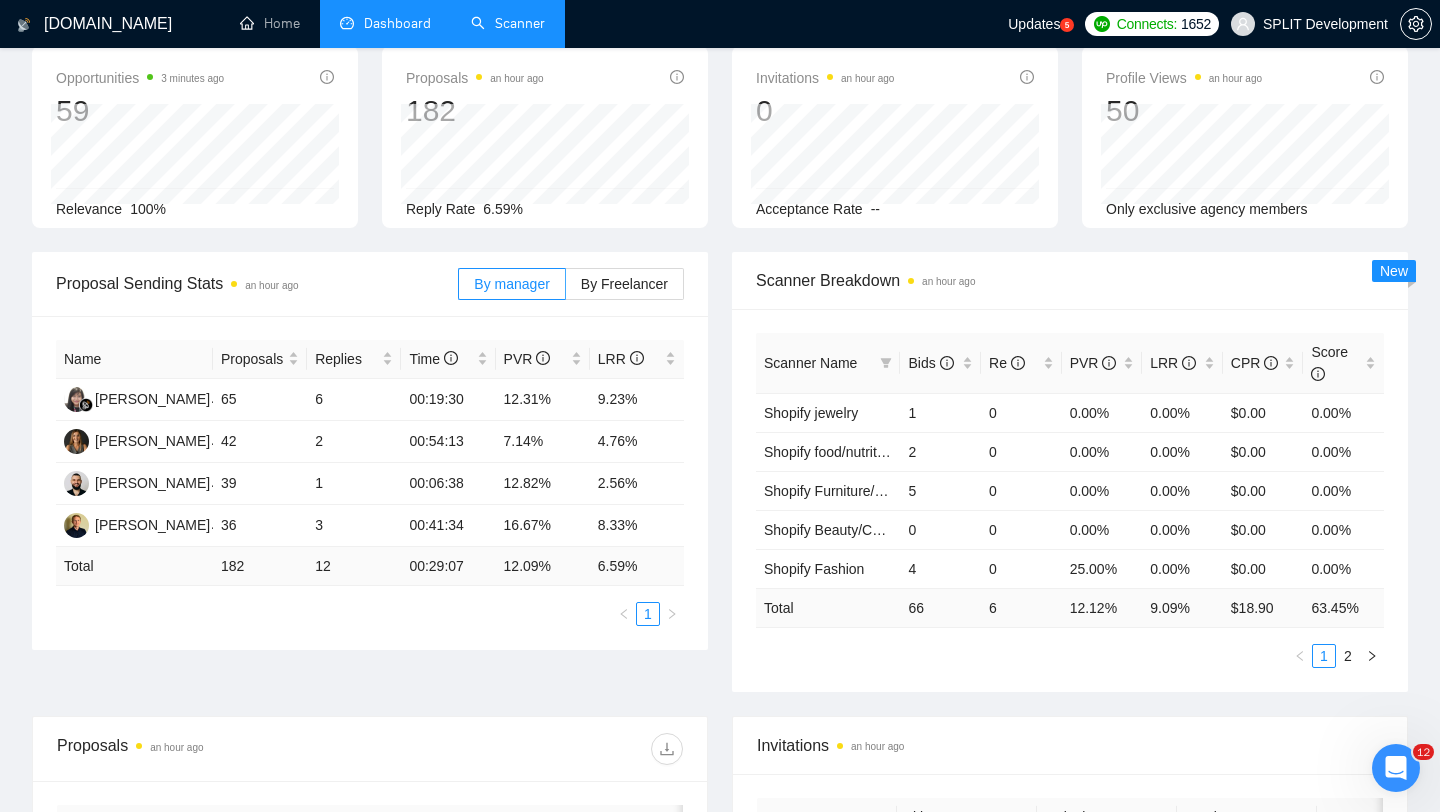 scroll, scrollTop: 0, scrollLeft: 0, axis: both 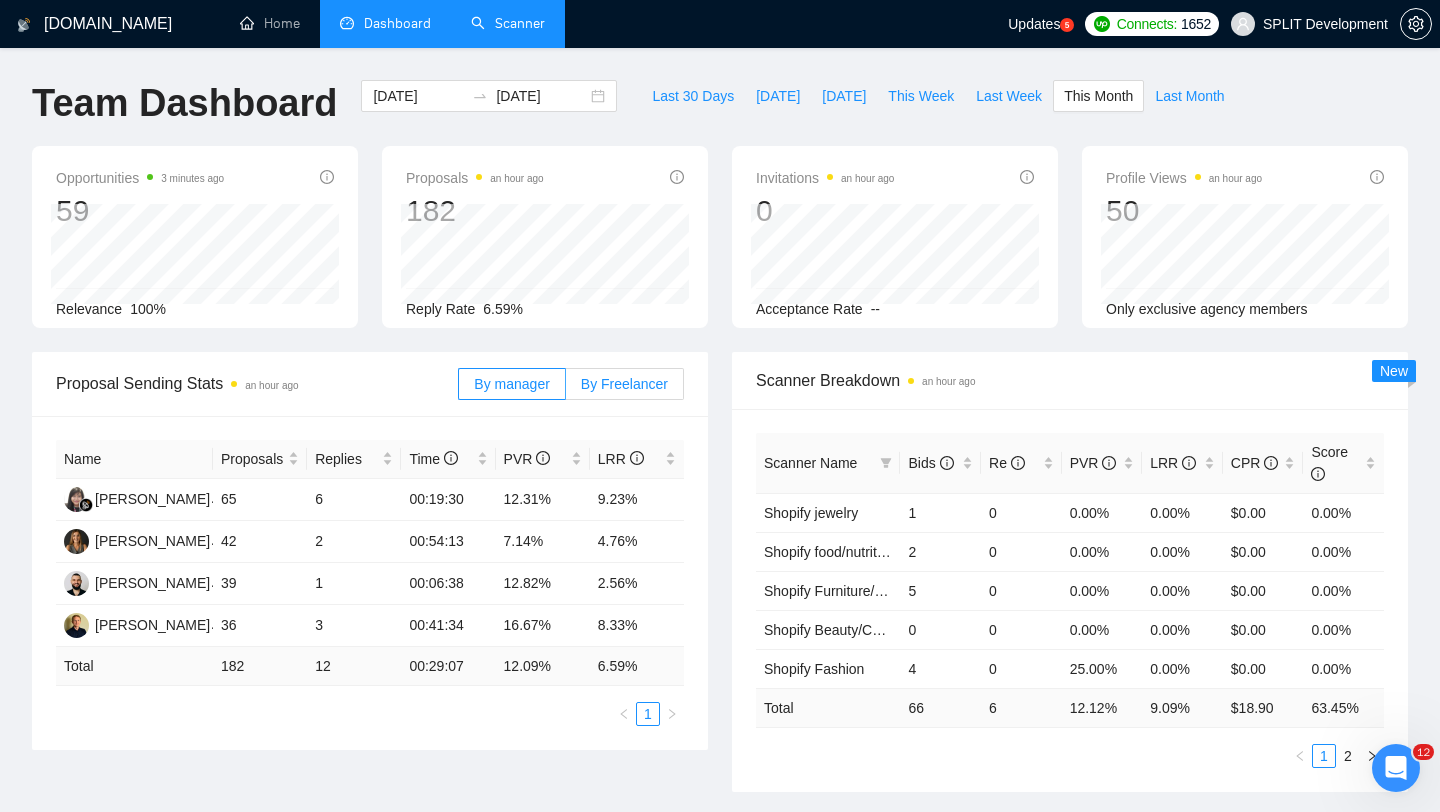 click on "By Freelancer" at bounding box center [624, 384] 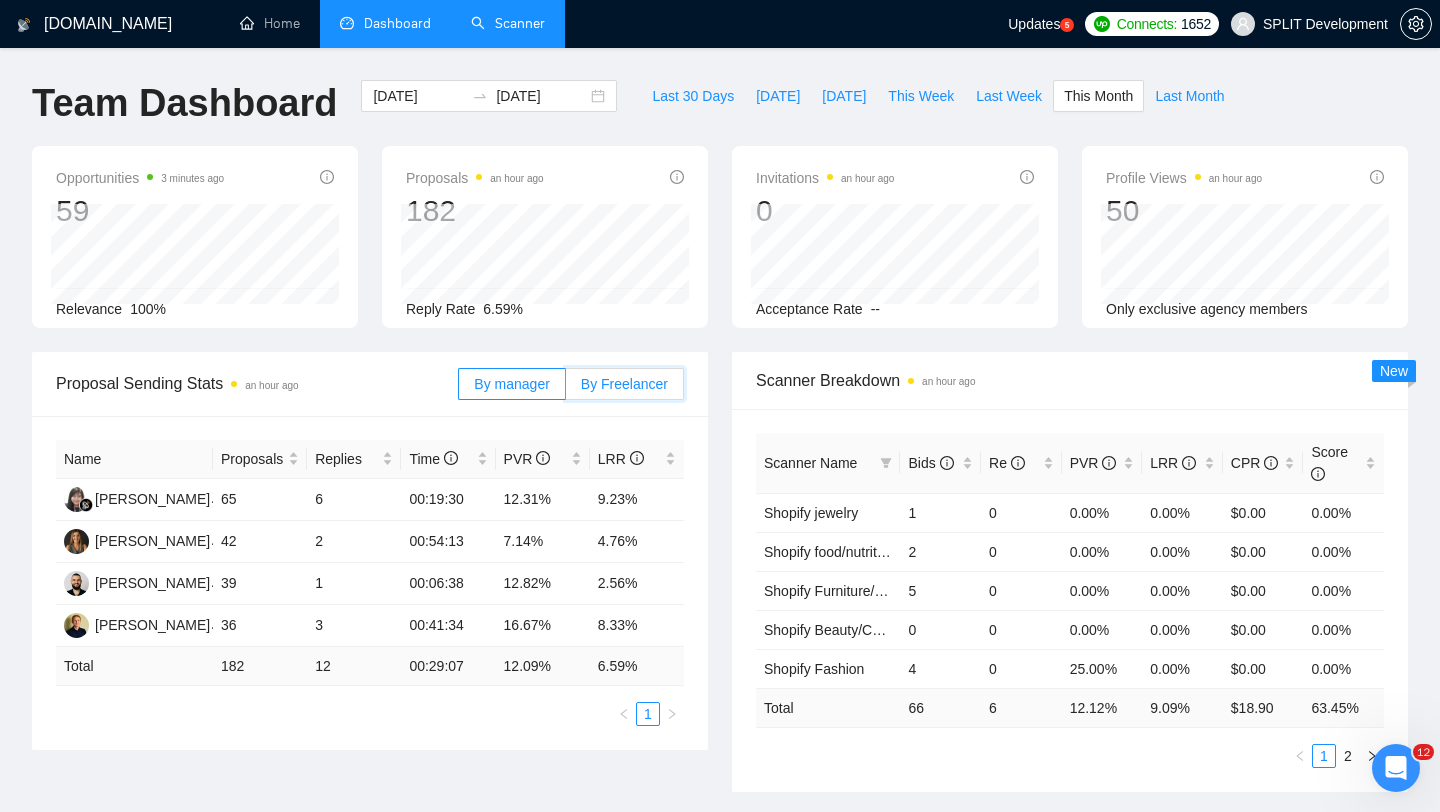 click on "By Freelancer" at bounding box center [566, 389] 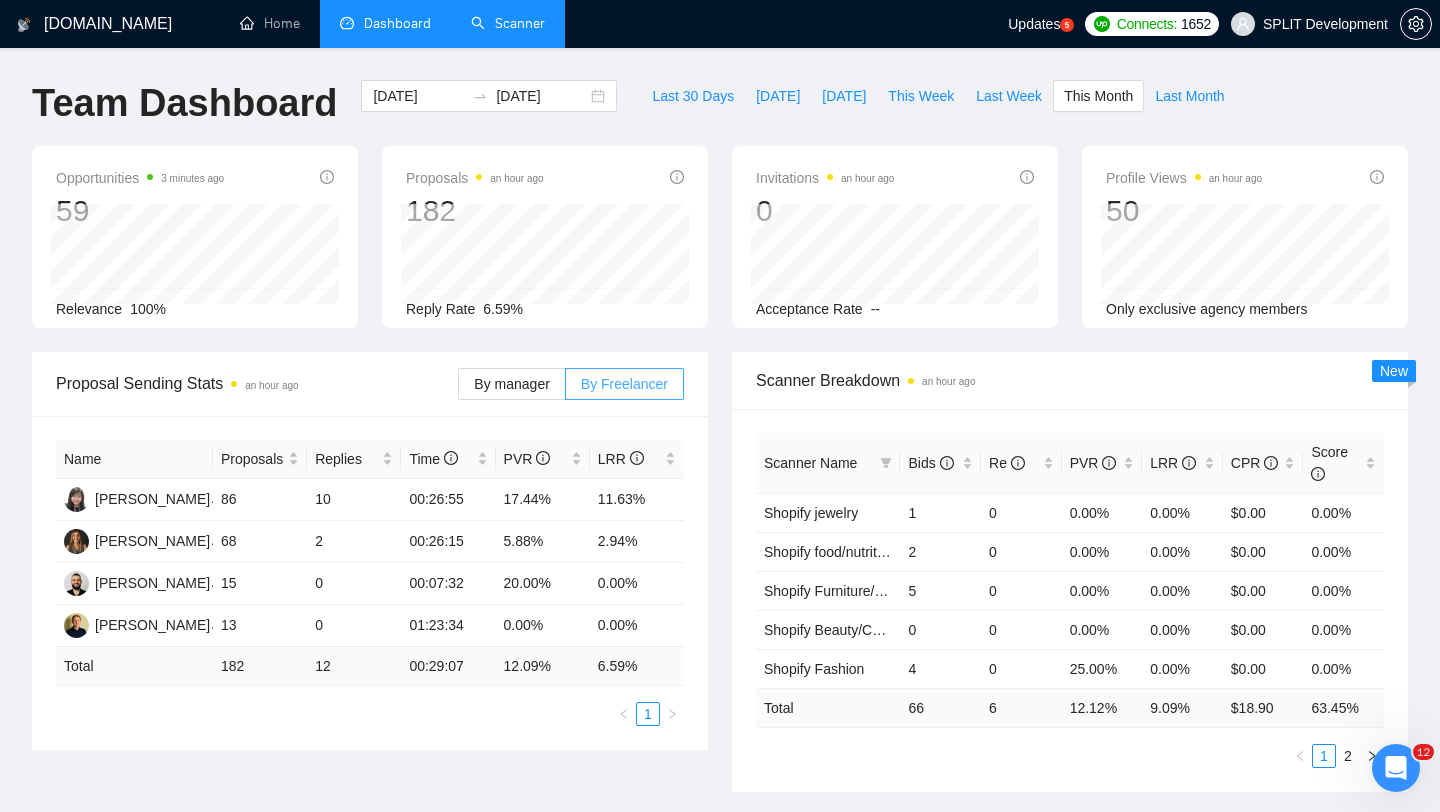 click on "By Freelancer" at bounding box center [625, 384] 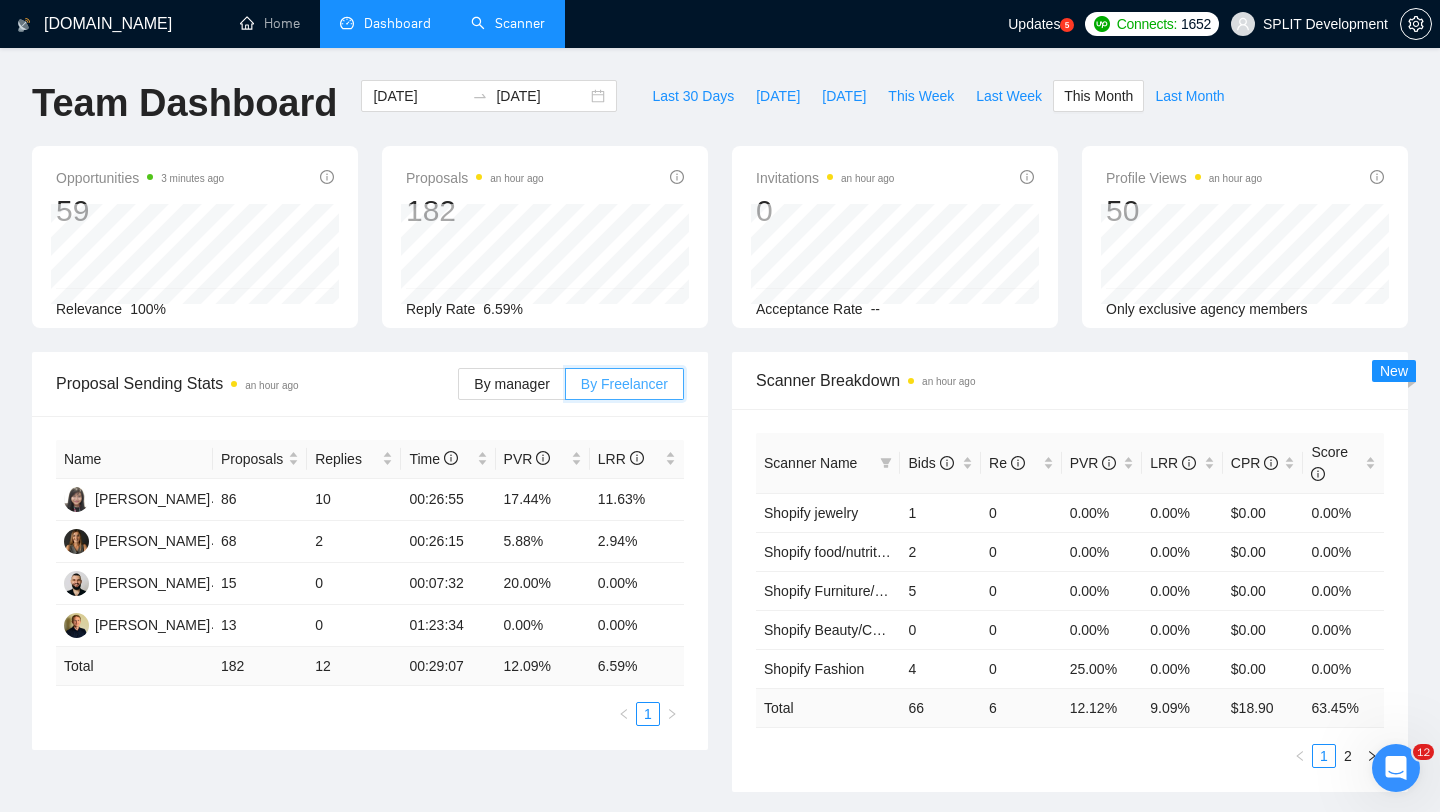 click on "By Freelancer" at bounding box center [566, 389] 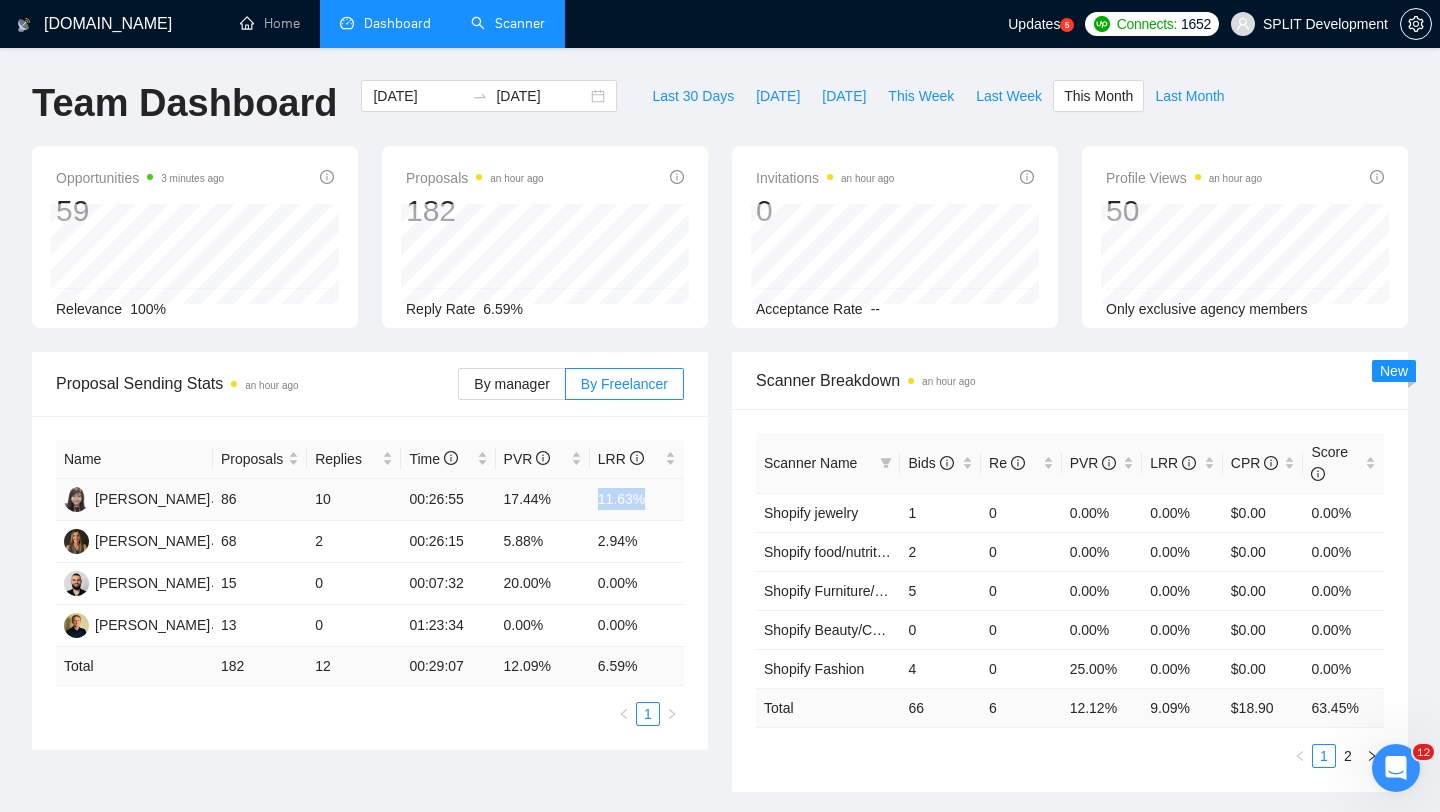 drag, startPoint x: 593, startPoint y: 505, endPoint x: 682, endPoint y: 497, distance: 89.358826 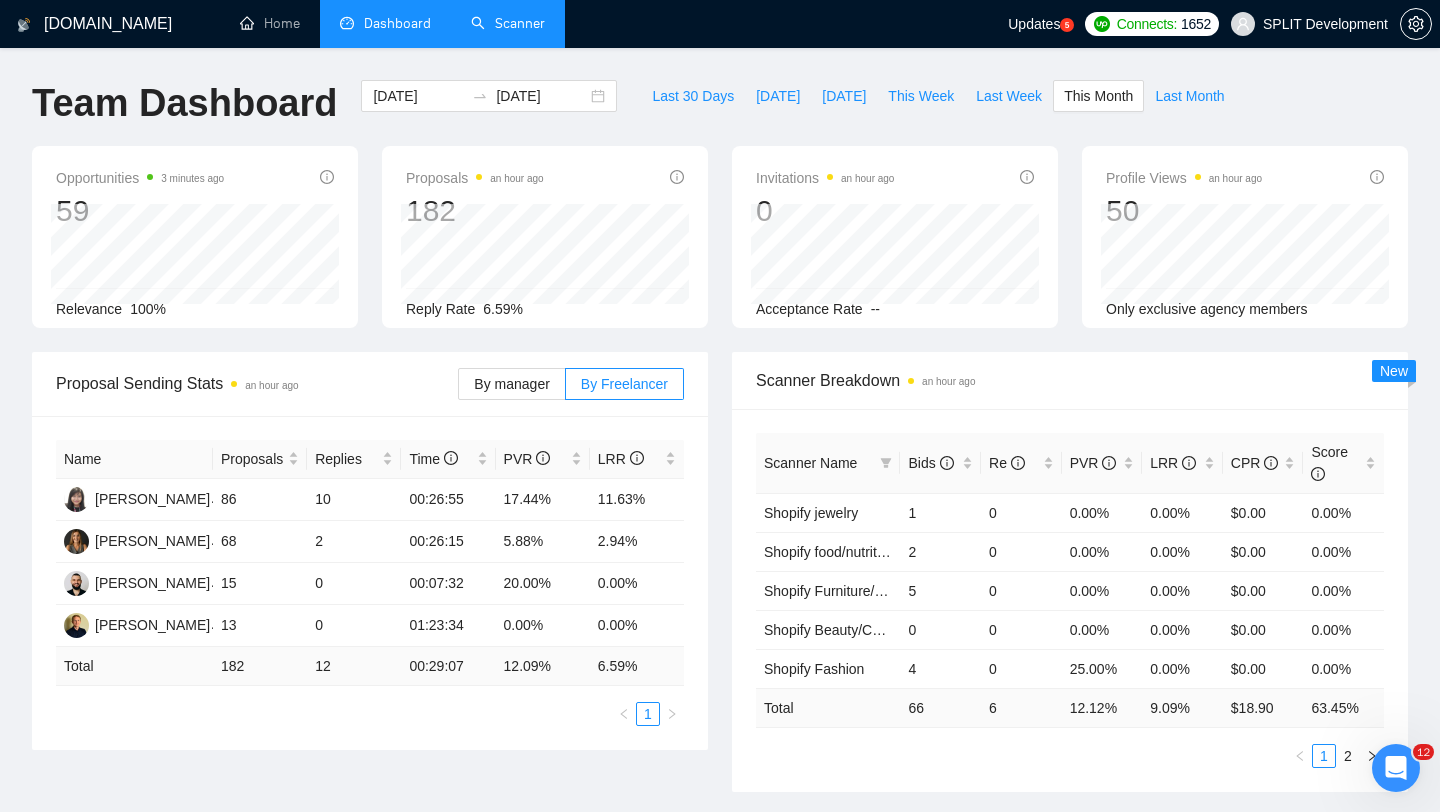 click on "Scanner Breakdown an hour ago Scanner Name Bids   Re   PVR   LRR   CPR   Score   Shopify jewelry 1 0 0.00% 0.00% $0.00 0.00% Shopify food/nutritions 2 0 0.00% 0.00% $0.00 0.00% Shopify Furniture/Home decore 5 0 0.00% 0.00% $0.00 0.00% Shopify Beauty/Cosmetics/Health 0 0 0.00% 0.00% $0.00 0.00% Shopify Fashion 4 0 25.00% 0.00% $0.00 0.00% Total 66 6 12.12 % 9.09 % $ 18.90 63.45 % 1 2 New" at bounding box center (1070, 572) 